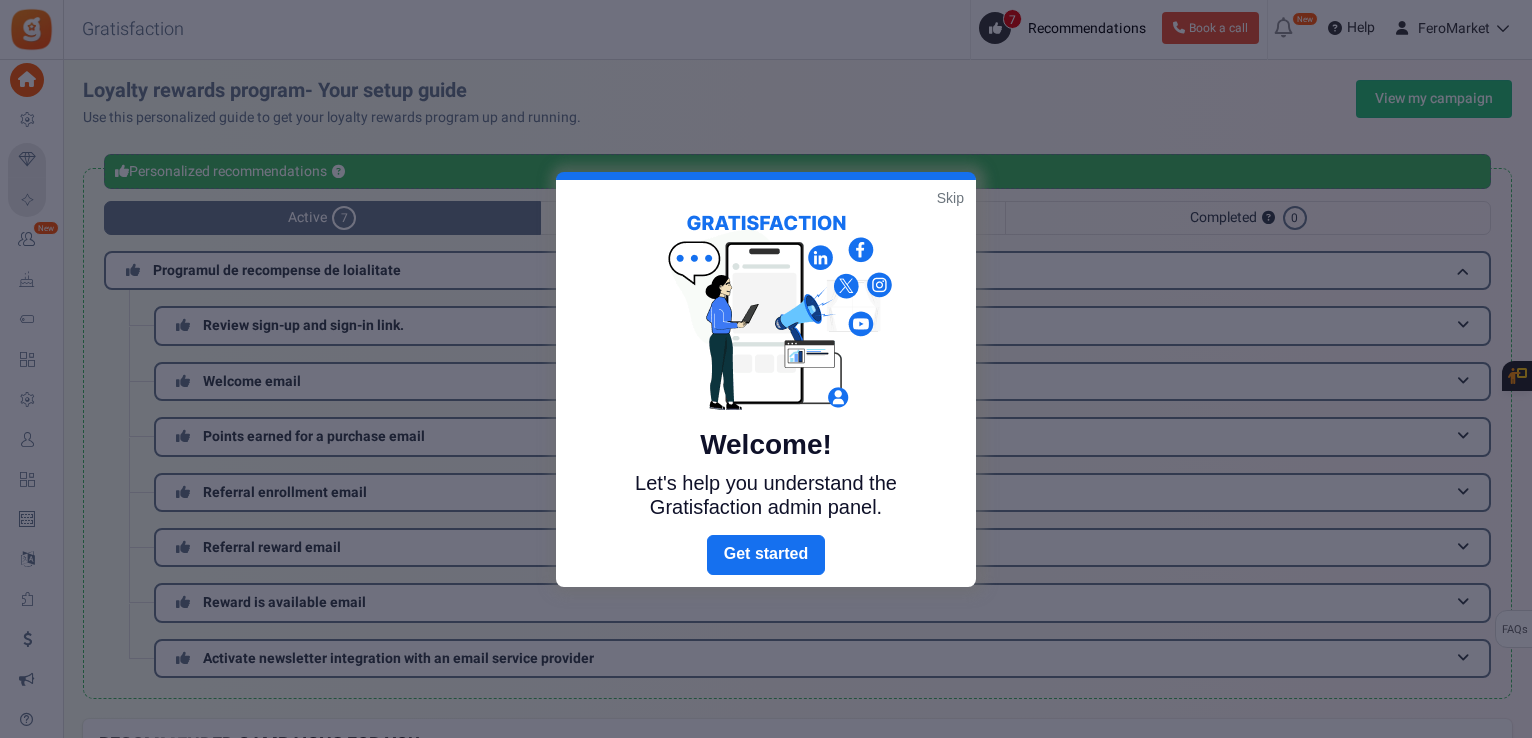 scroll, scrollTop: 33, scrollLeft: 0, axis: vertical 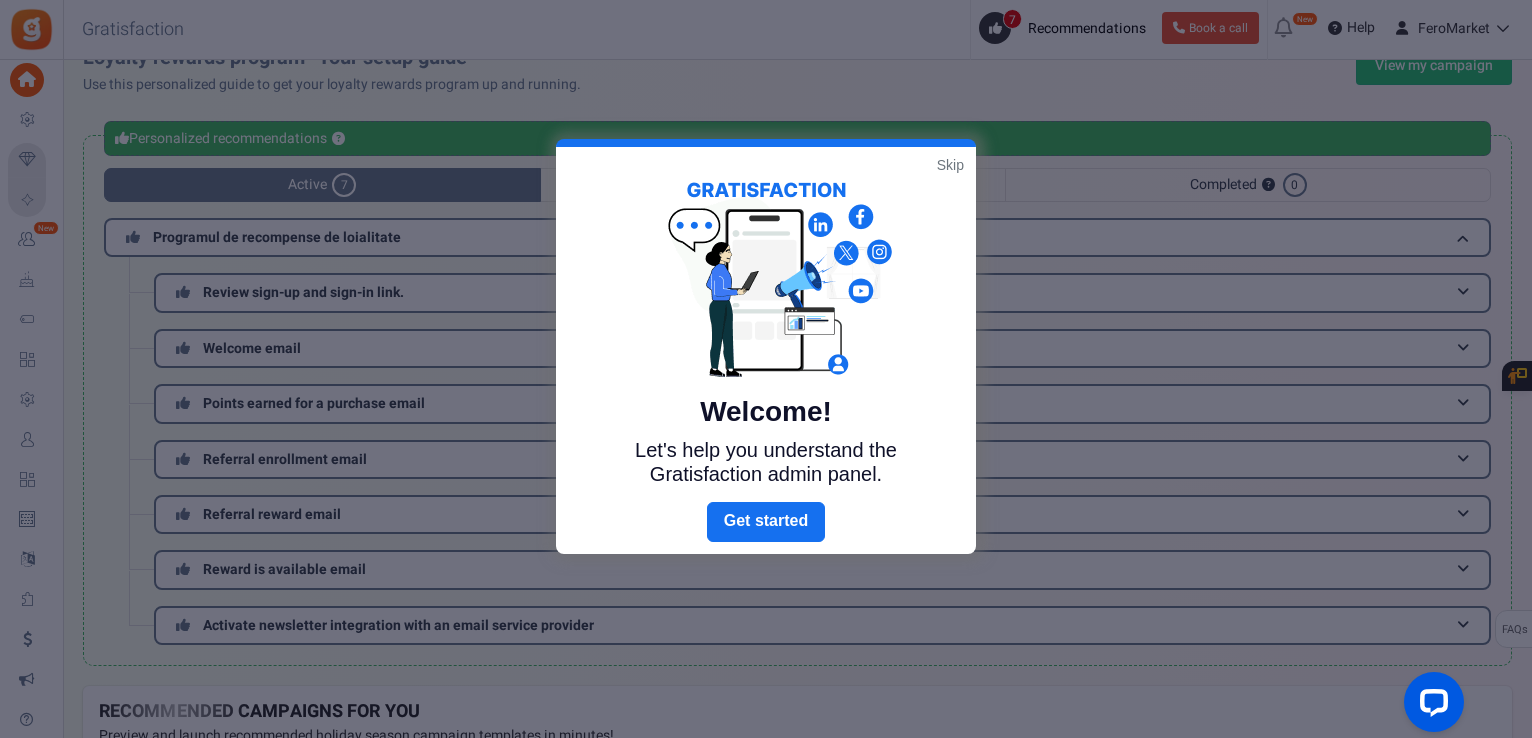 click on "Skip" at bounding box center [950, 165] 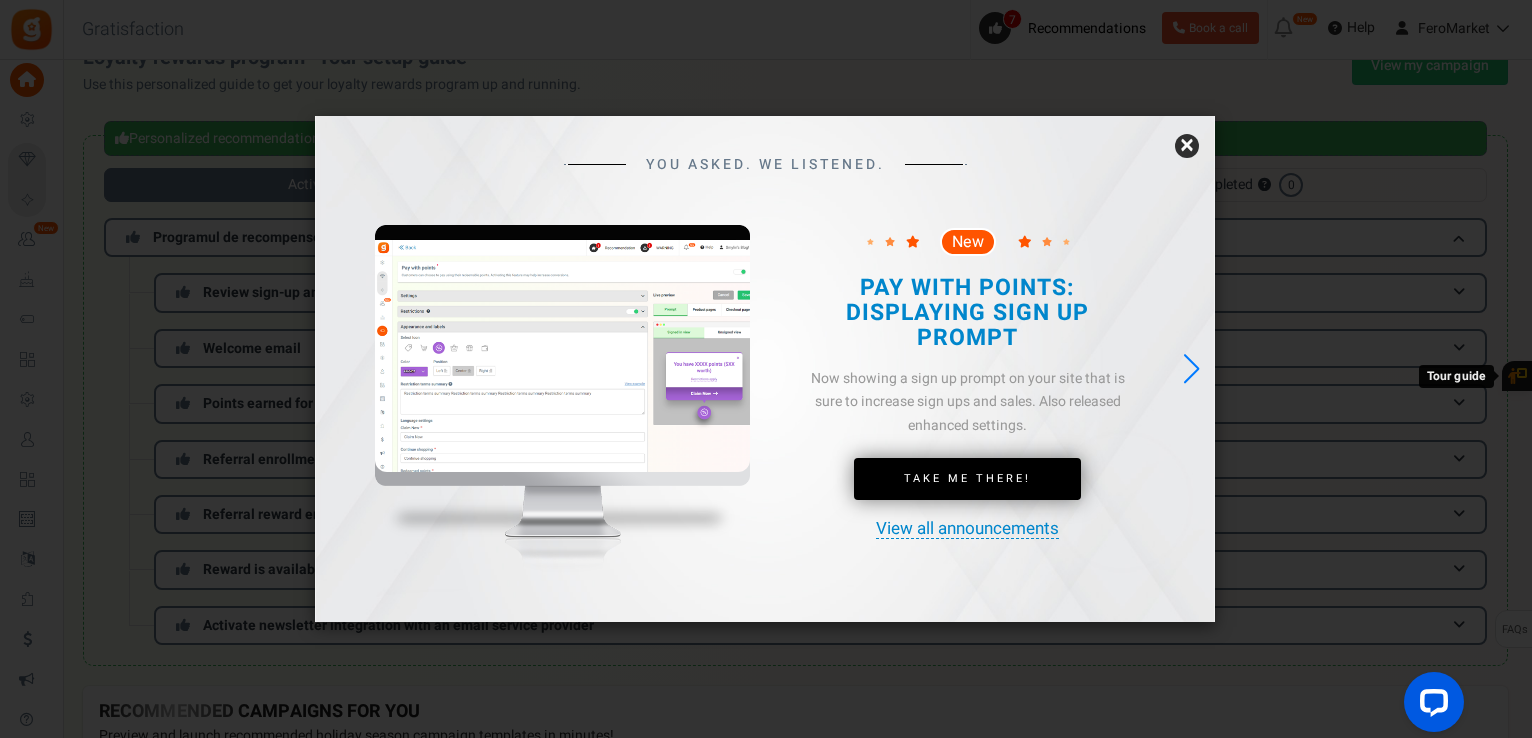 click on "×" at bounding box center (1187, 146) 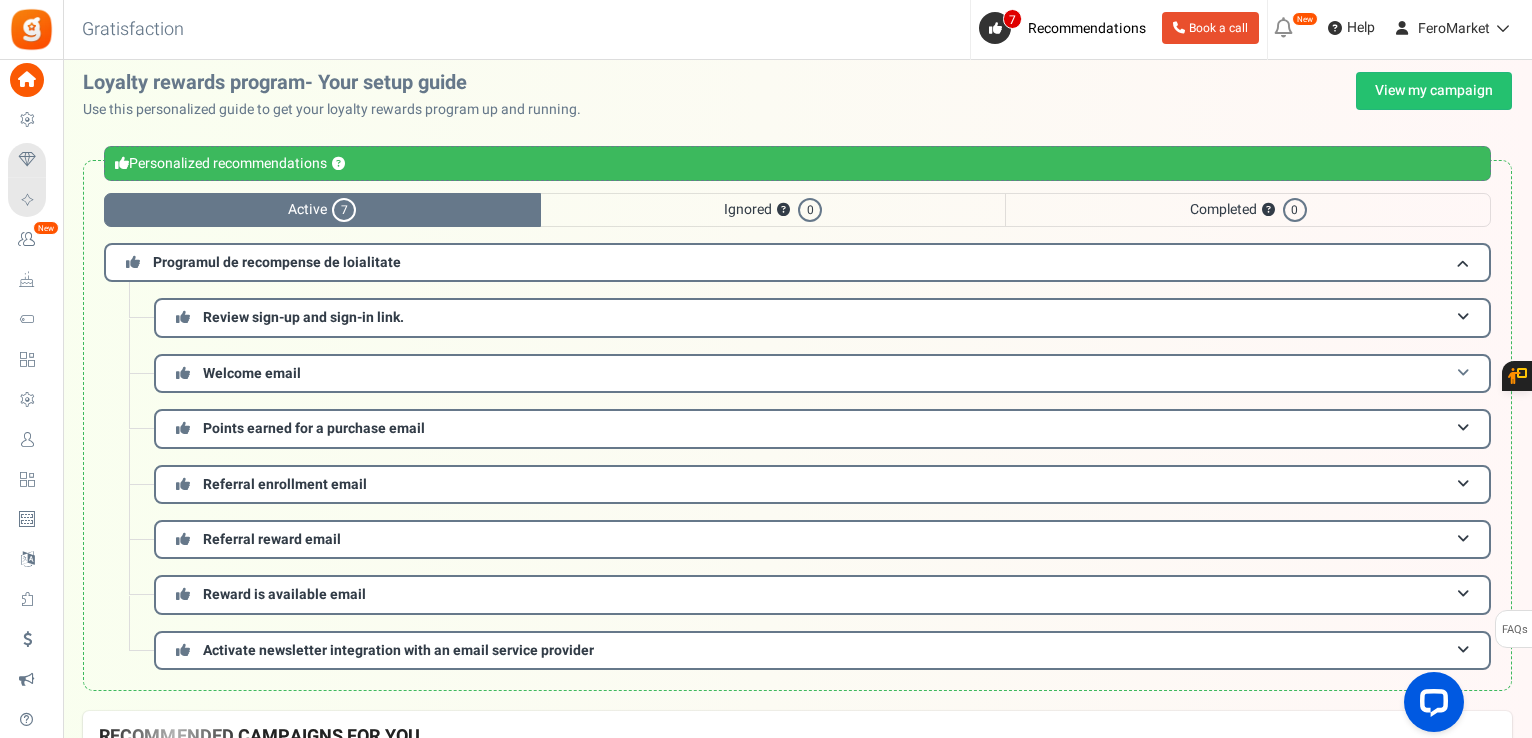 scroll, scrollTop: 0, scrollLeft: 0, axis: both 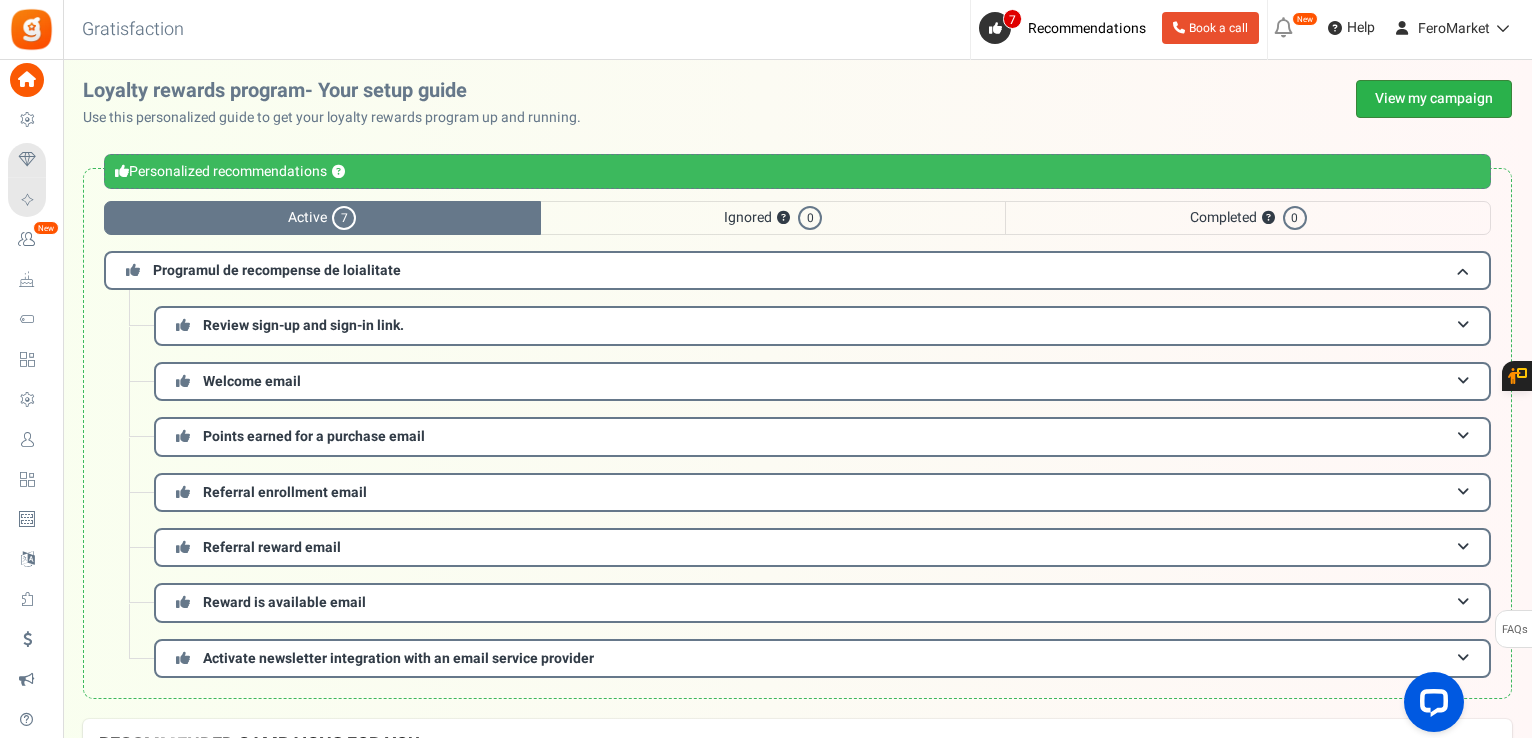 click on "View my campaign" at bounding box center (1434, 99) 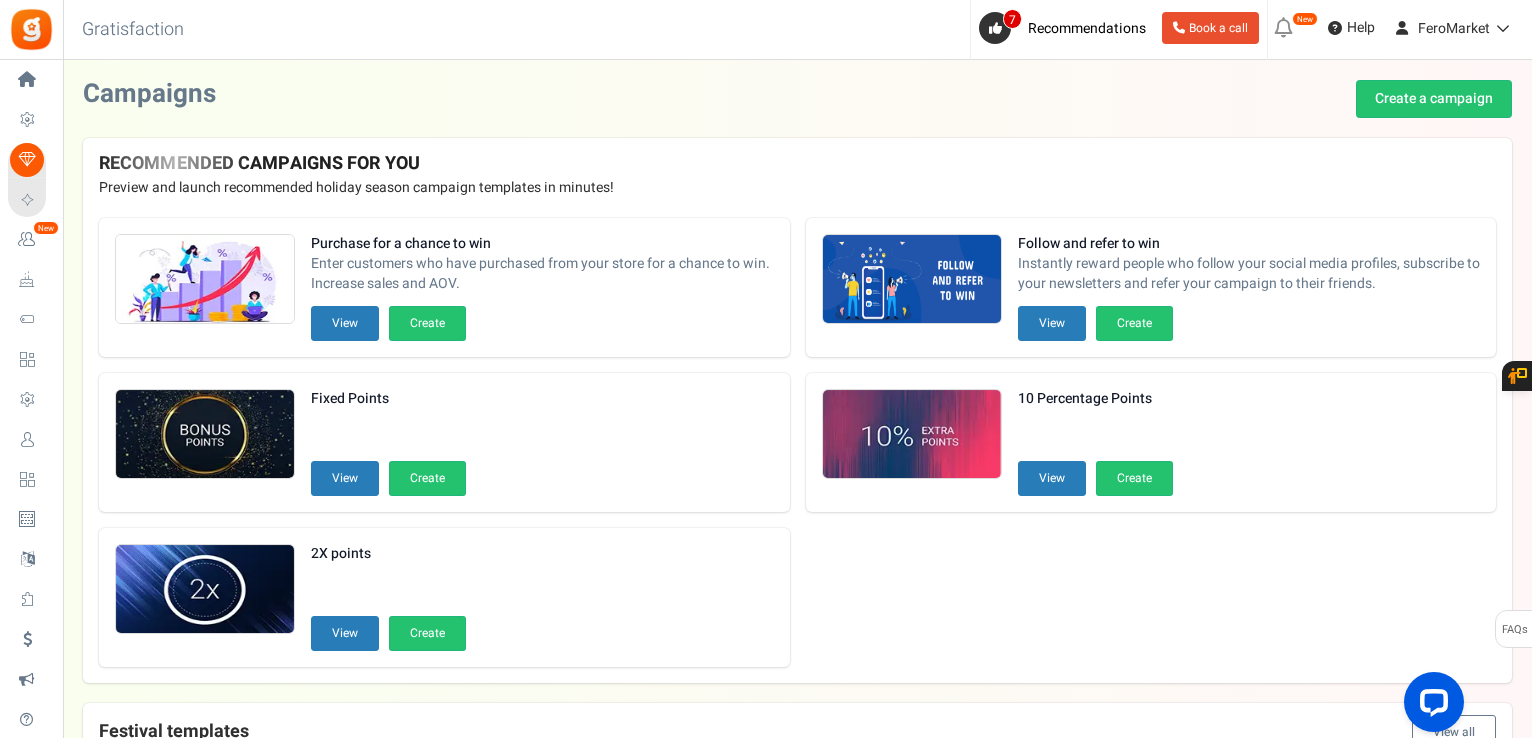 scroll, scrollTop: 434, scrollLeft: 0, axis: vertical 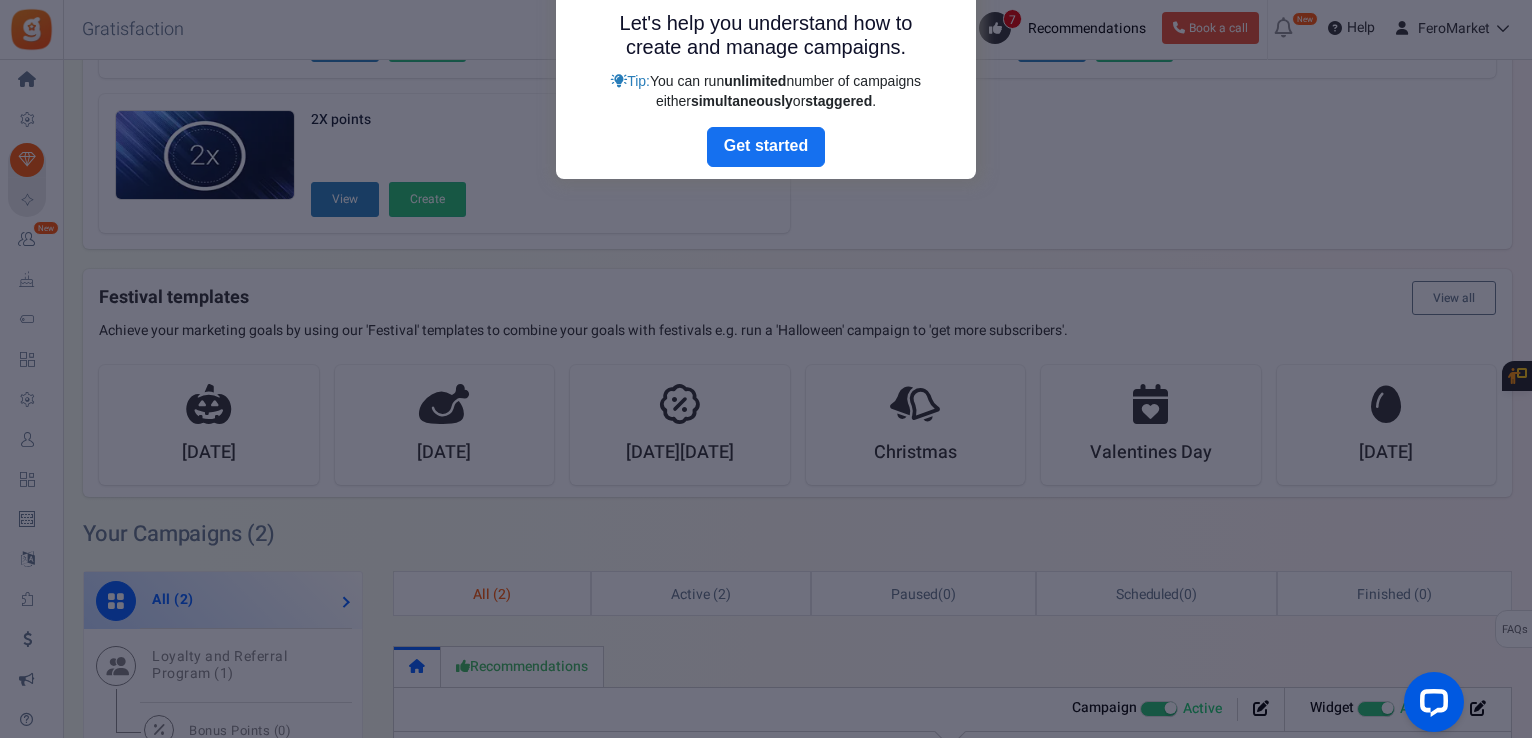 click at bounding box center [766, 369] 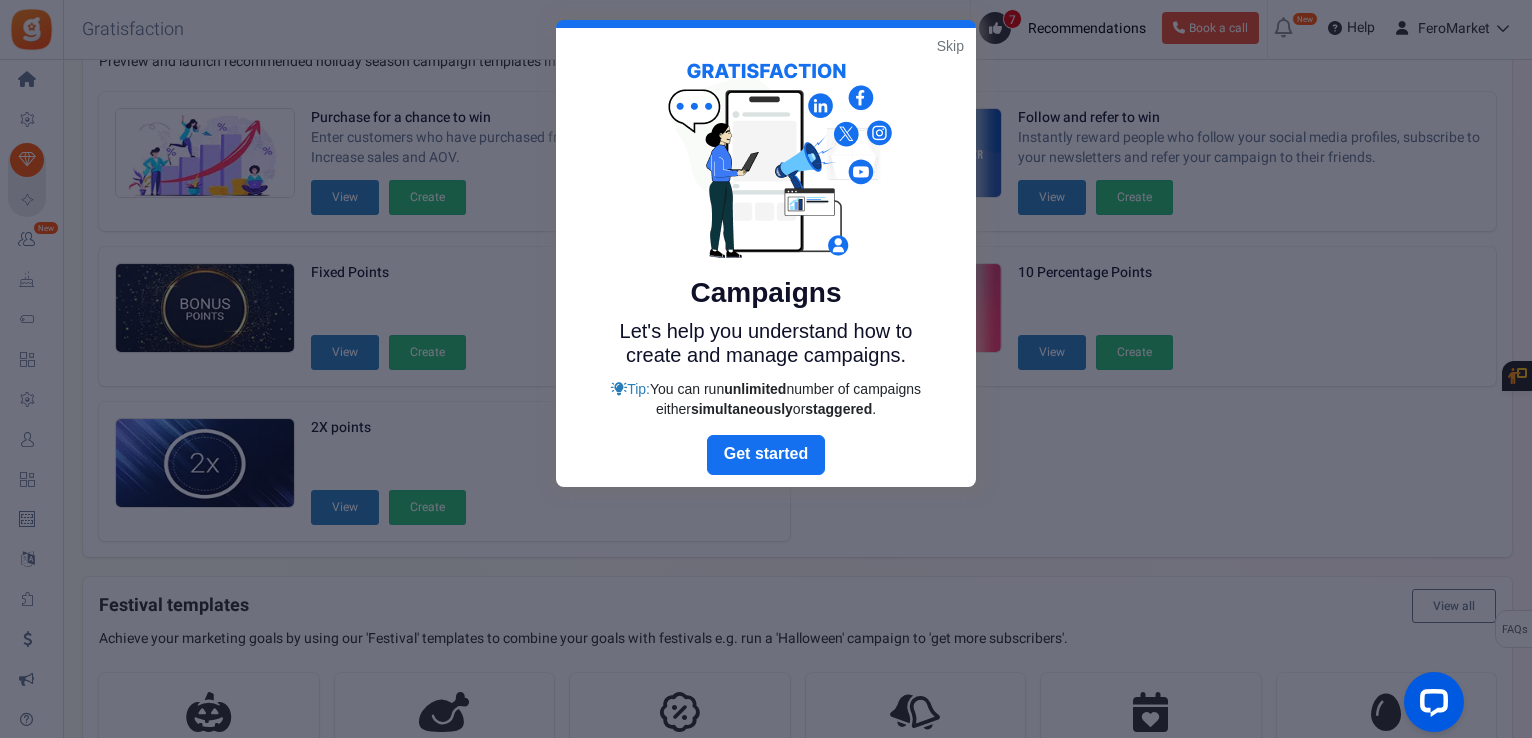 scroll, scrollTop: 0, scrollLeft: 0, axis: both 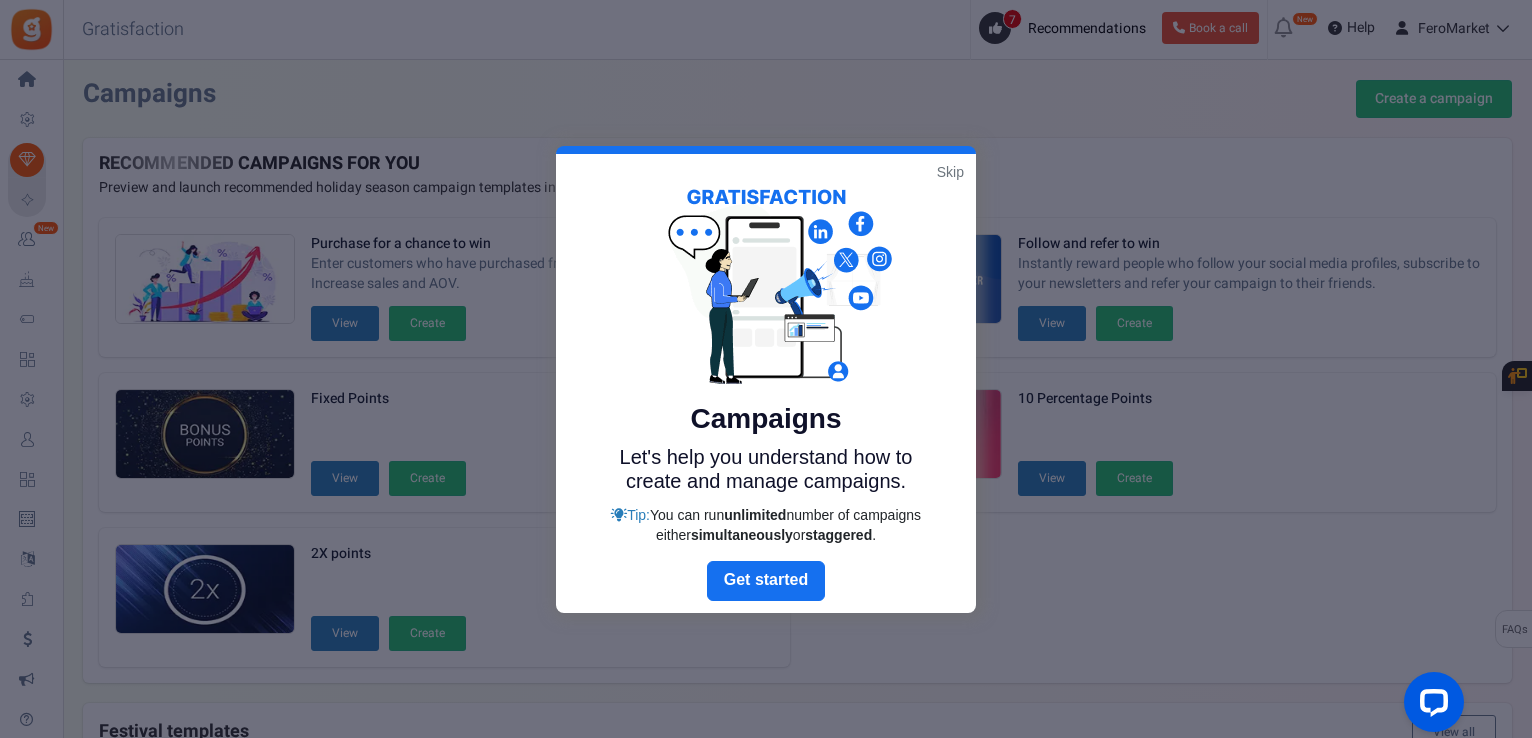 click on "Skip" at bounding box center (950, 172) 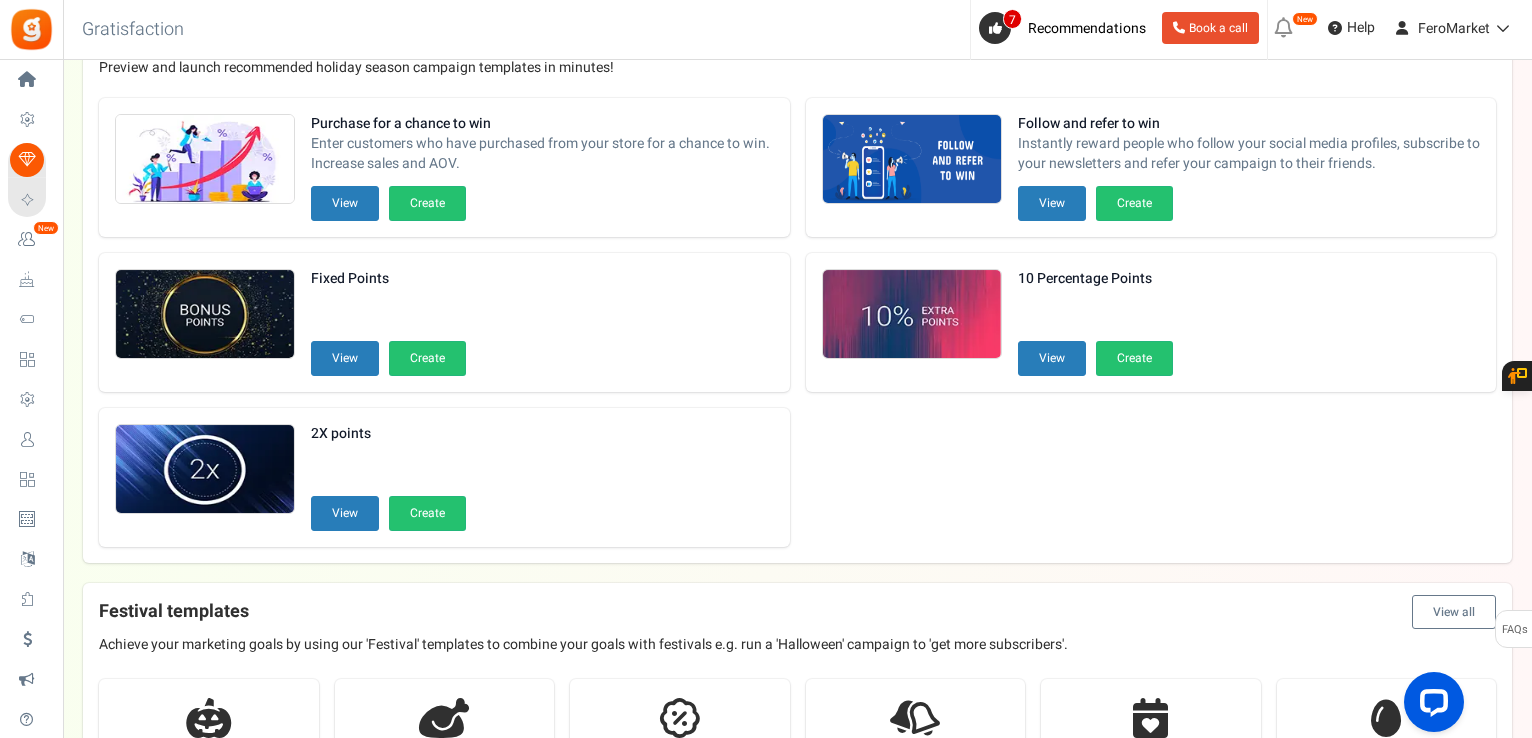 scroll, scrollTop: 0, scrollLeft: 0, axis: both 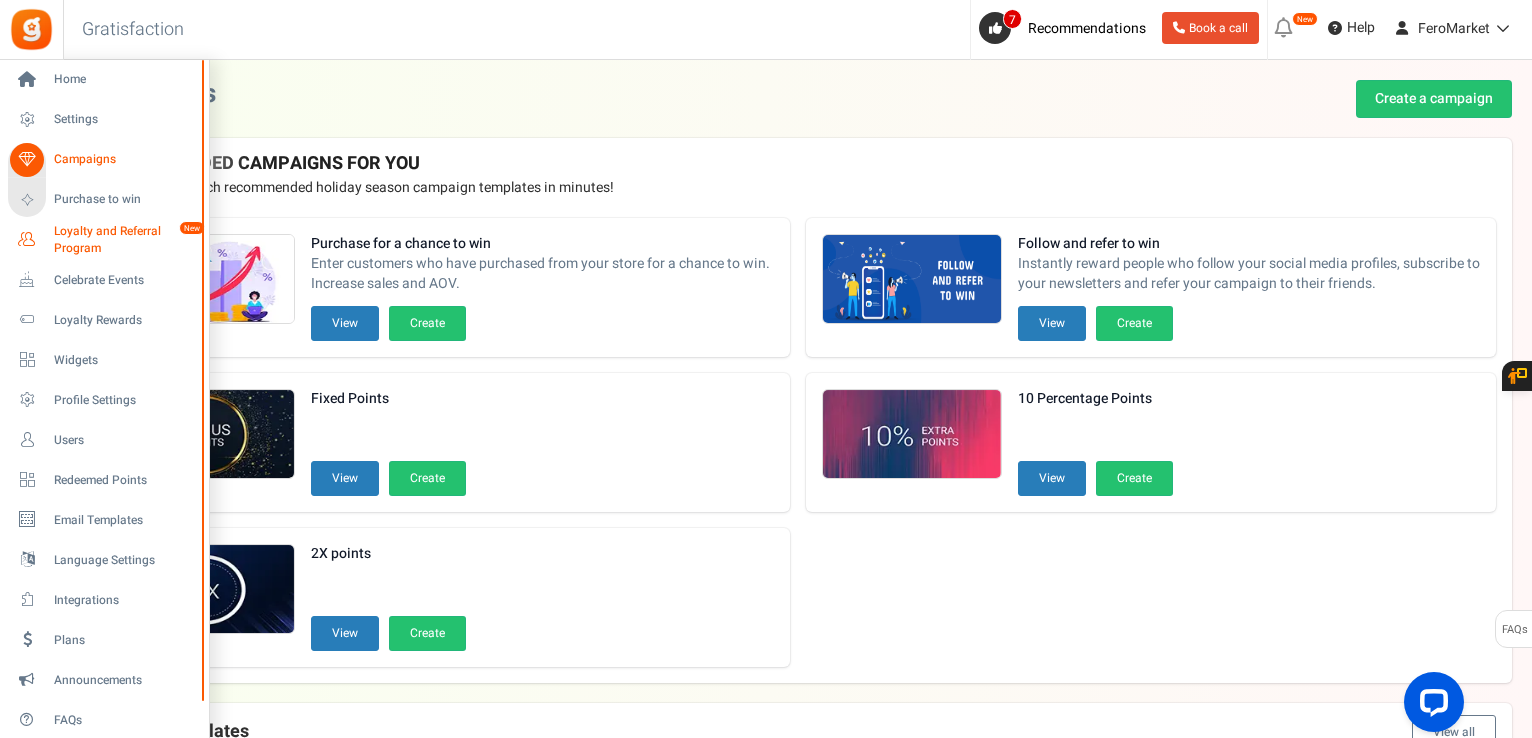 click on "Loyalty and Referral Program" at bounding box center [127, 240] 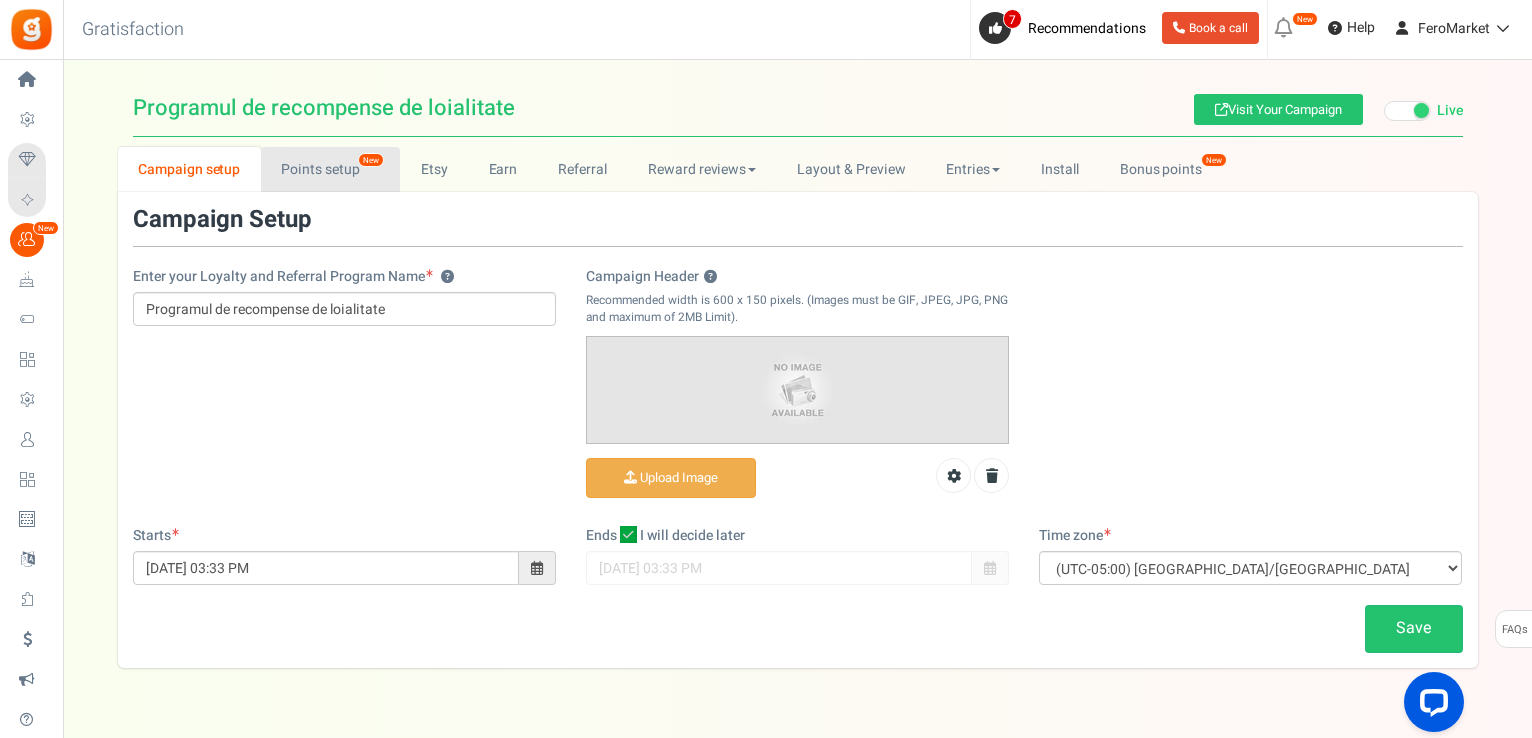 scroll, scrollTop: 0, scrollLeft: 0, axis: both 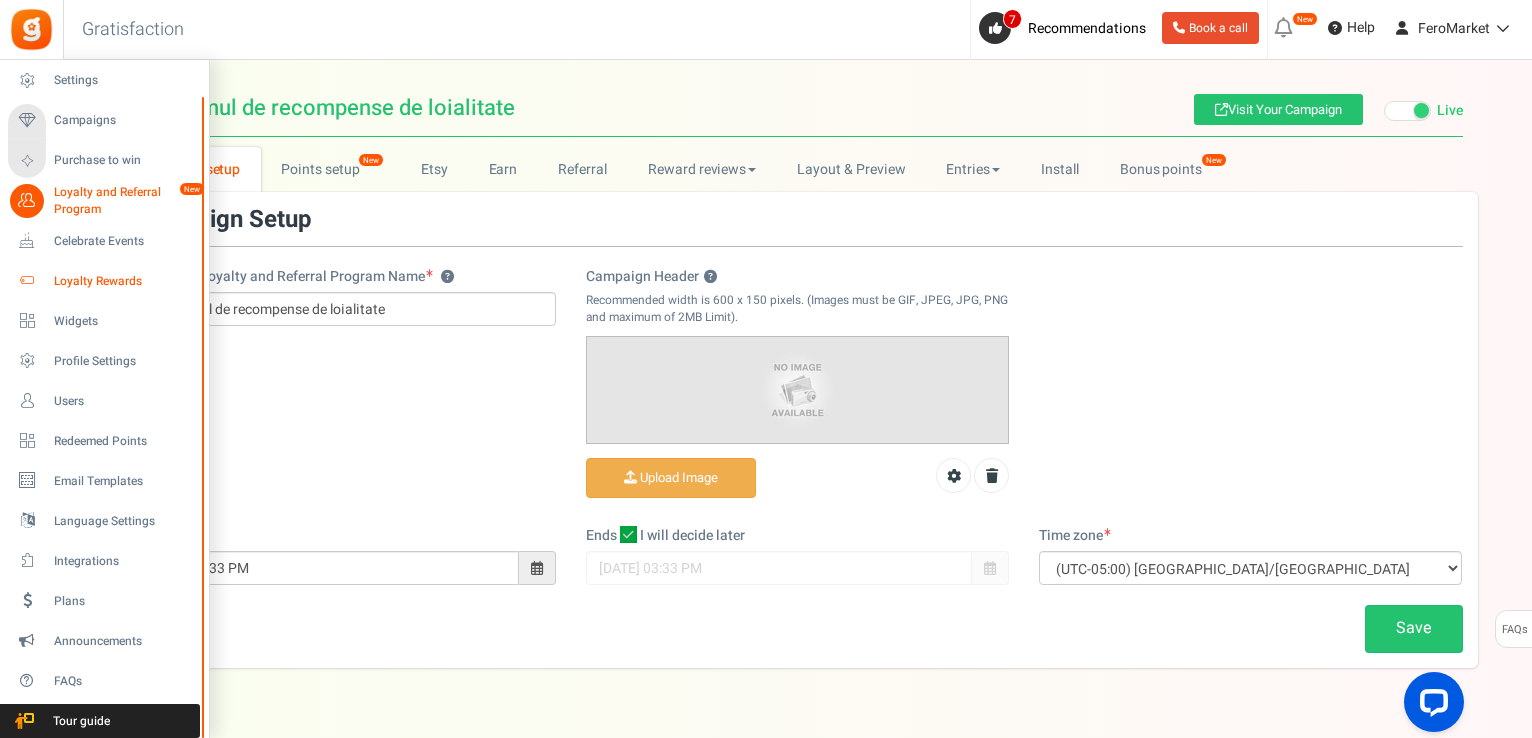click on "Loyalty Rewards" at bounding box center [124, 281] 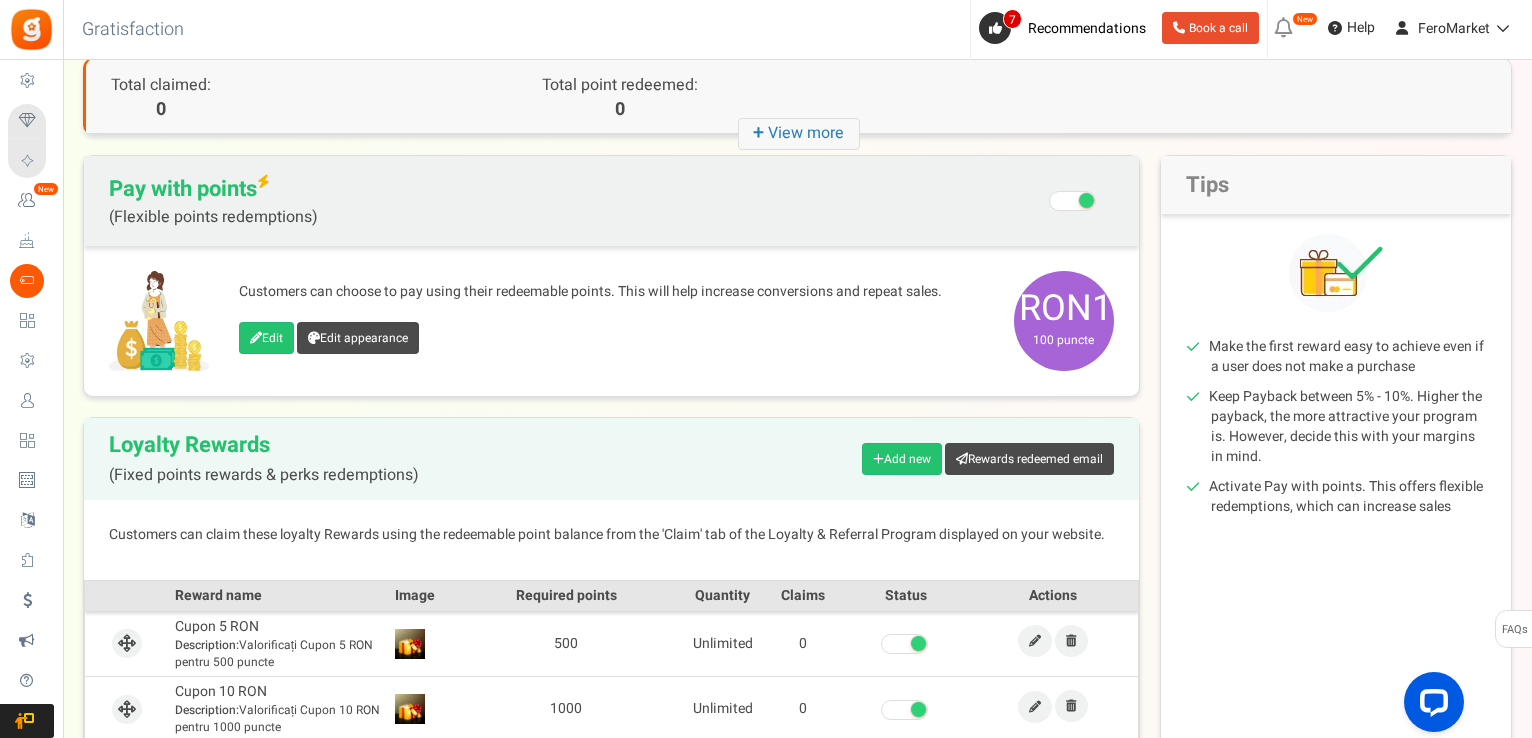 scroll, scrollTop: 100, scrollLeft: 0, axis: vertical 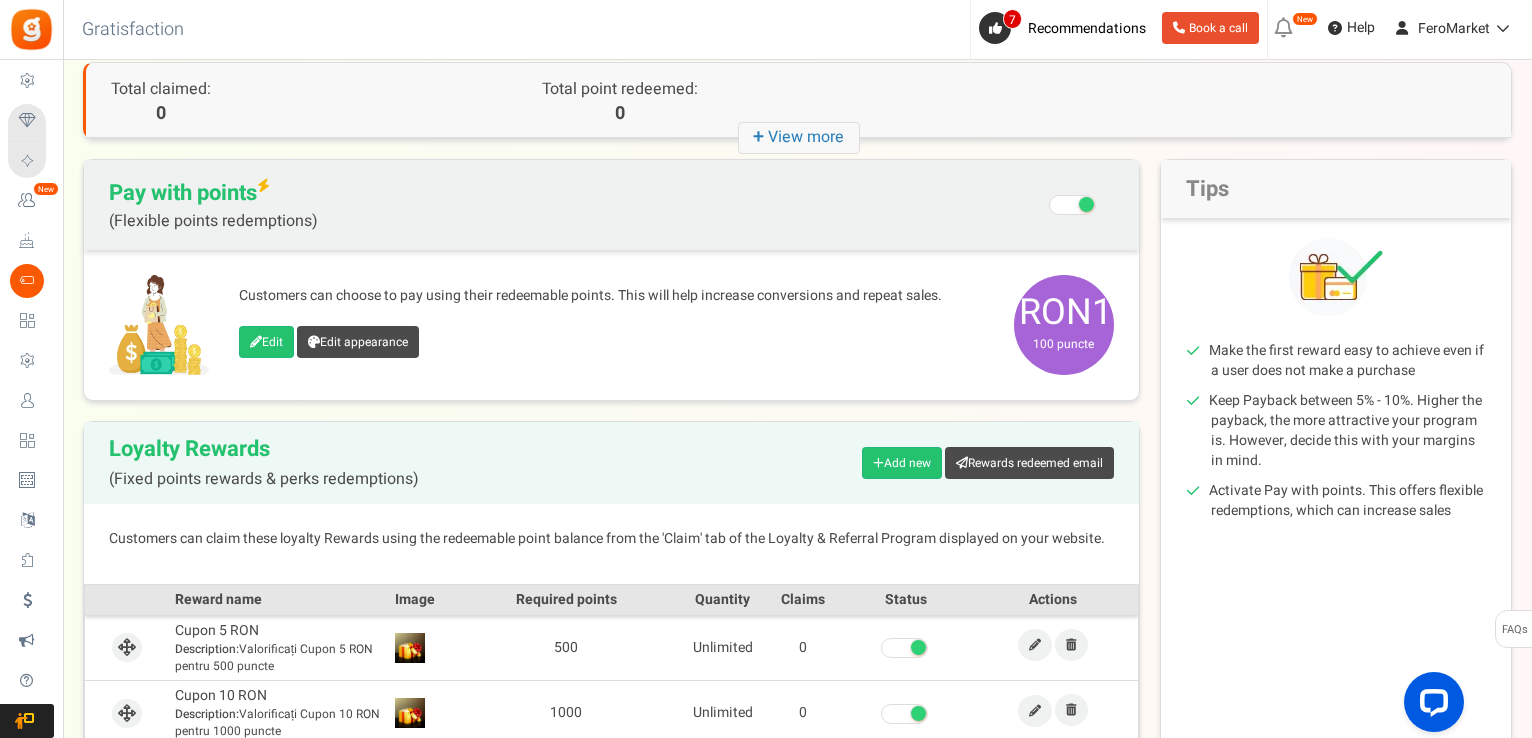 click on "+  View more" at bounding box center (799, 138) 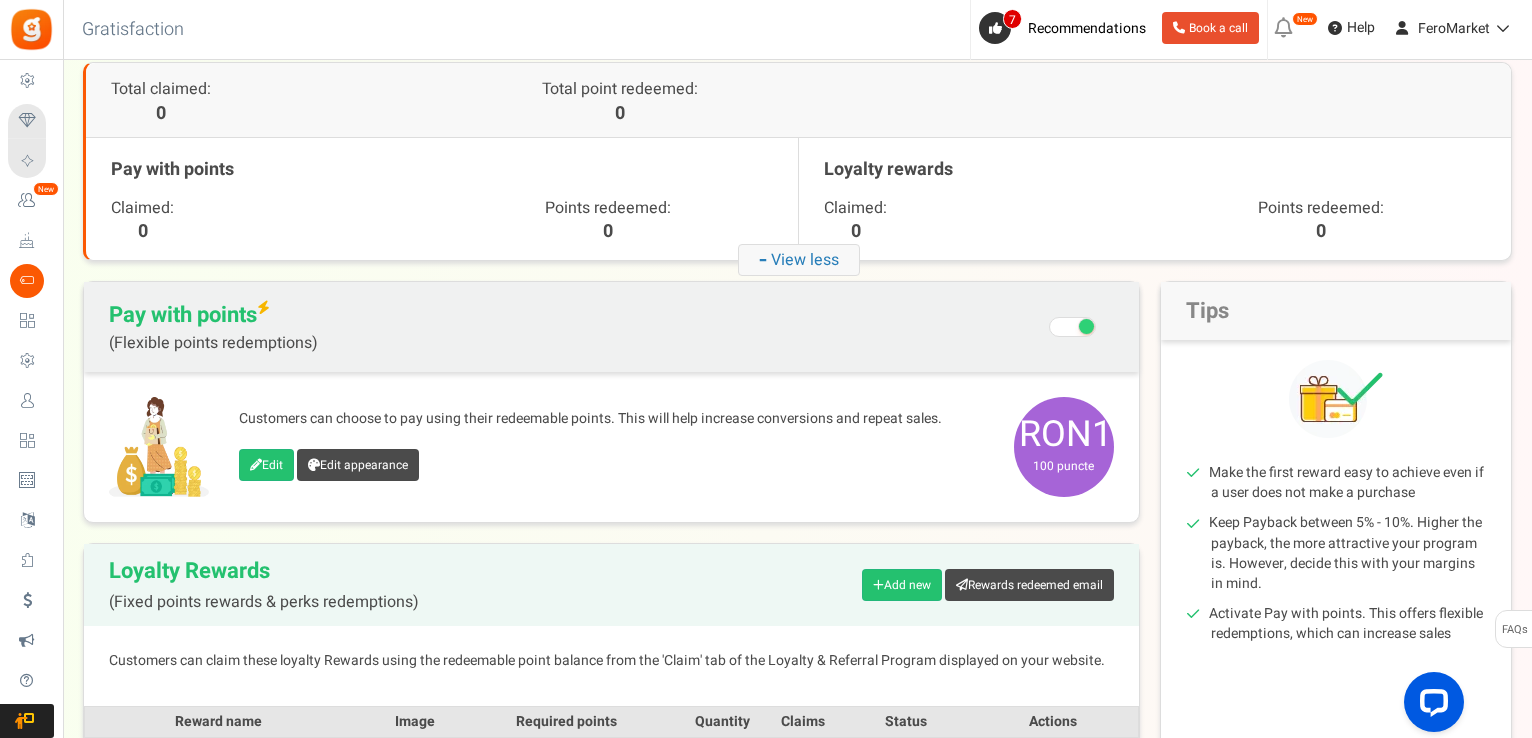 click on "-  View less" at bounding box center (799, 260) 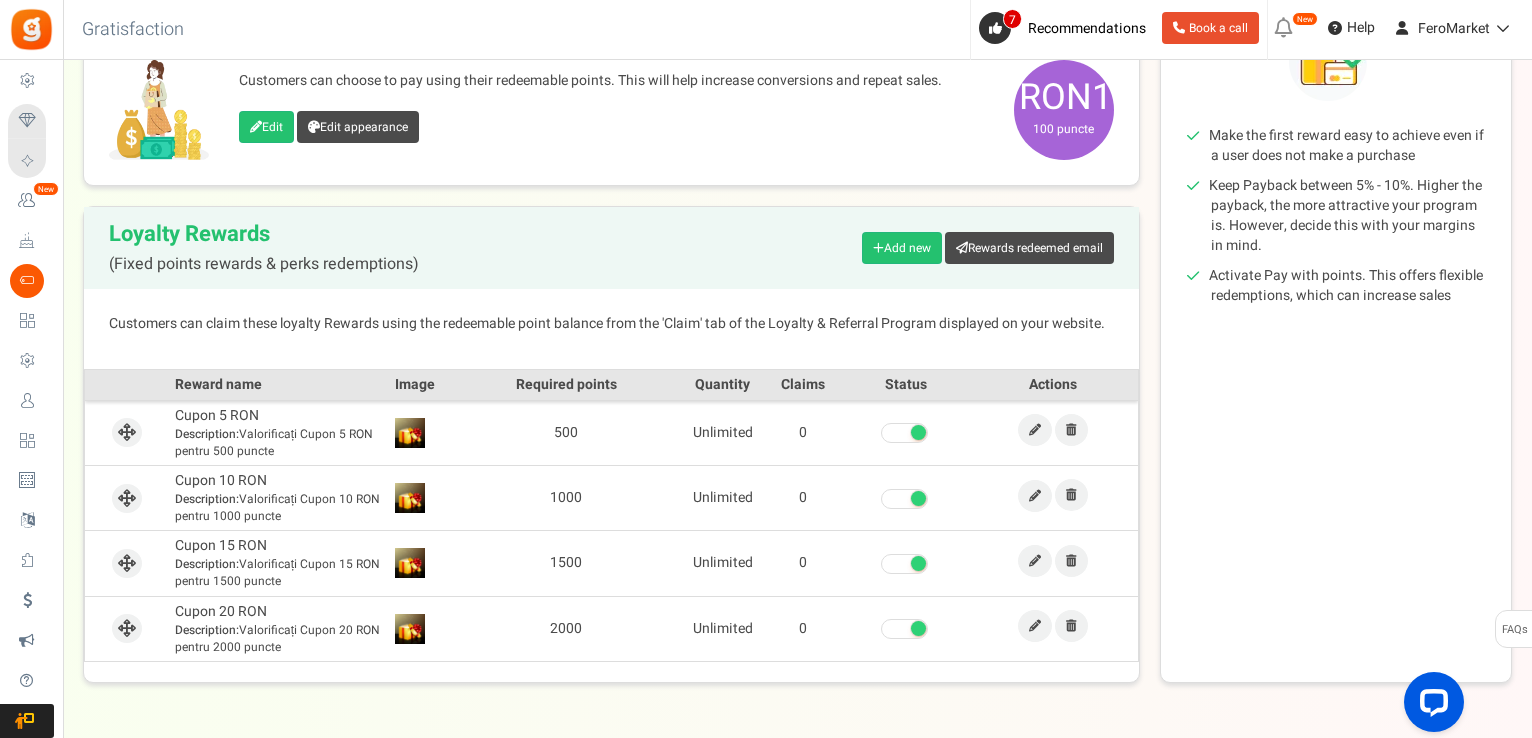 scroll, scrollTop: 379, scrollLeft: 0, axis: vertical 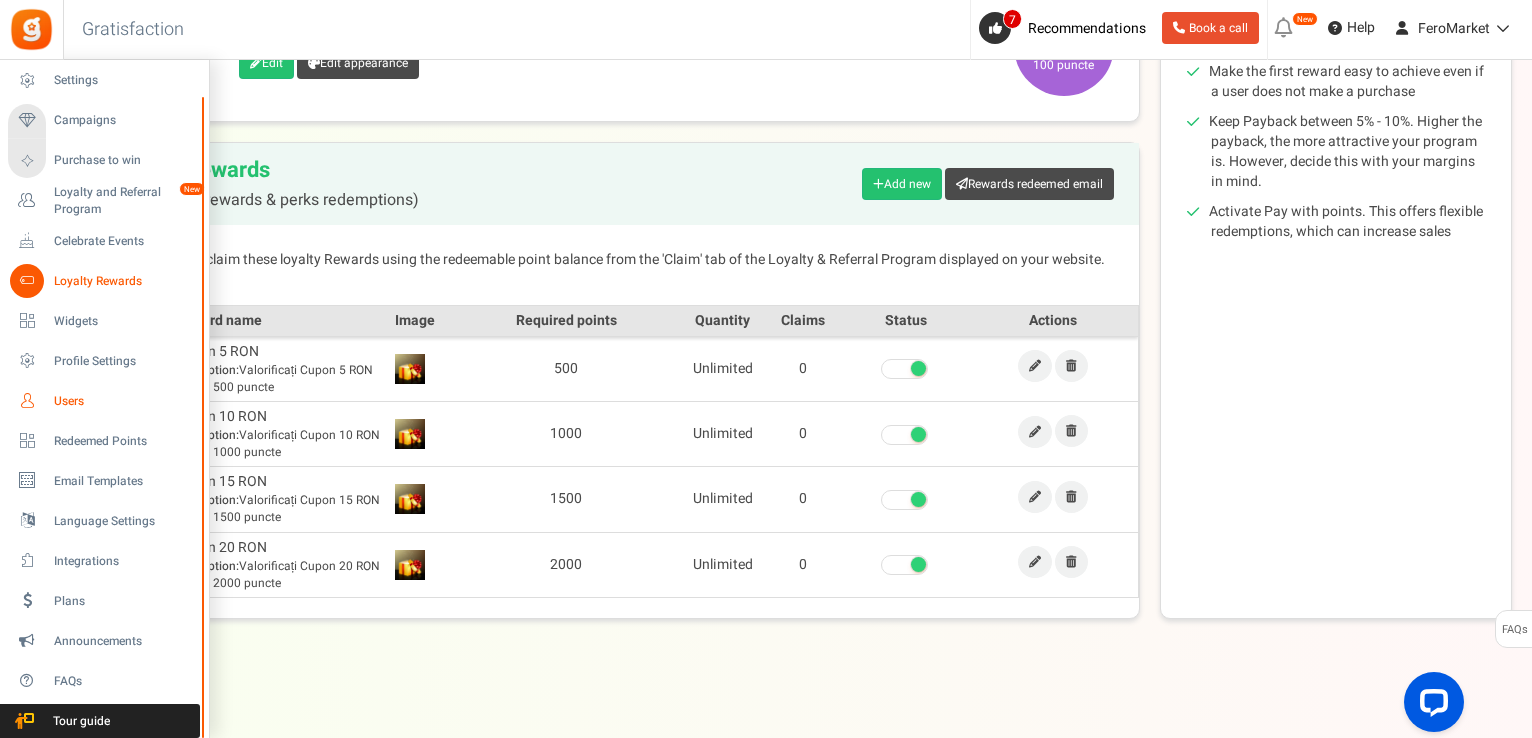 click on "Users" at bounding box center (124, 401) 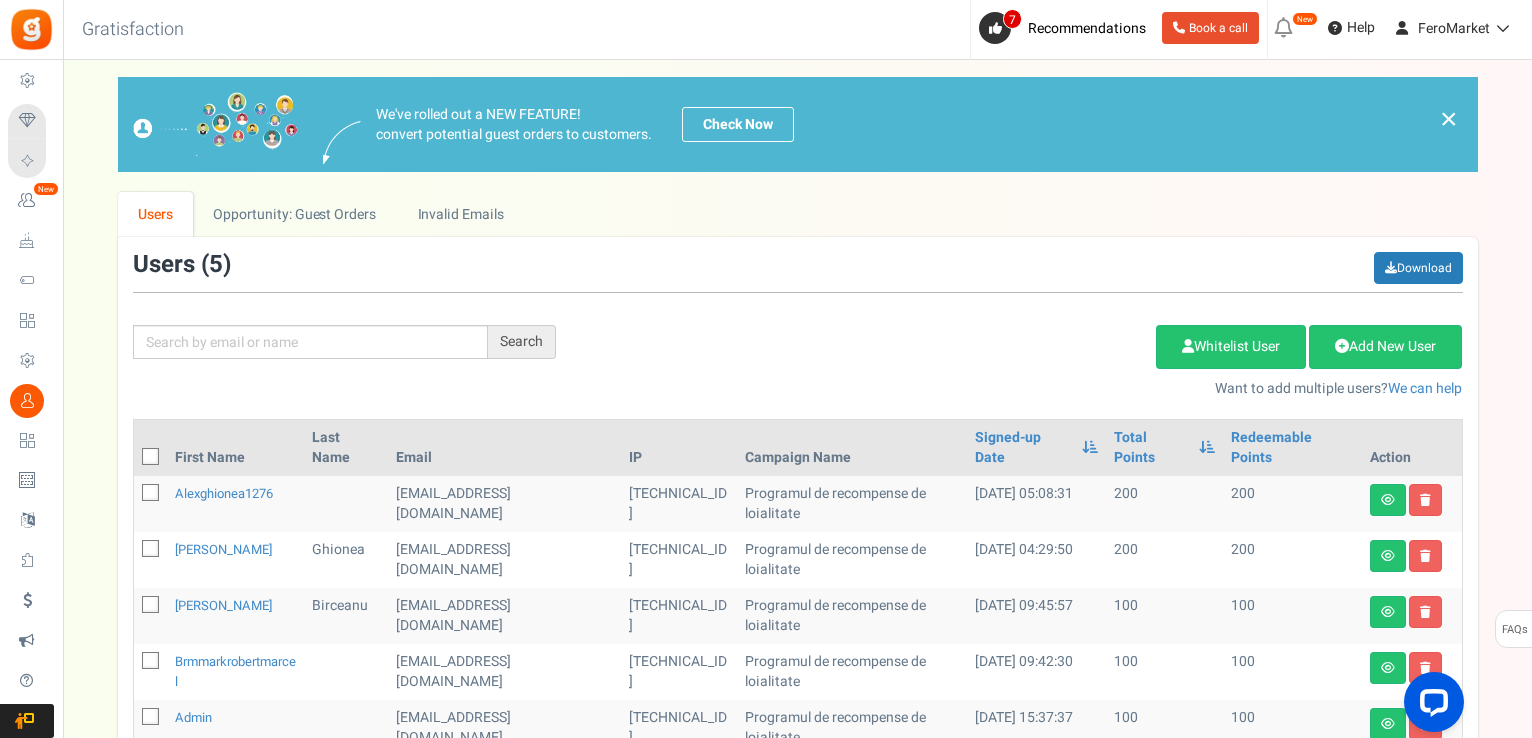 scroll, scrollTop: 0, scrollLeft: 0, axis: both 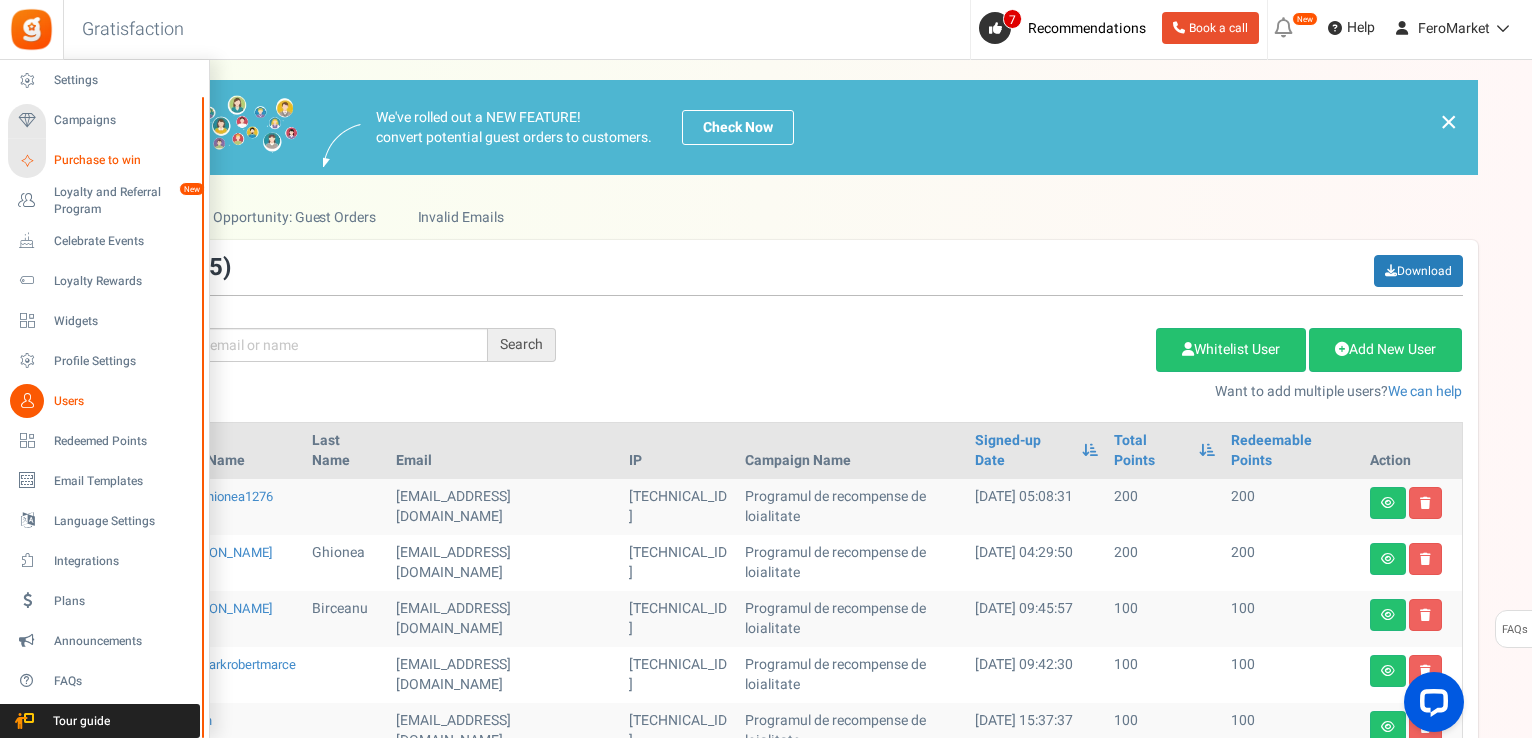 click on "Purchase to win" at bounding box center (104, 161) 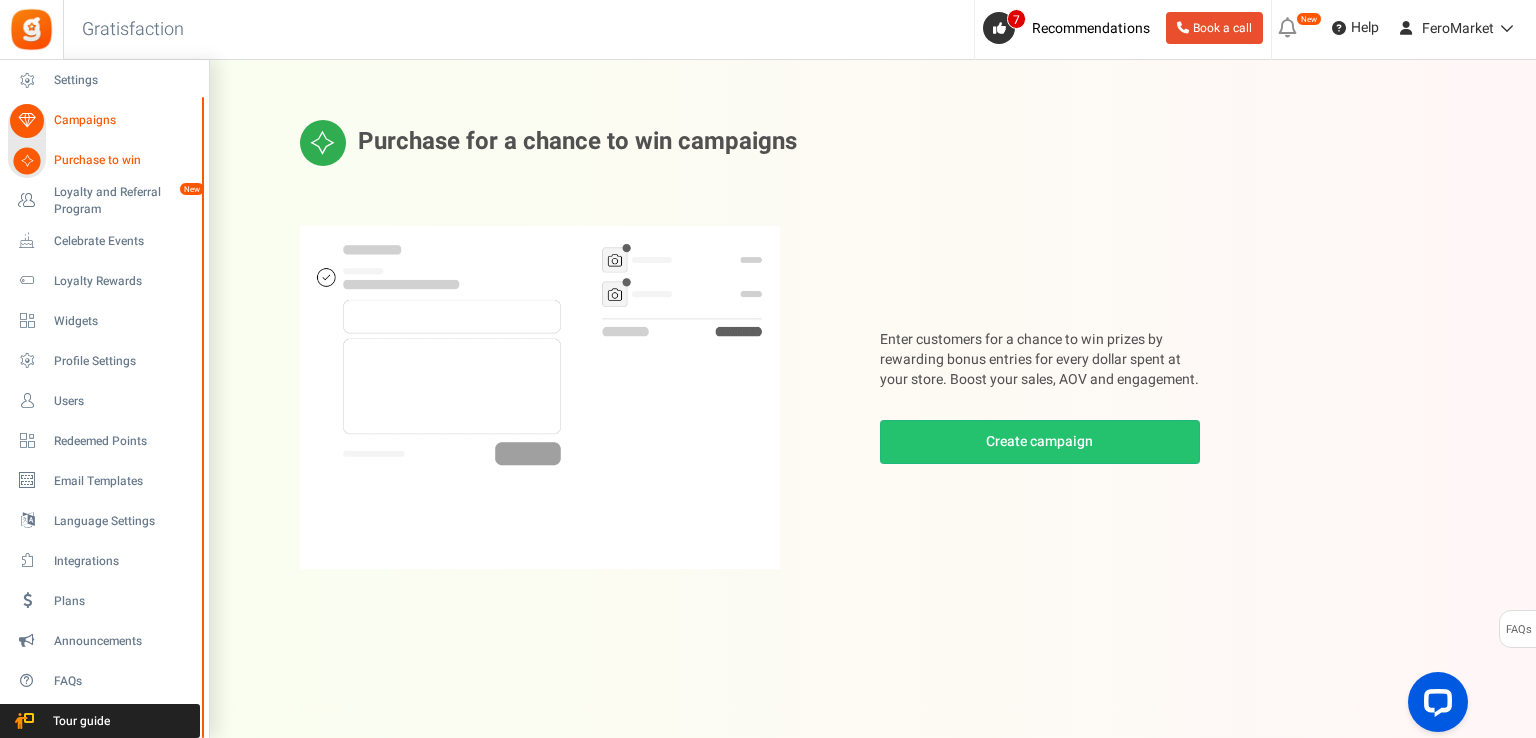 click on "Campaigns" at bounding box center [104, 121] 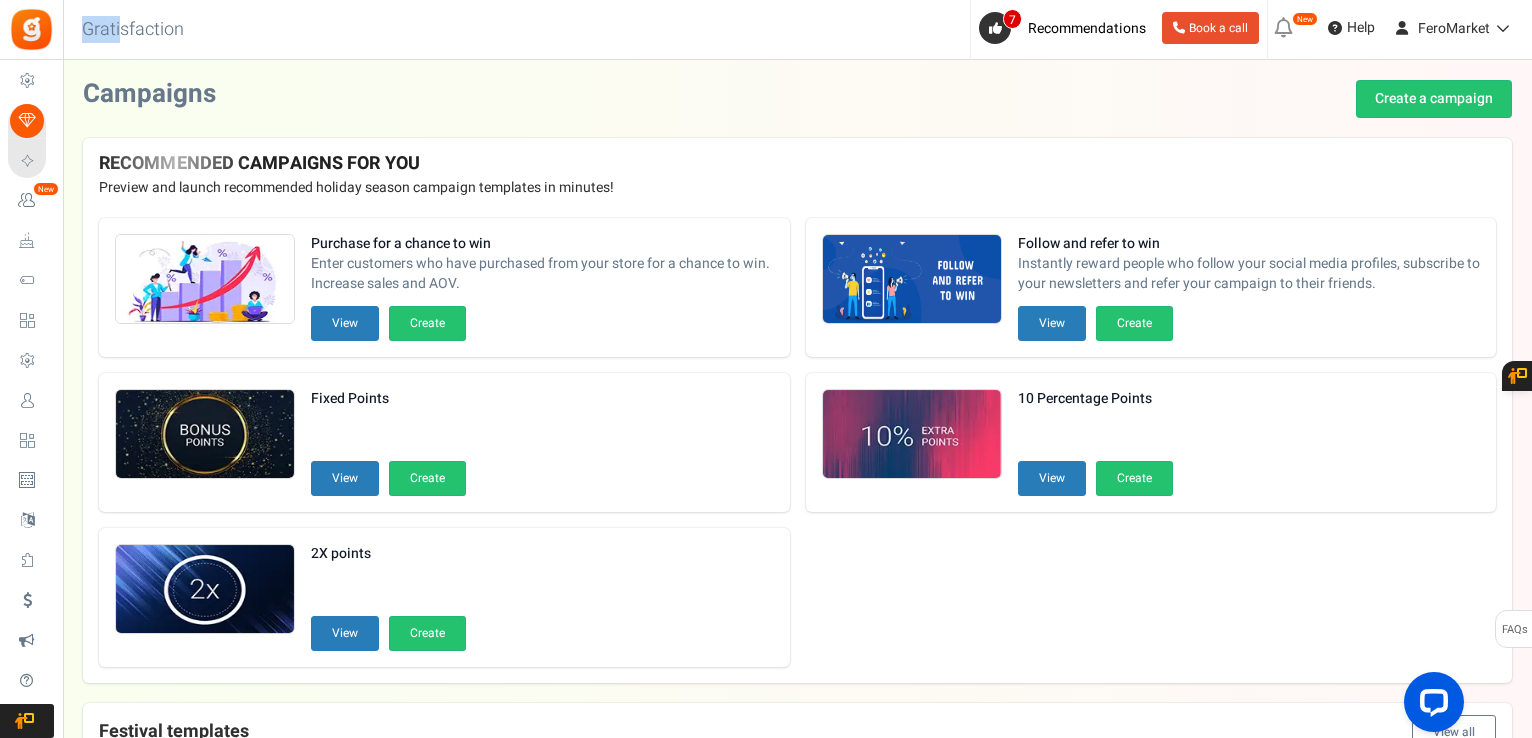 drag, startPoint x: 224, startPoint y: 46, endPoint x: 120, endPoint y: 38, distance: 104.307236 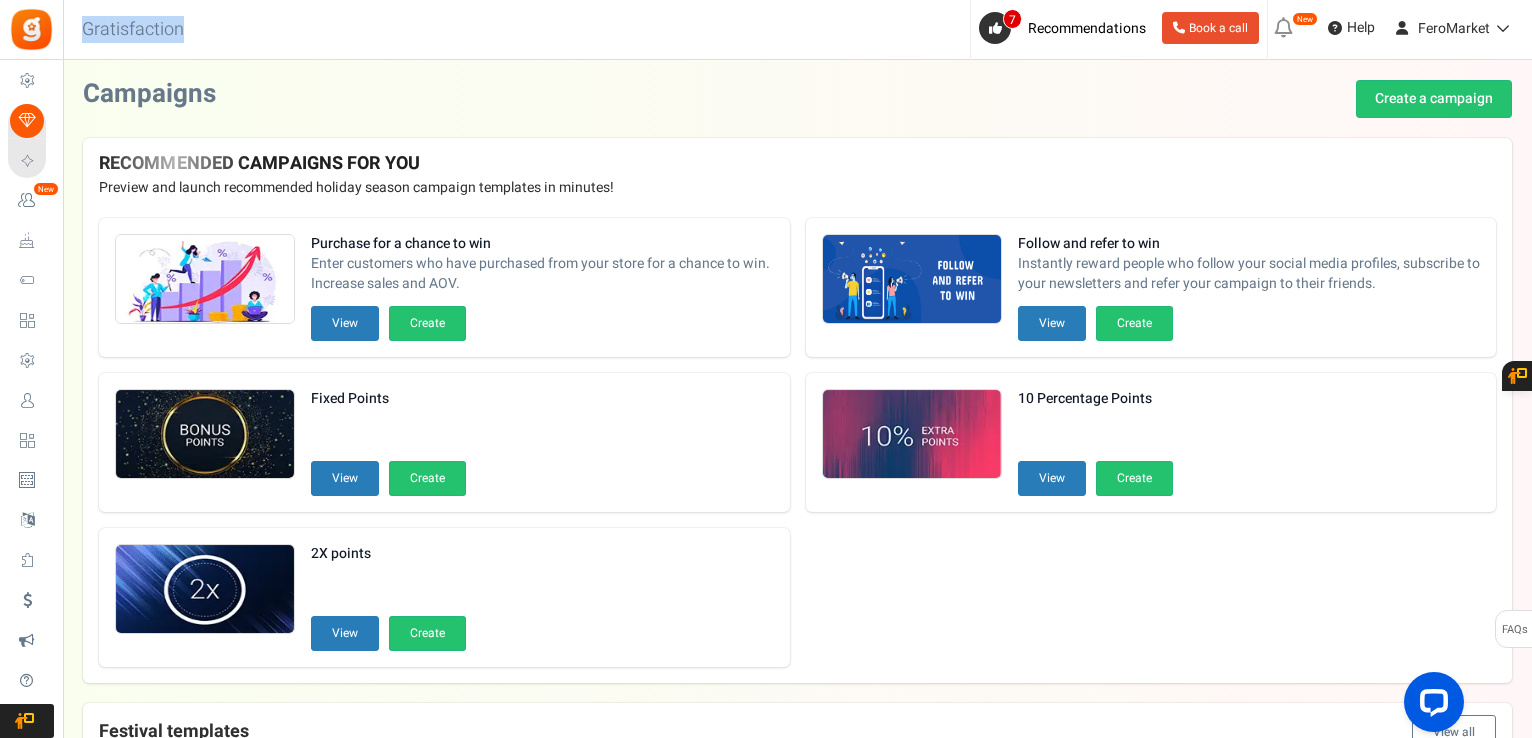 click on "Gratisfaction" at bounding box center [133, 30] 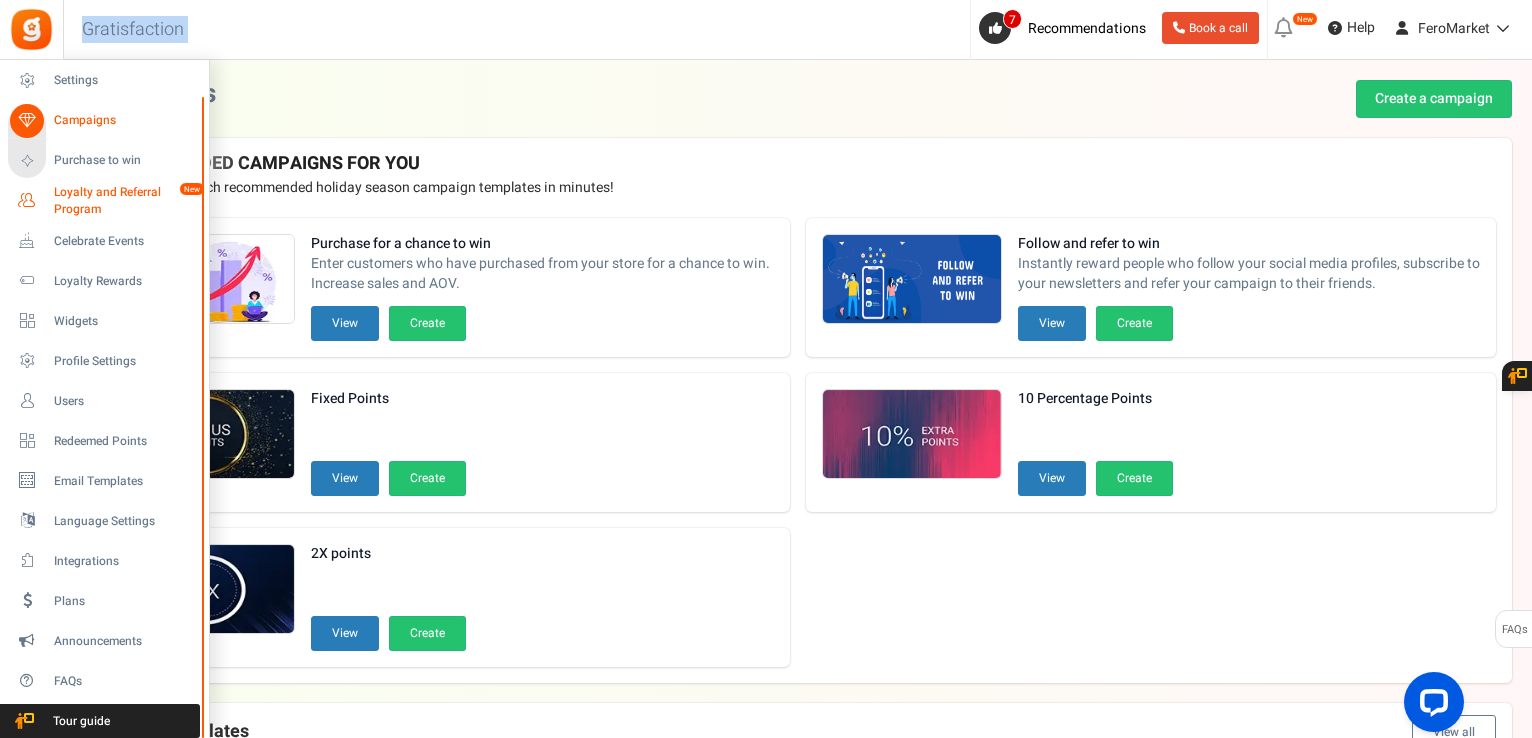 click on "Loyalty and Referral Program" at bounding box center (127, 201) 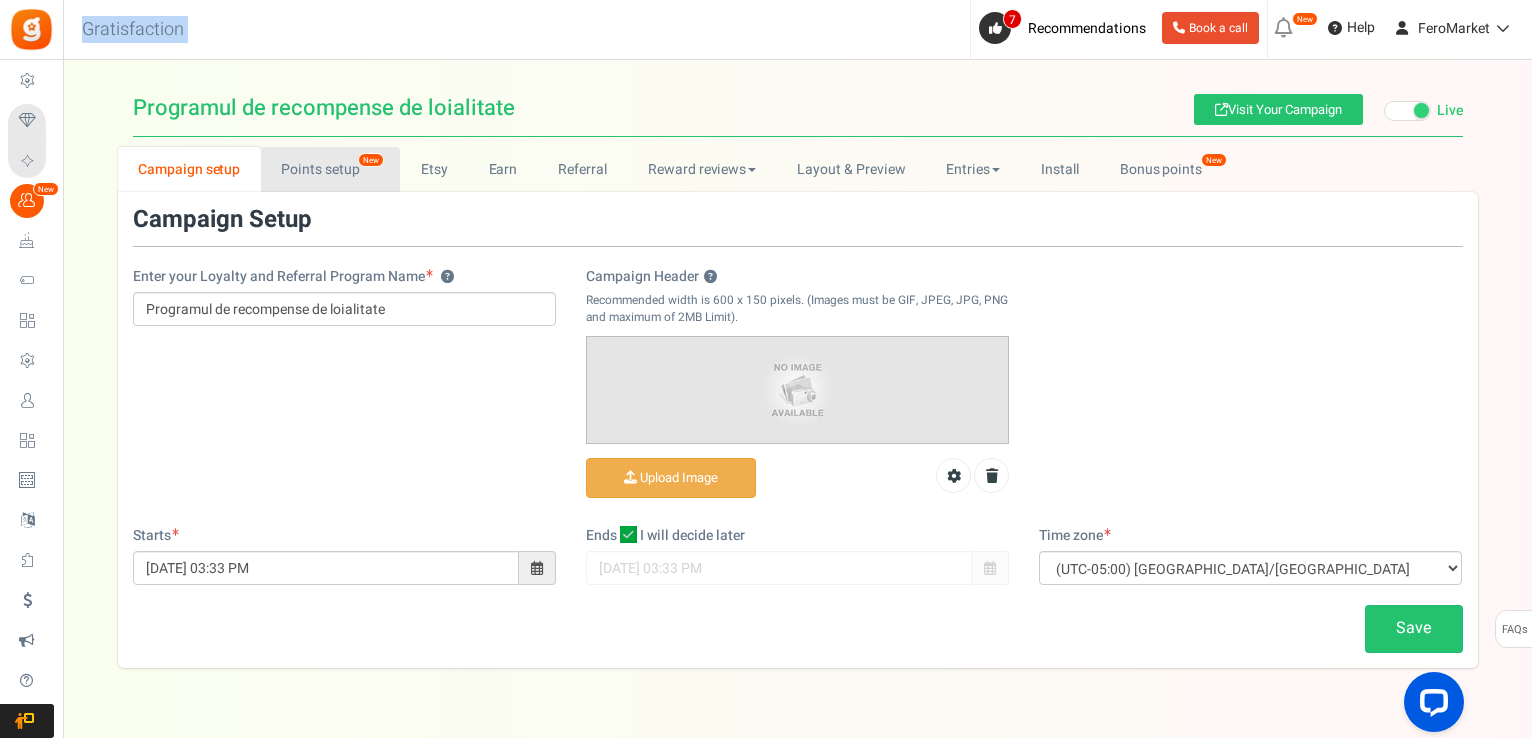 scroll, scrollTop: 0, scrollLeft: 0, axis: both 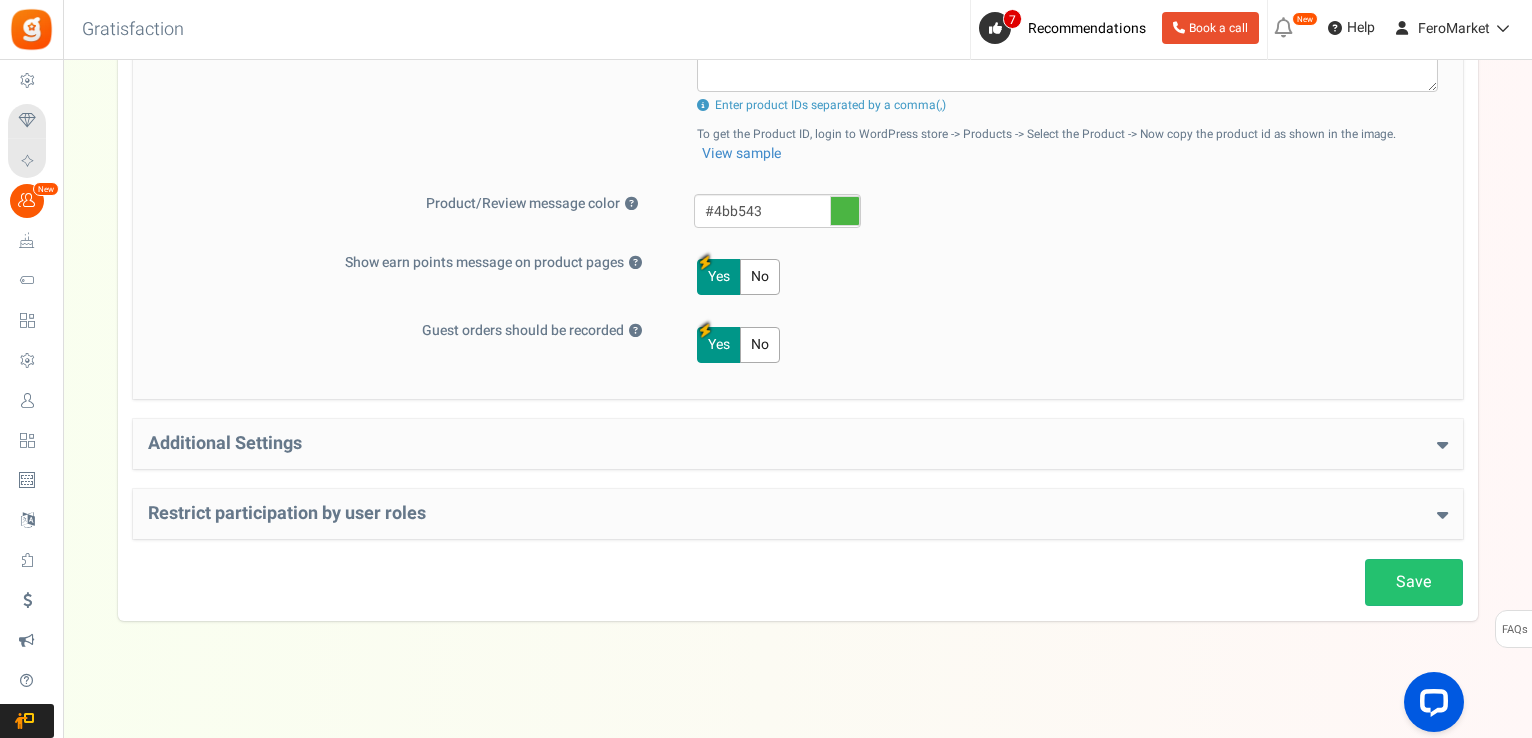 click on "Additional Settings" at bounding box center (798, 444) 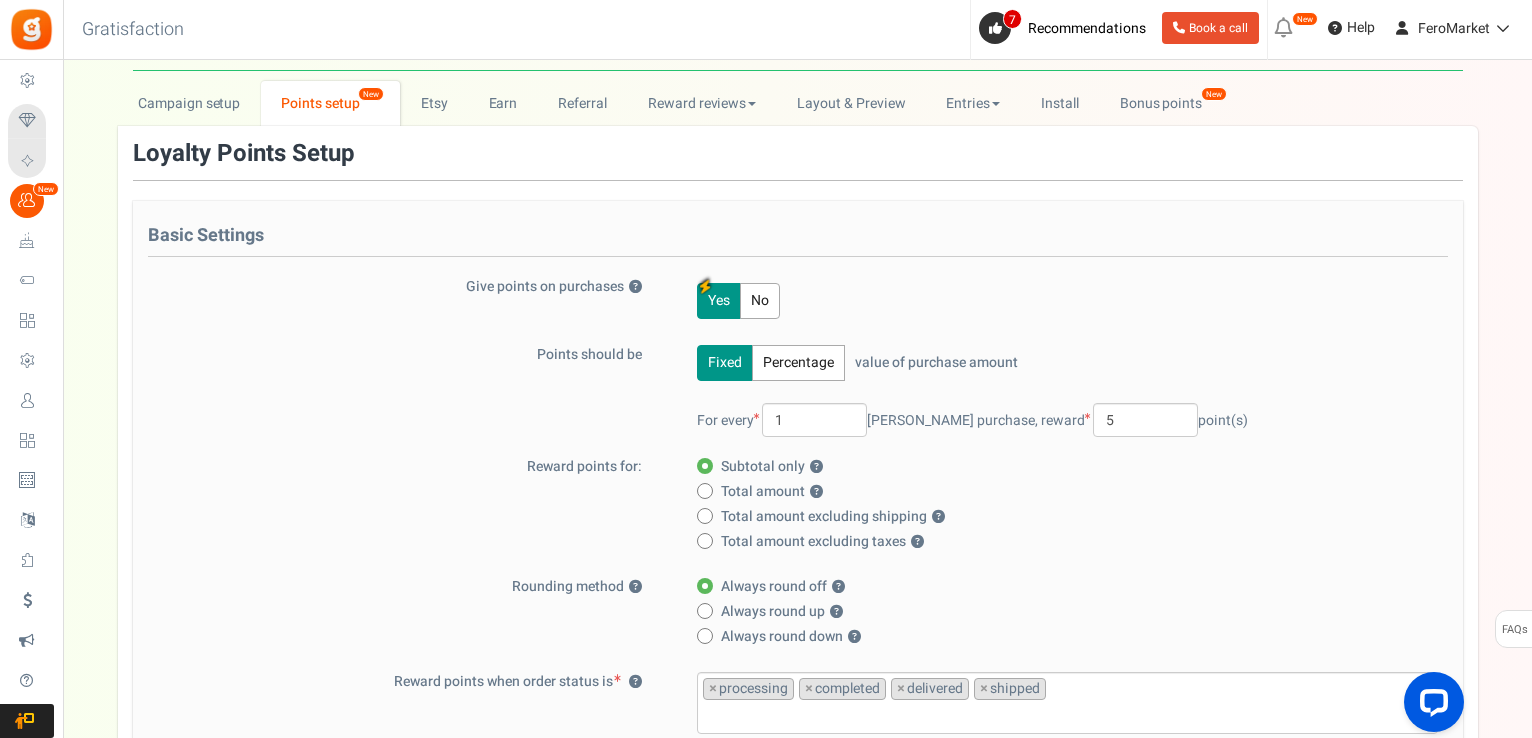 scroll, scrollTop: 58, scrollLeft: 0, axis: vertical 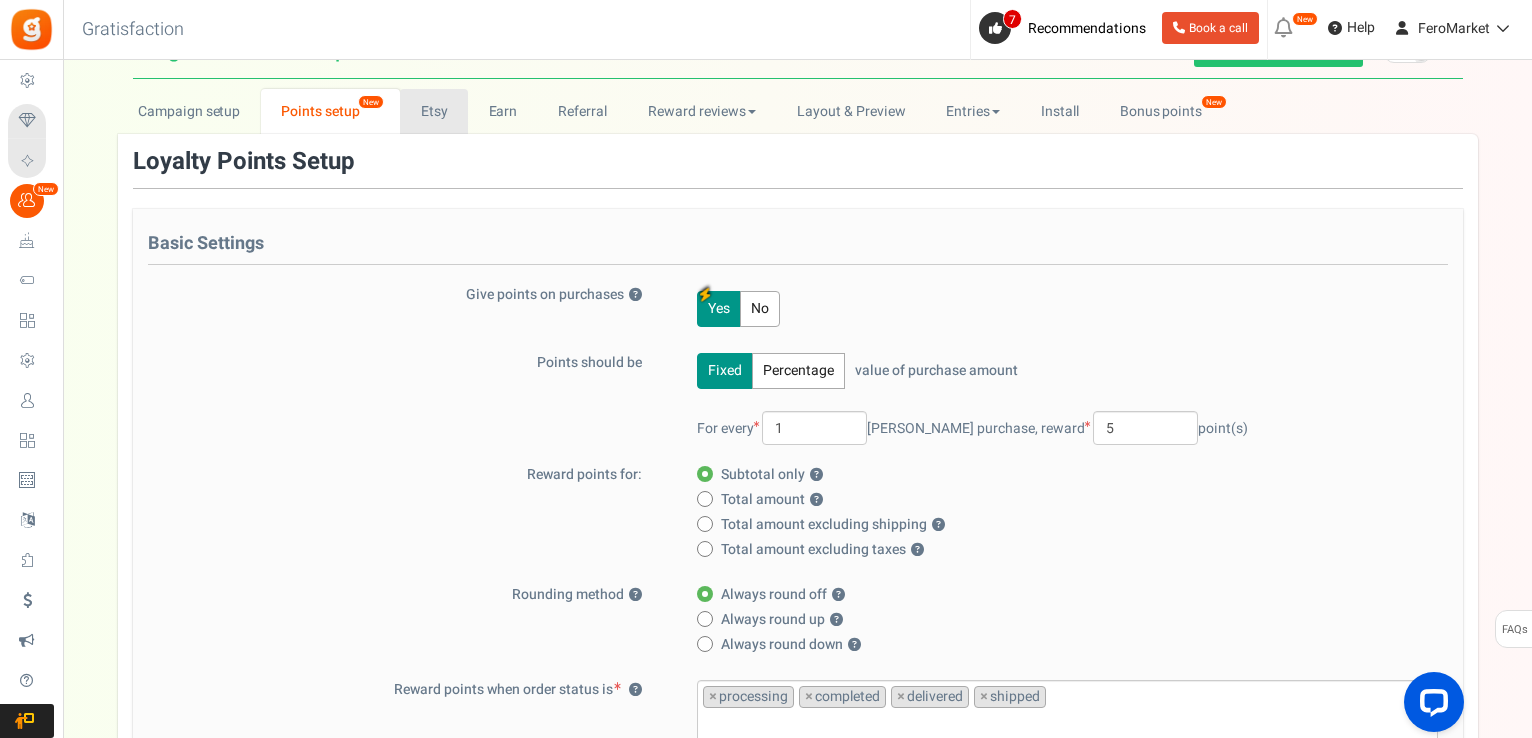 click on "Etsy" at bounding box center [434, 111] 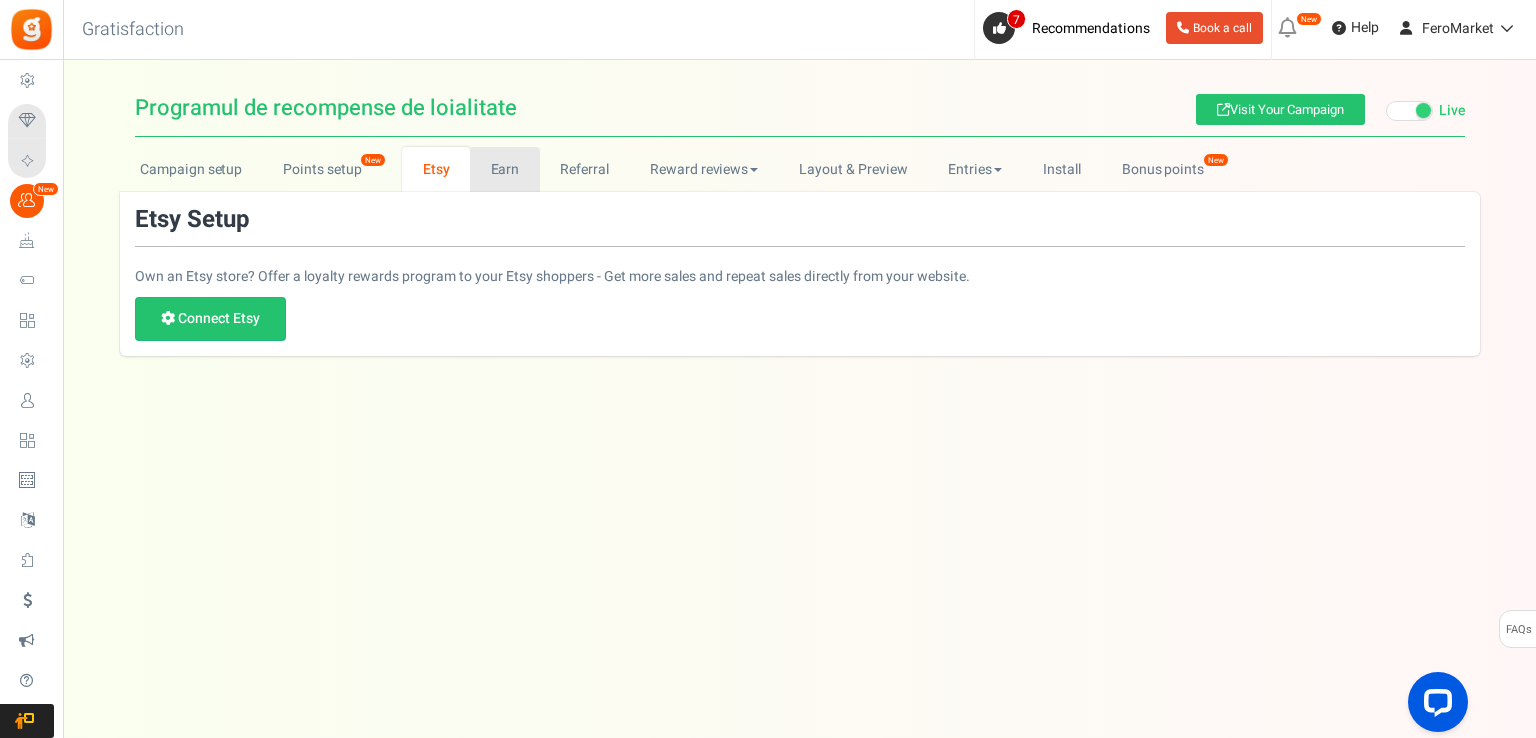click on "Earn" at bounding box center (505, 169) 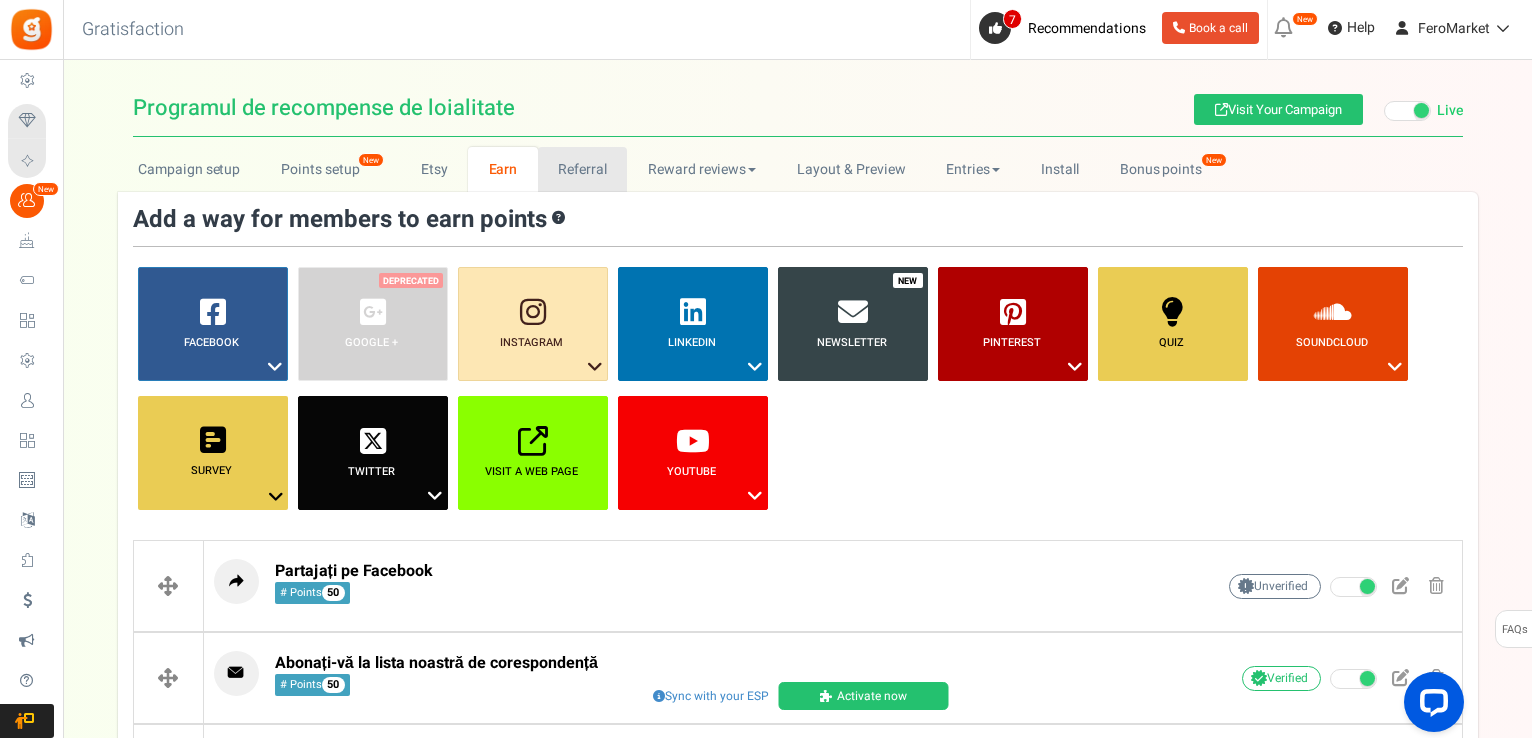 click on "Referral" at bounding box center (583, 169) 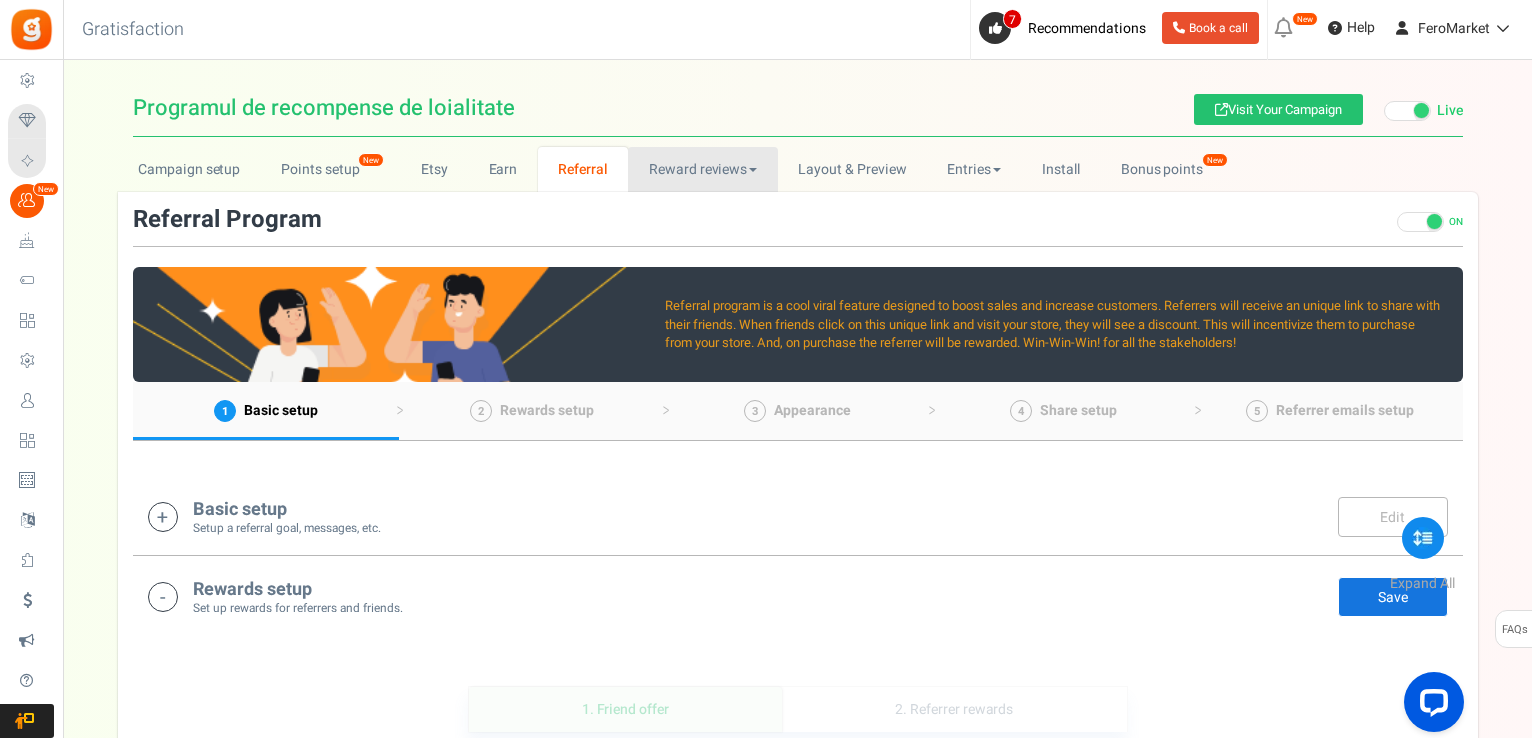 click on "Reward reviews" at bounding box center (702, 169) 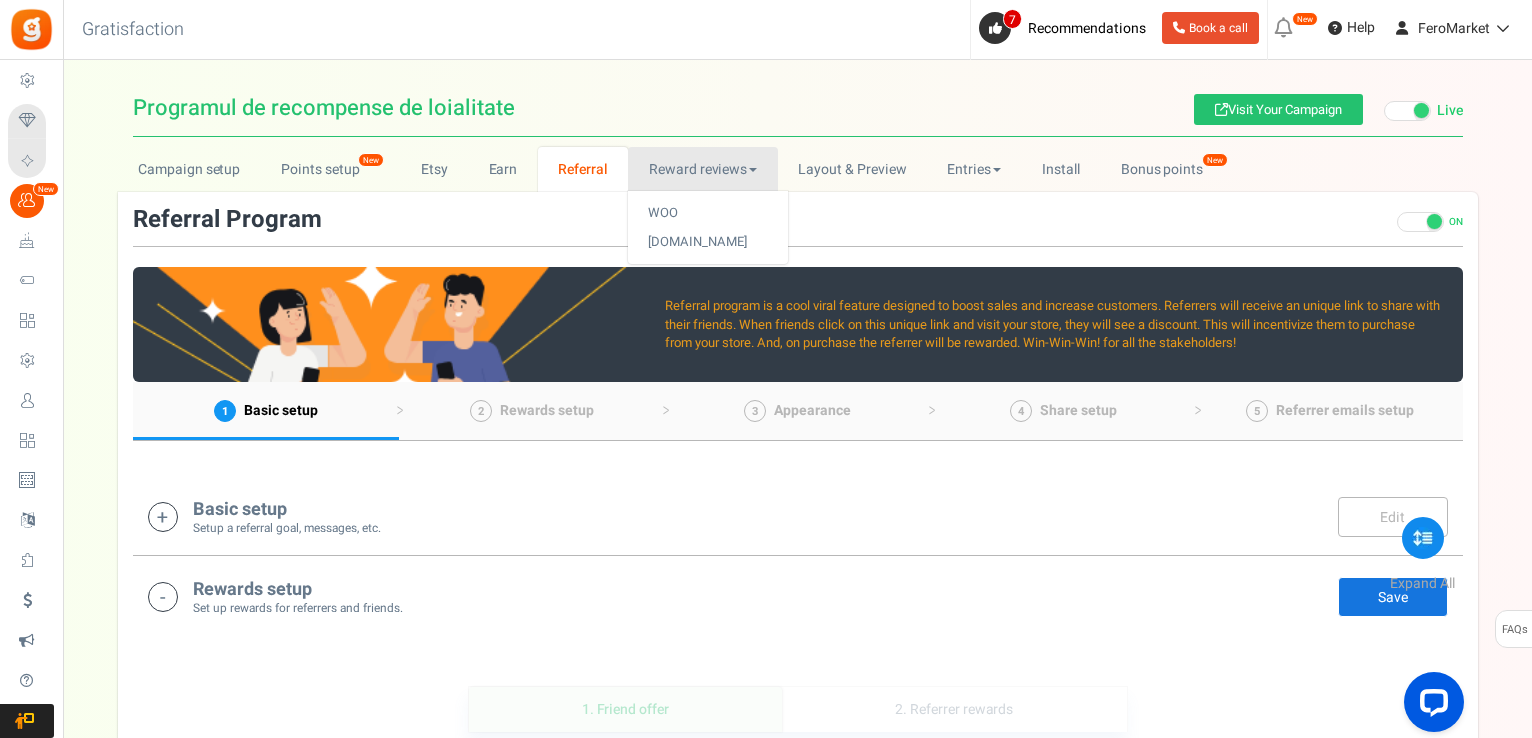 click on "Reward reviews" at bounding box center (702, 169) 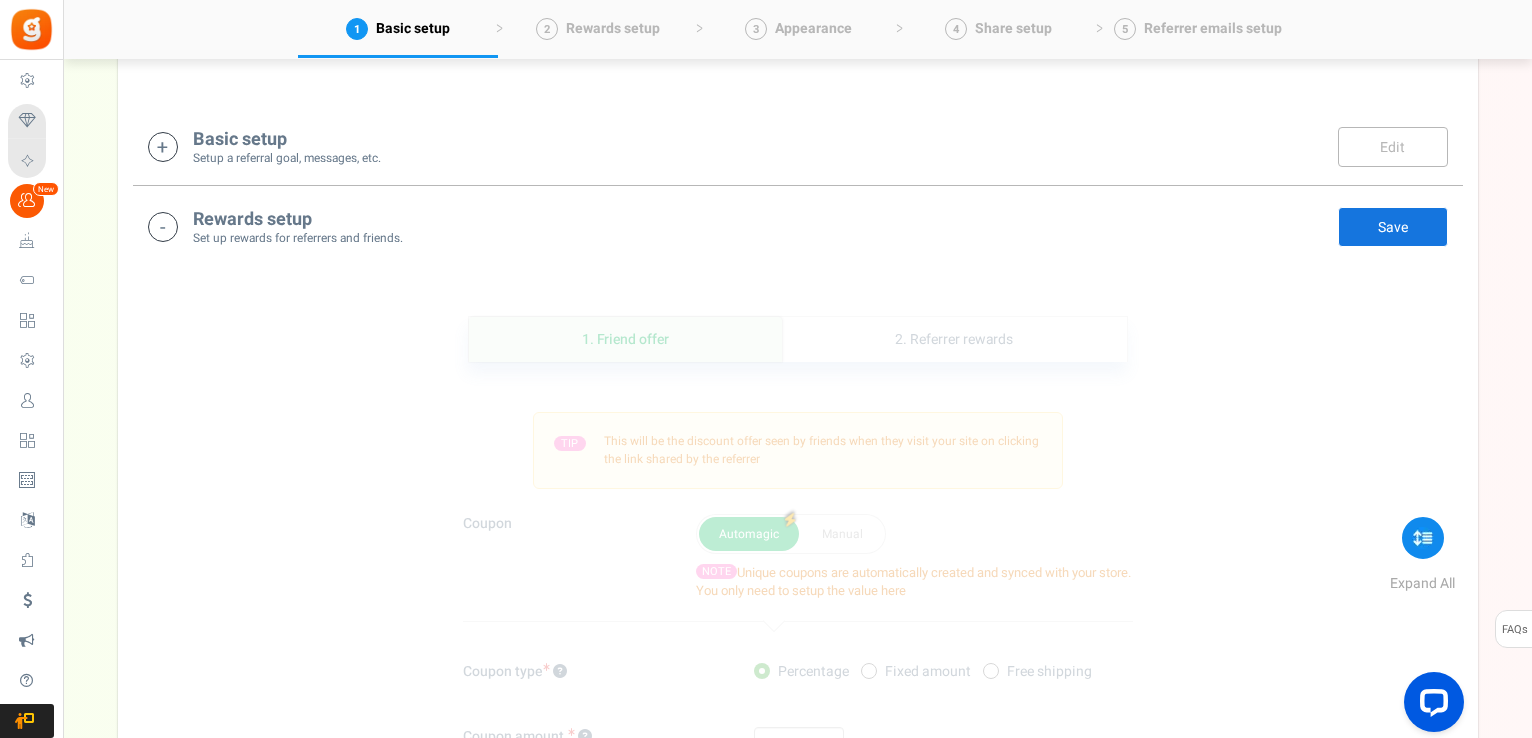 scroll, scrollTop: 400, scrollLeft: 0, axis: vertical 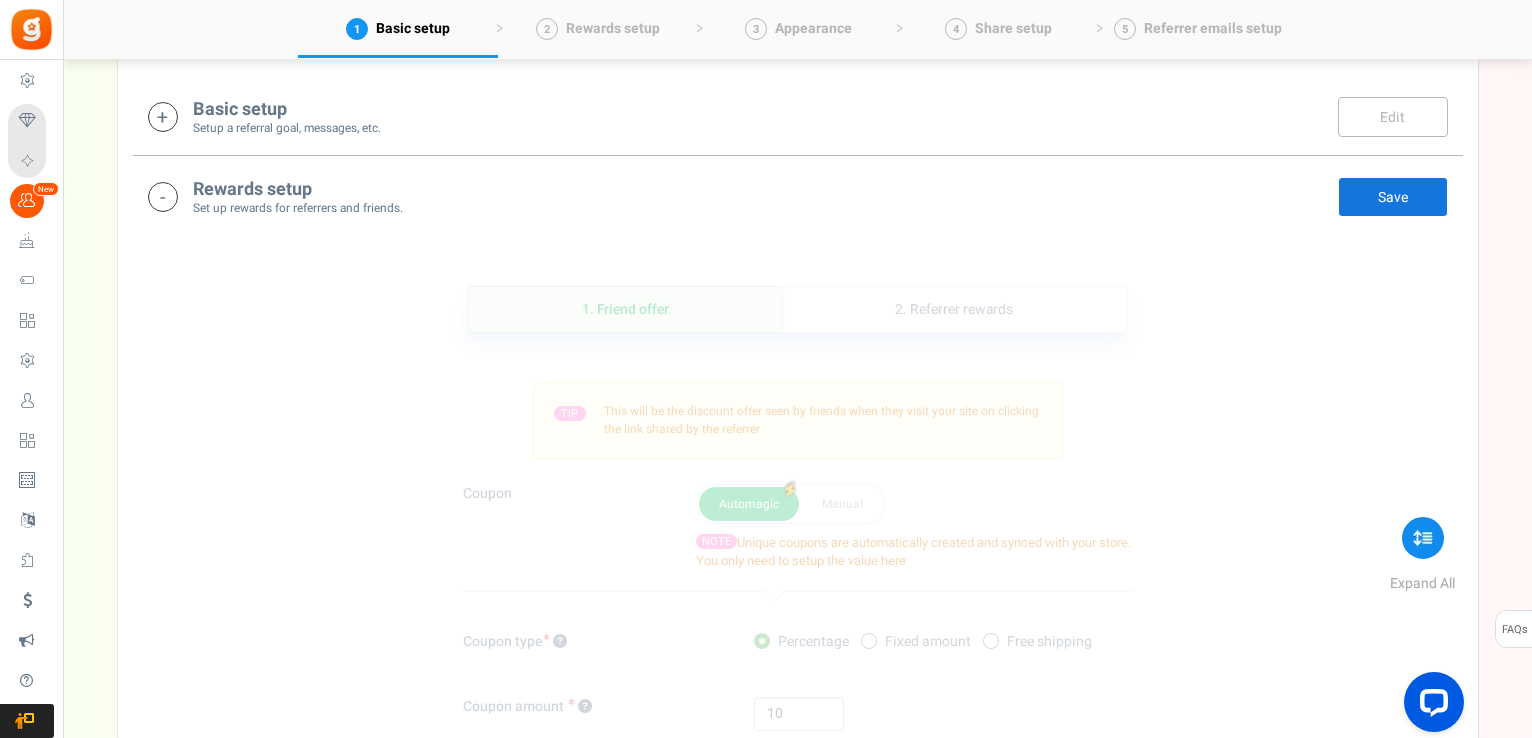 click on "Set up rewards for referrers and friends." at bounding box center [298, 208] 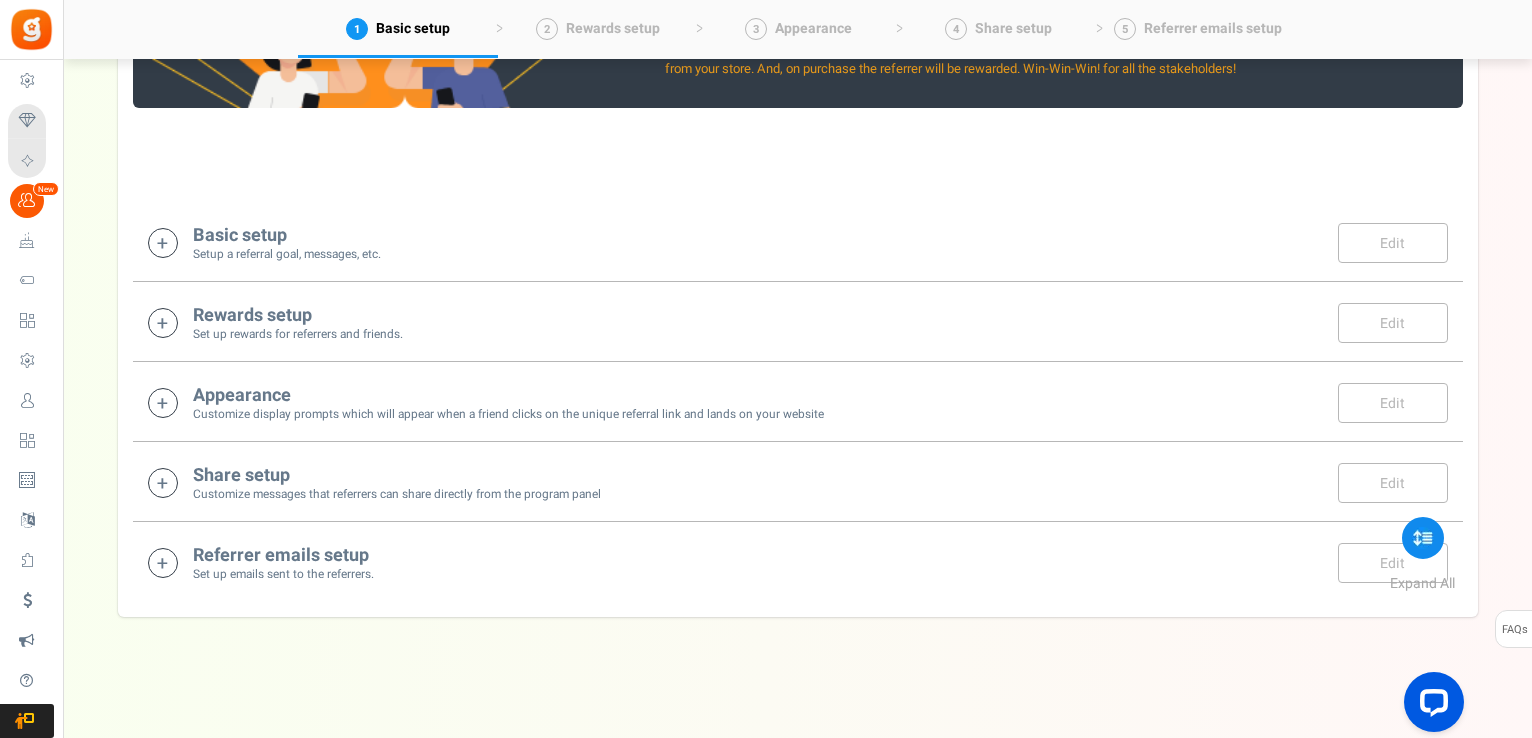 click on "Setup a referral goal, messages, etc." at bounding box center [287, 254] 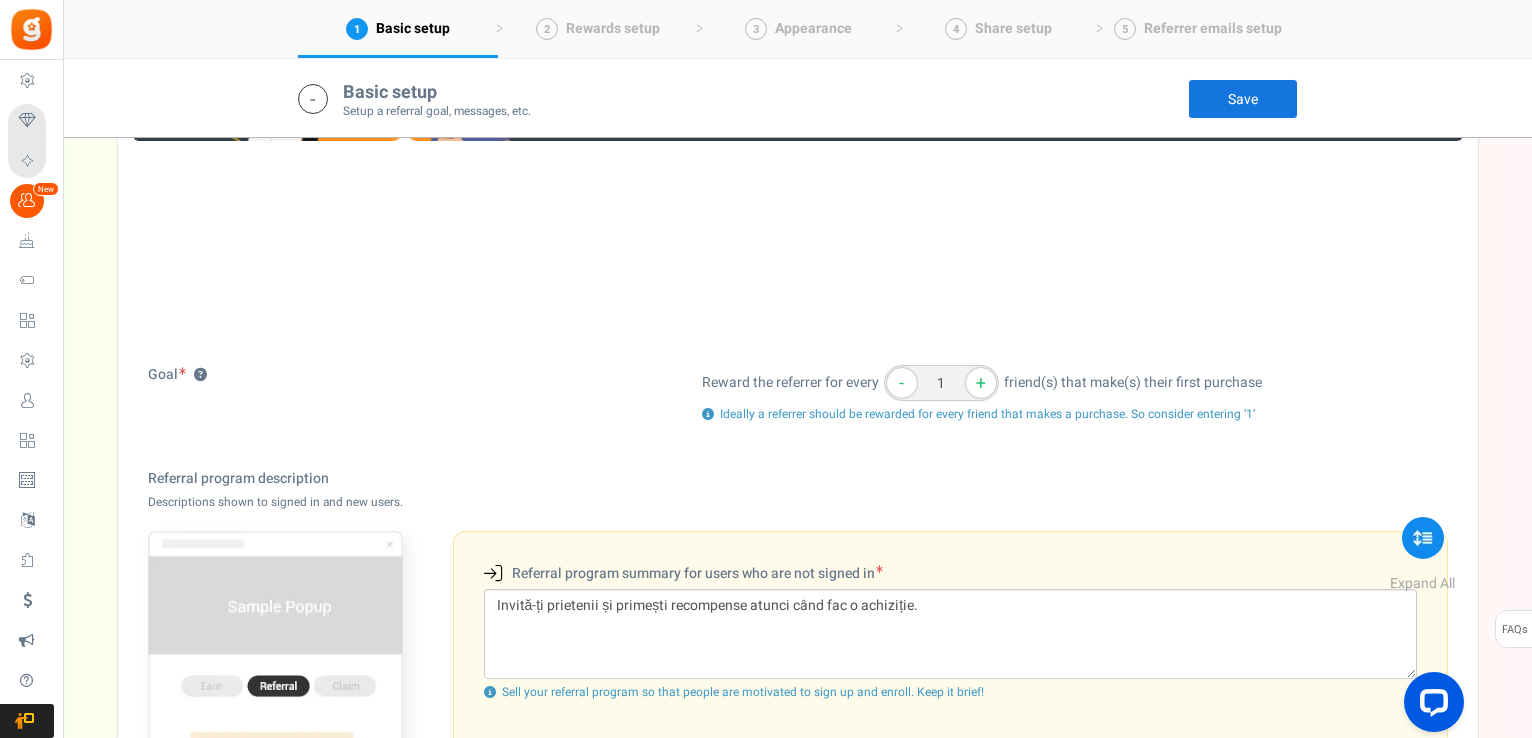 scroll, scrollTop: 218, scrollLeft: 0, axis: vertical 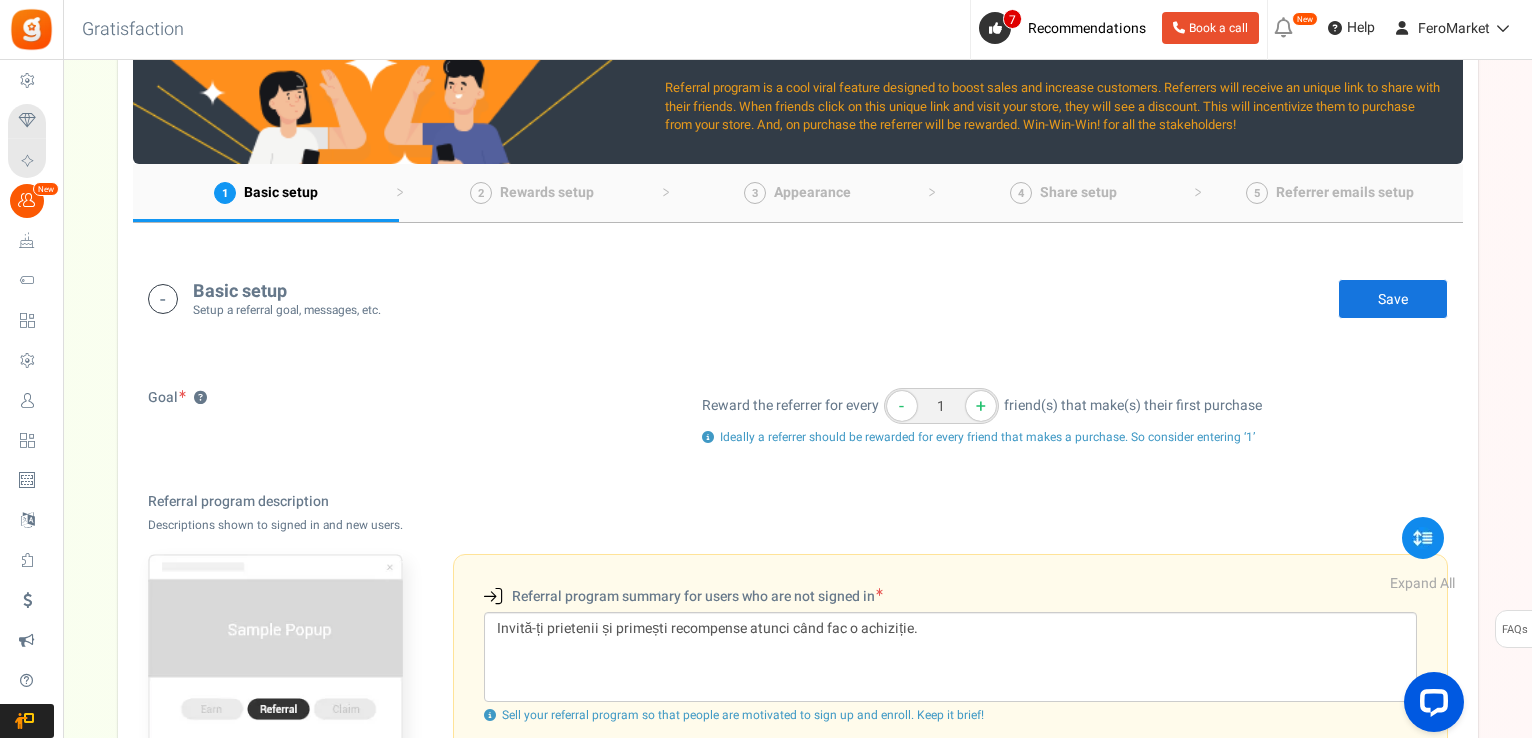 click on "Basic setup" at bounding box center [287, 292] 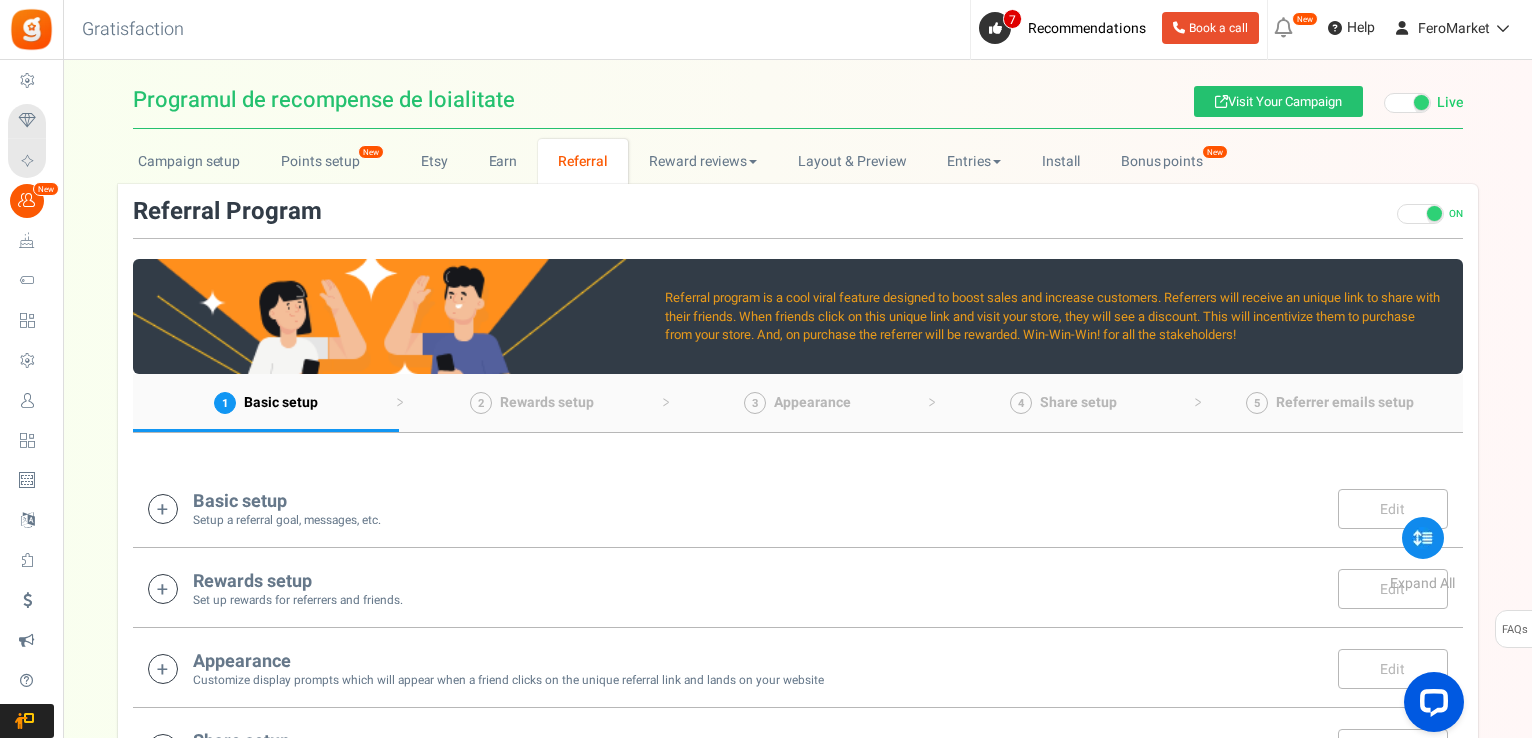 scroll, scrollTop: 0, scrollLeft: 0, axis: both 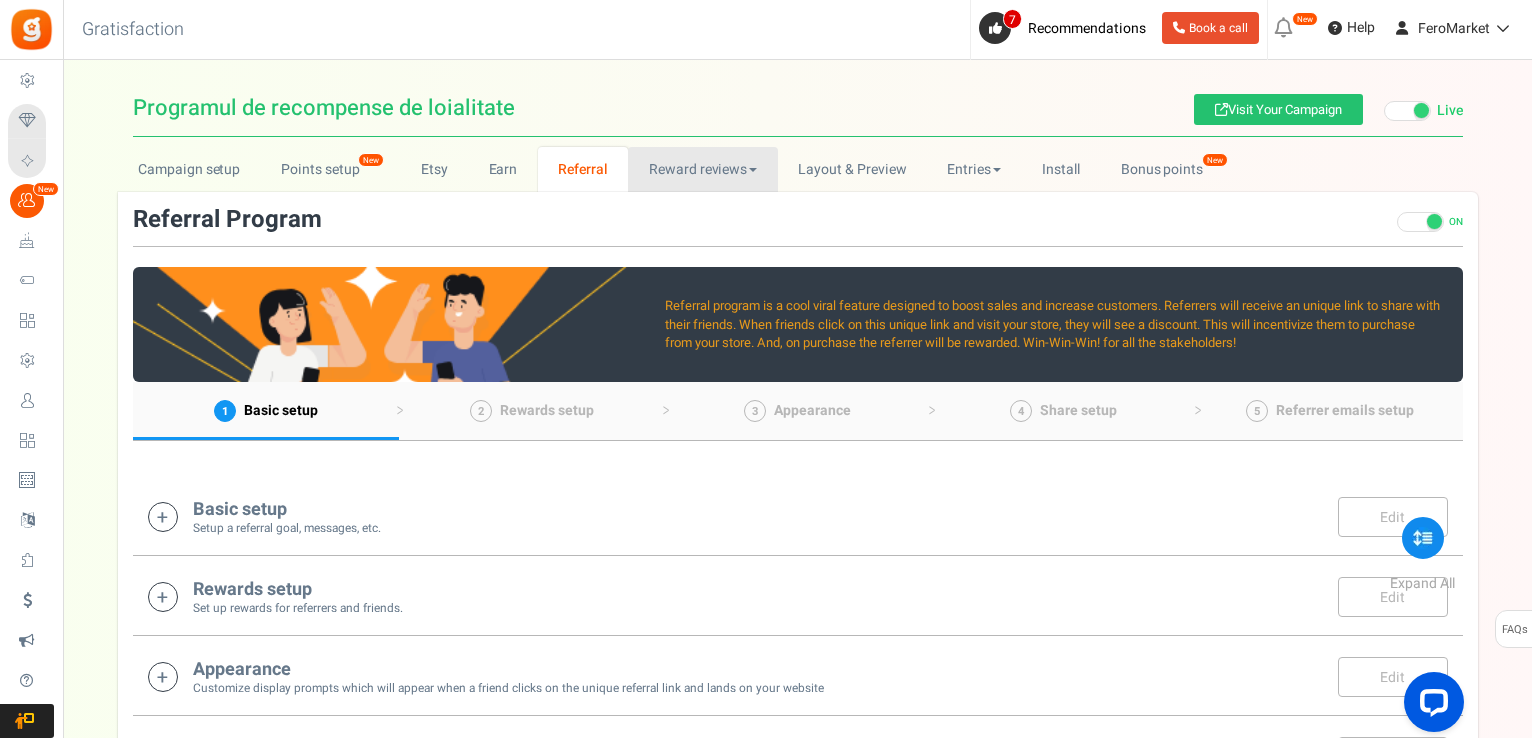 click on "Reward reviews" at bounding box center [702, 169] 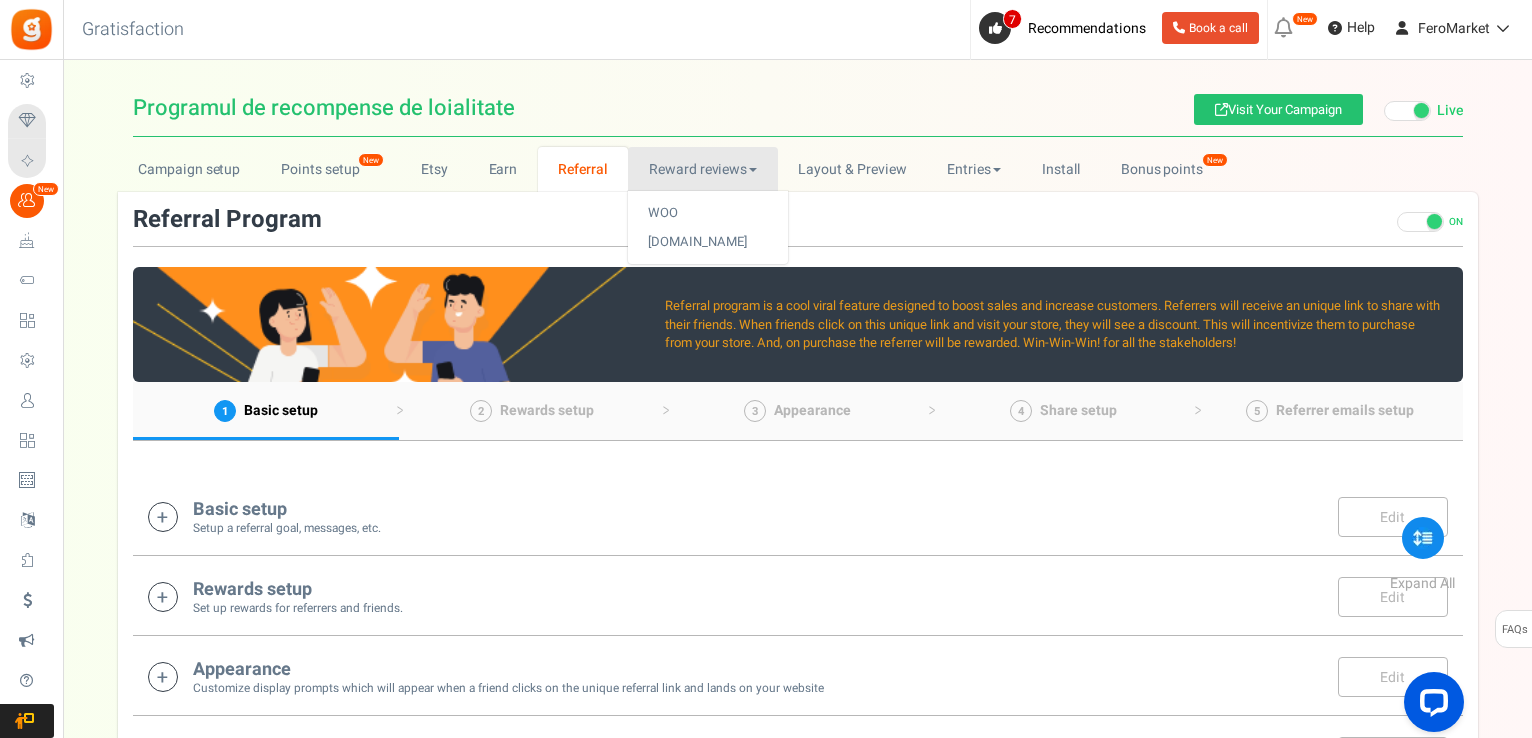 click on "Reward reviews" at bounding box center [702, 169] 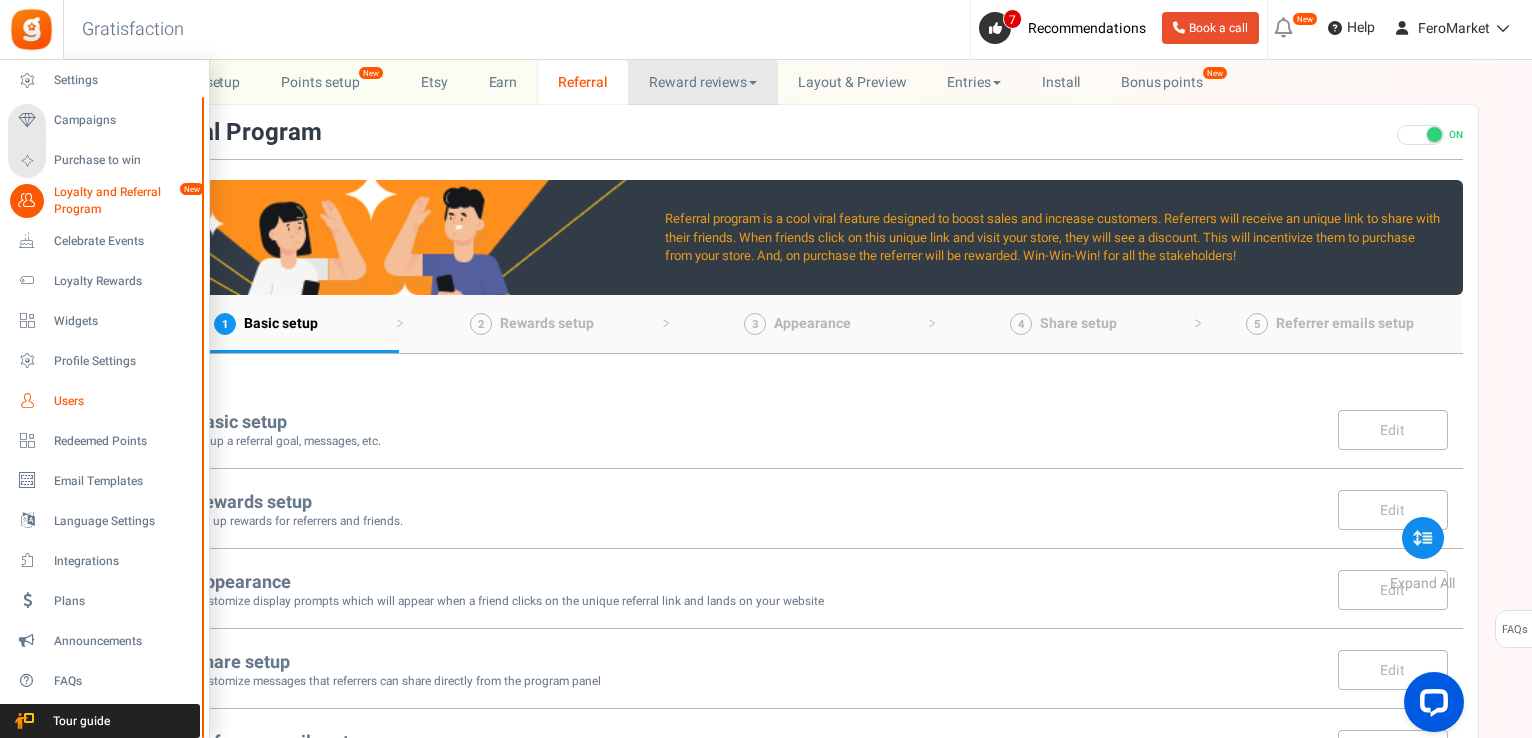 scroll, scrollTop: 200, scrollLeft: 0, axis: vertical 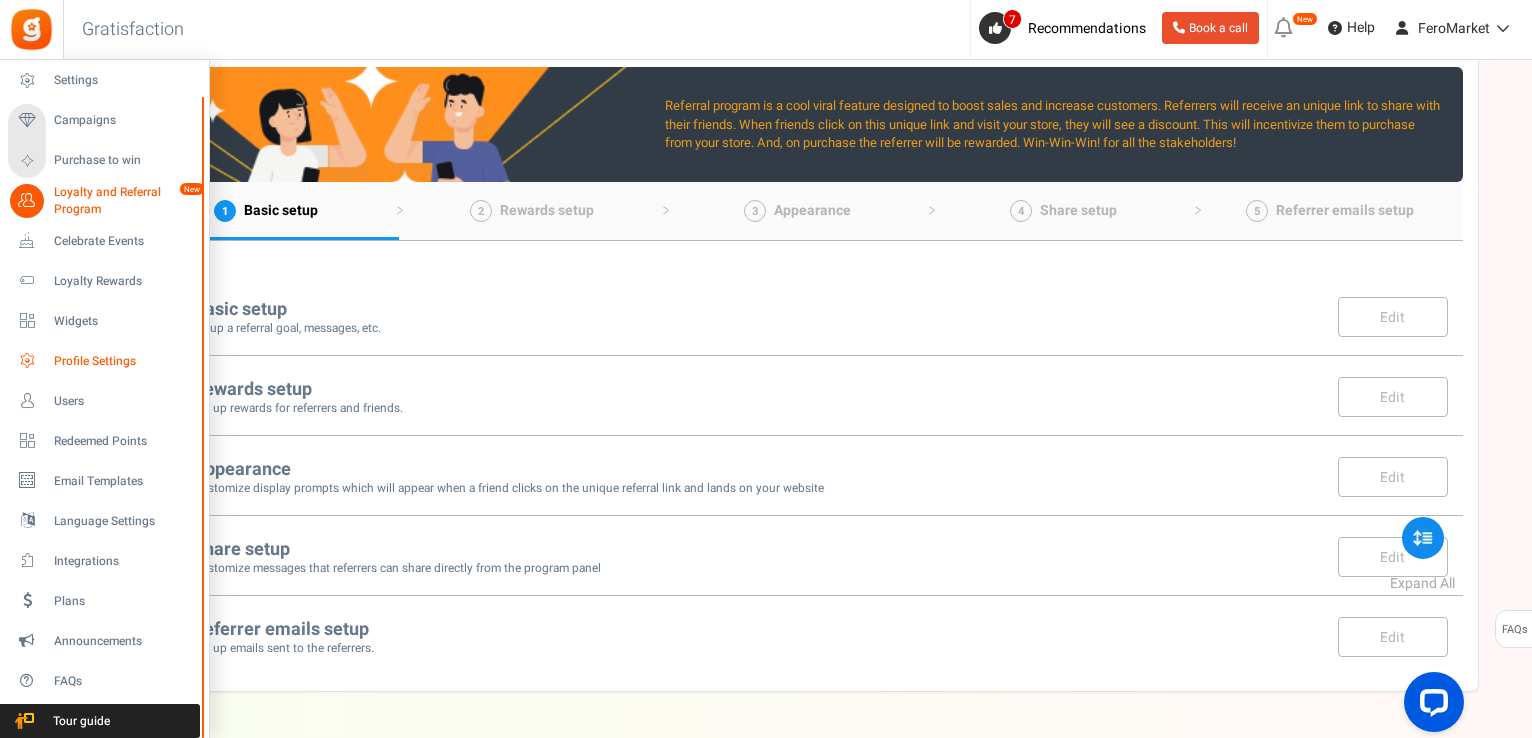 click on "Profile Settings" at bounding box center [124, 361] 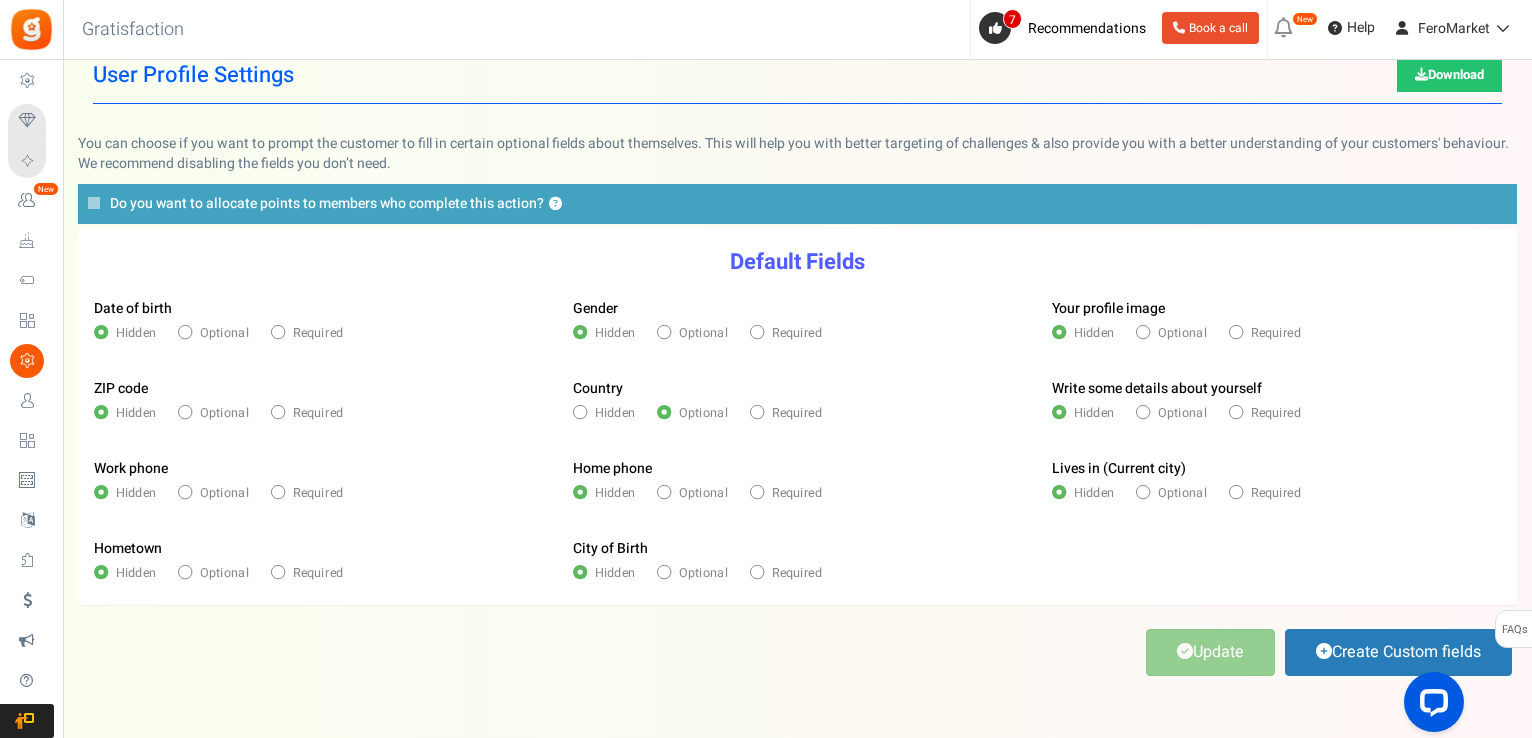 scroll, scrollTop: 0, scrollLeft: 0, axis: both 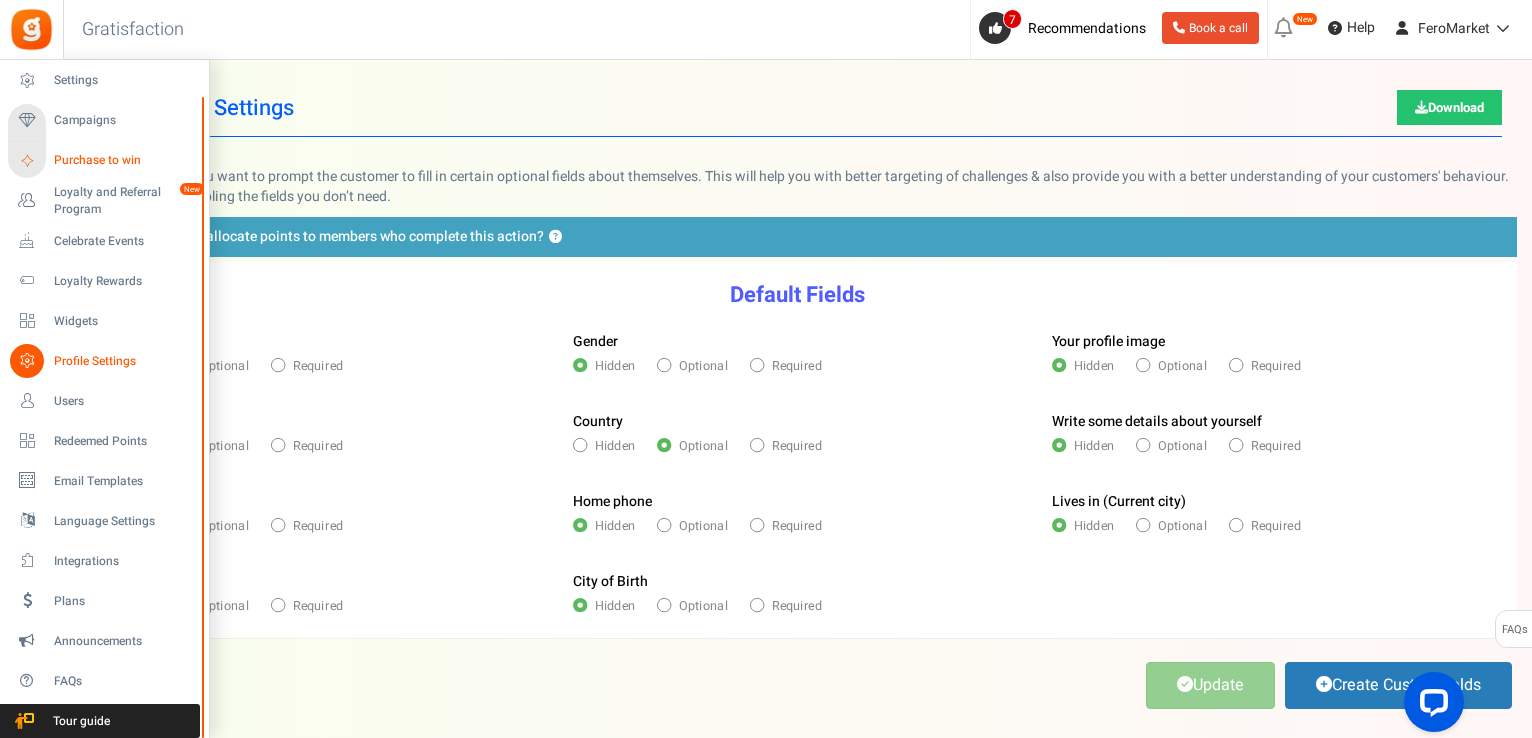 click on "Purchase to win" at bounding box center [124, 160] 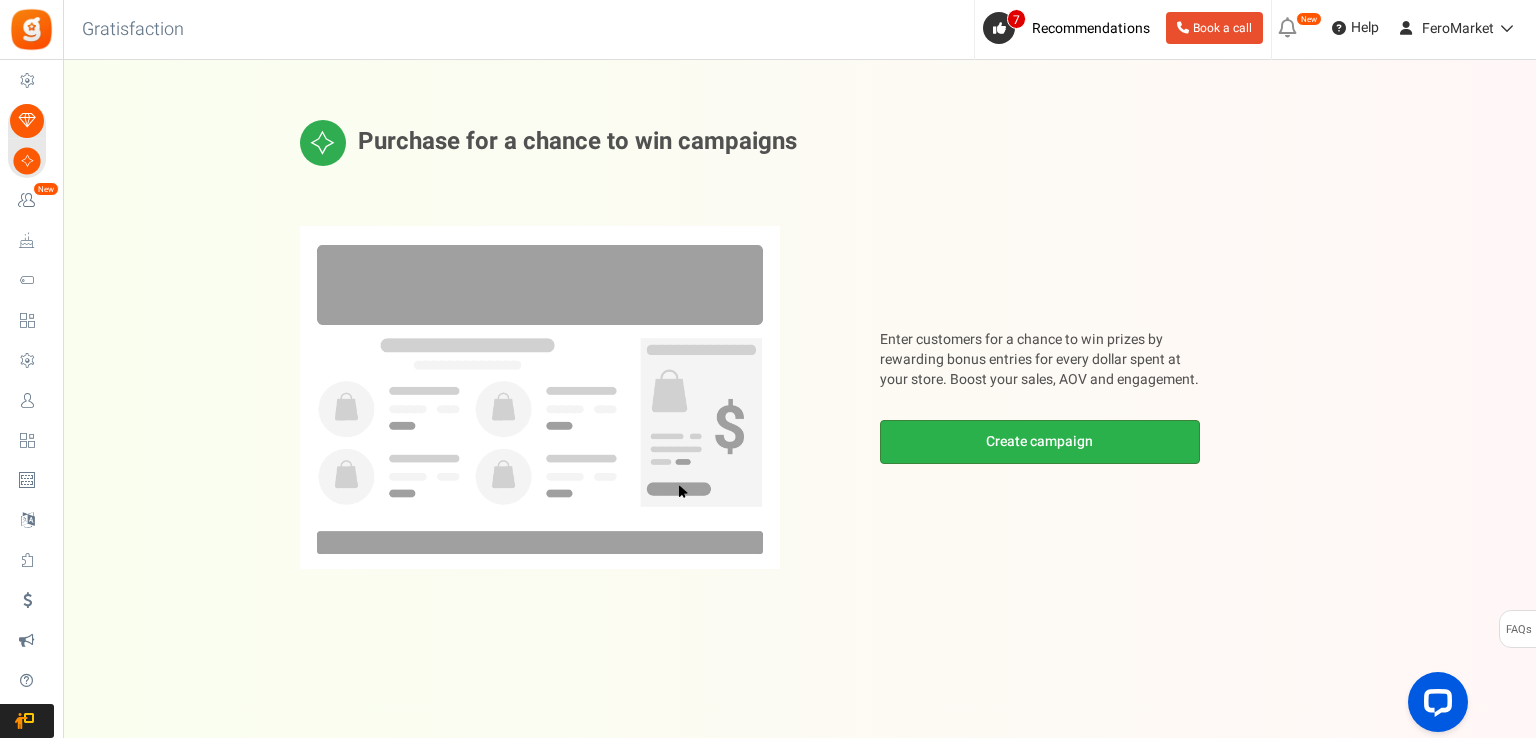 click on "Create campaign" at bounding box center (1040, 442) 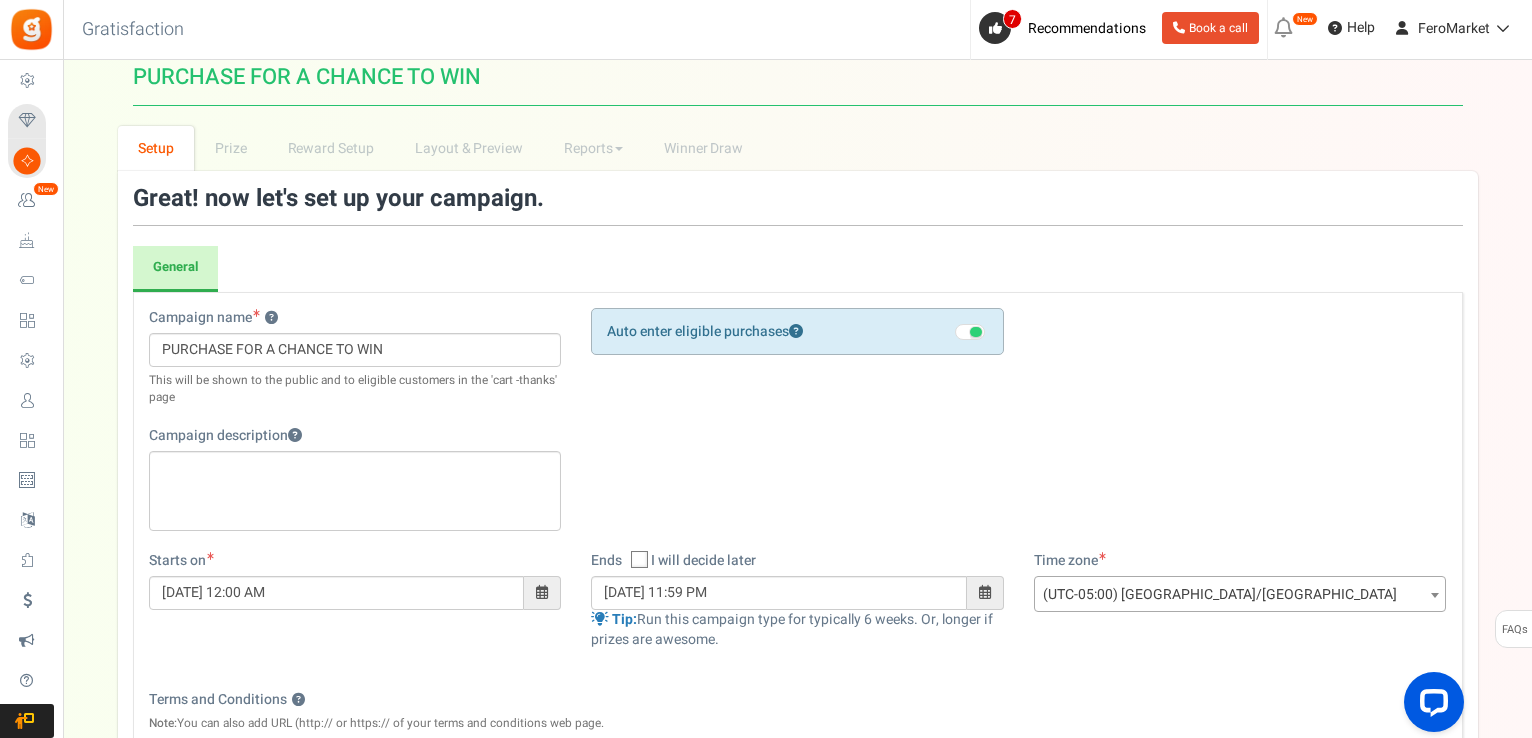scroll, scrollTop: 0, scrollLeft: 0, axis: both 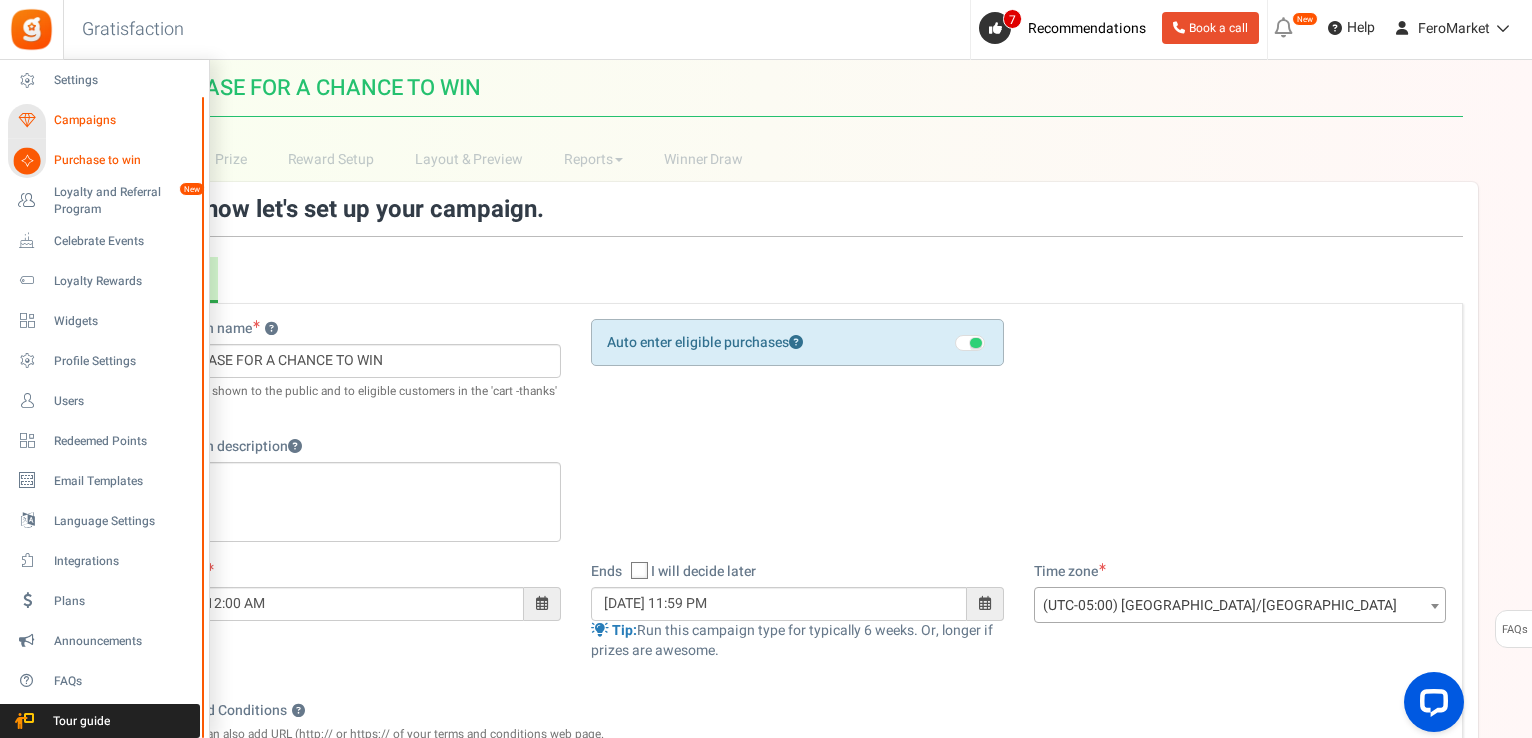 click on "Campaigns" at bounding box center (124, 120) 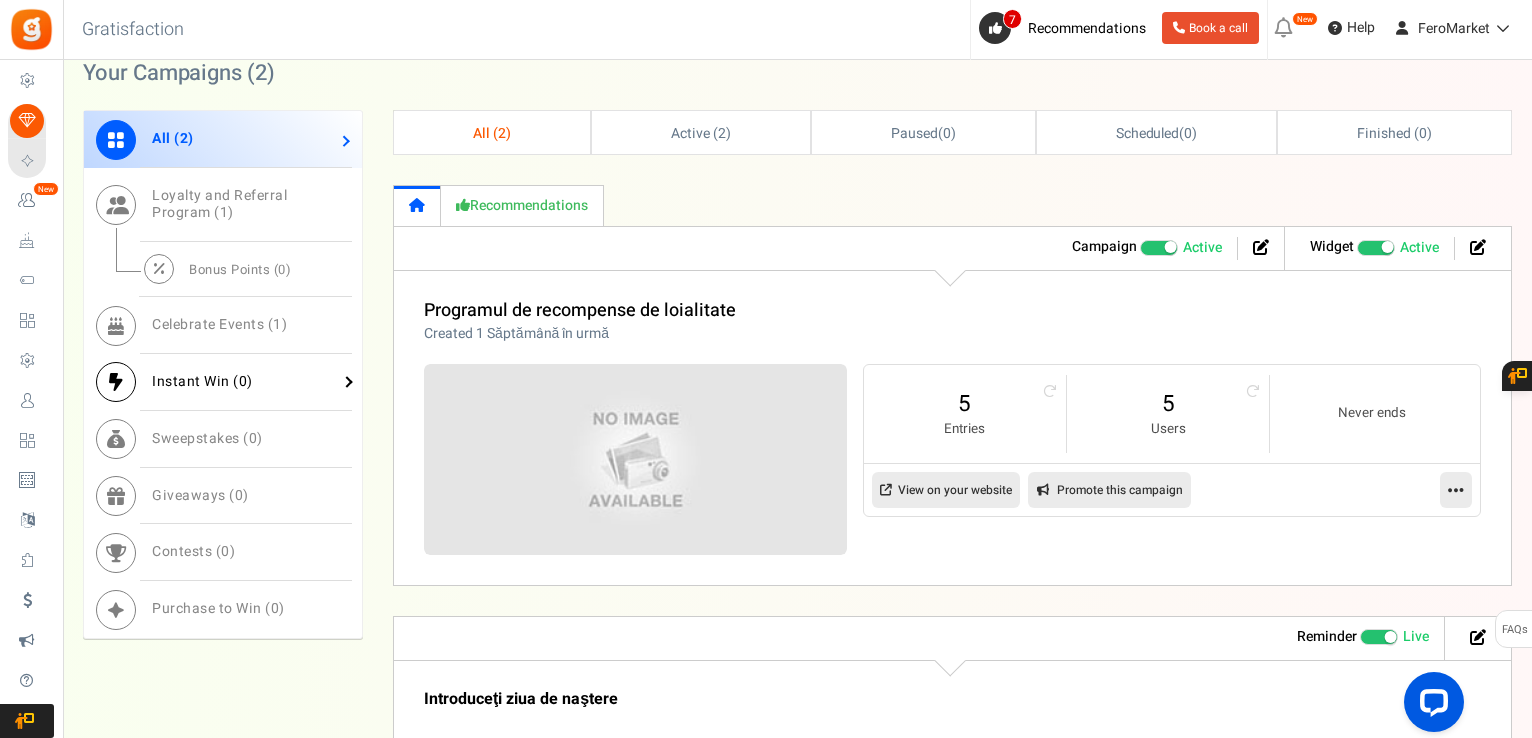 scroll, scrollTop: 1000, scrollLeft: 0, axis: vertical 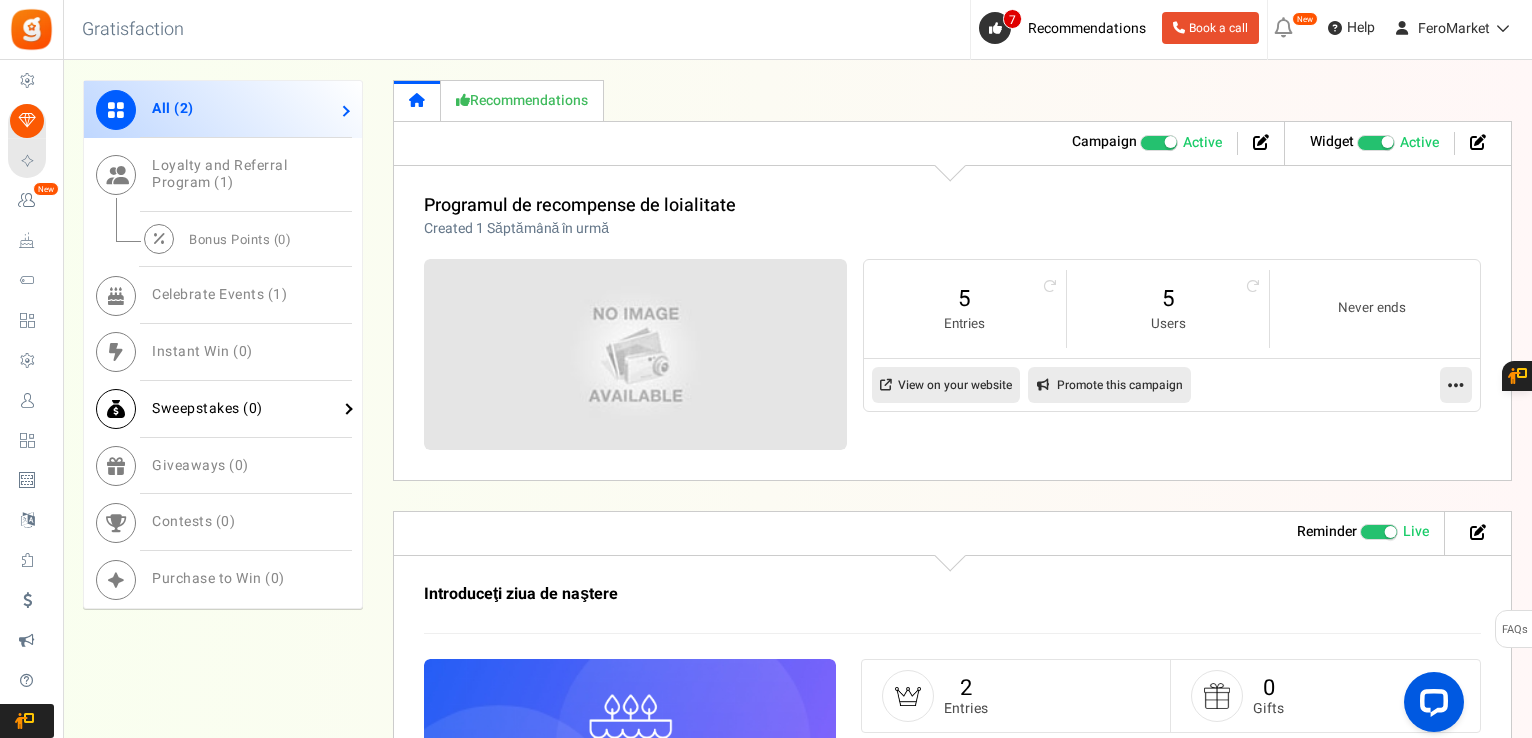 click on "Sweepstakes ( 0 )" at bounding box center (223, 409) 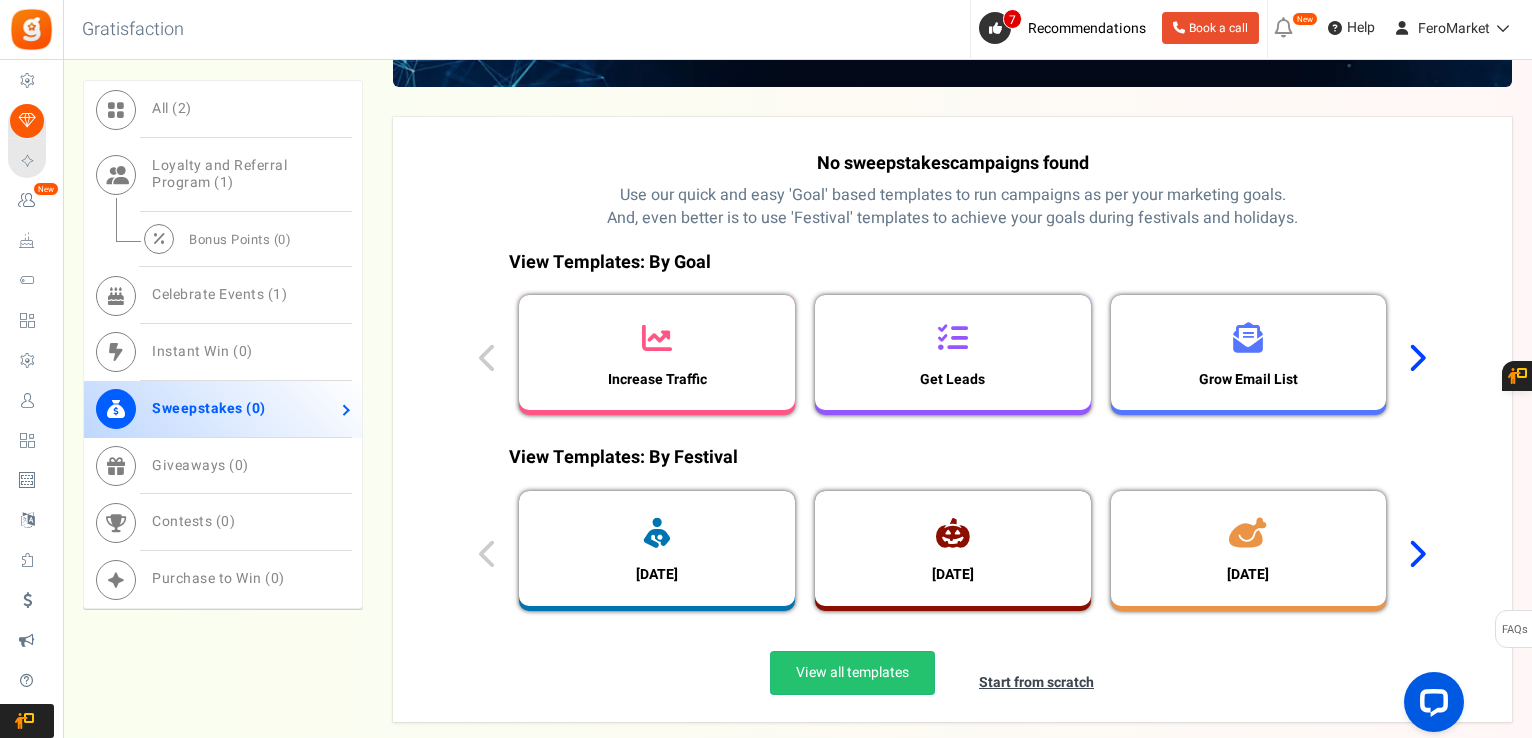 scroll, scrollTop: 1100, scrollLeft: 0, axis: vertical 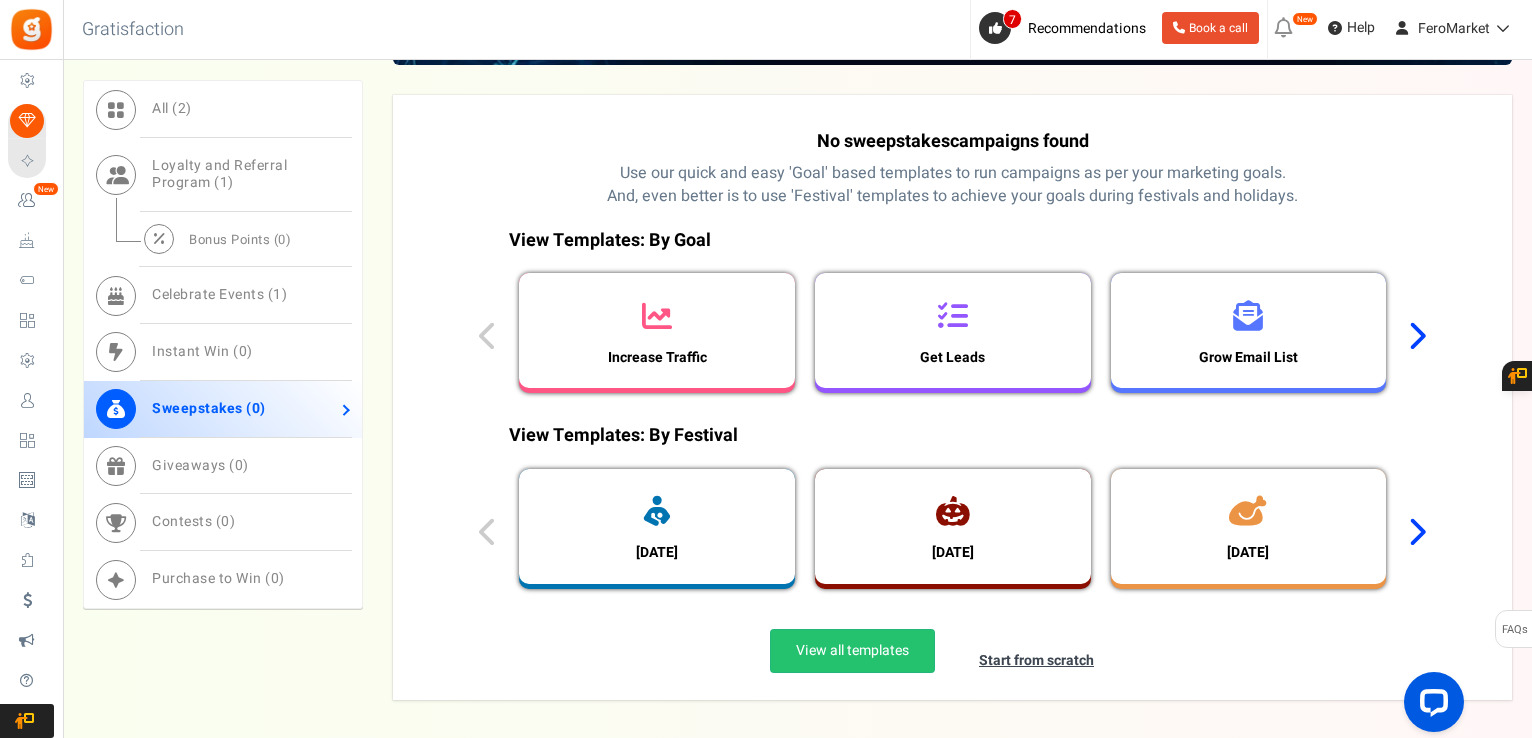 click at bounding box center (1416, 336) 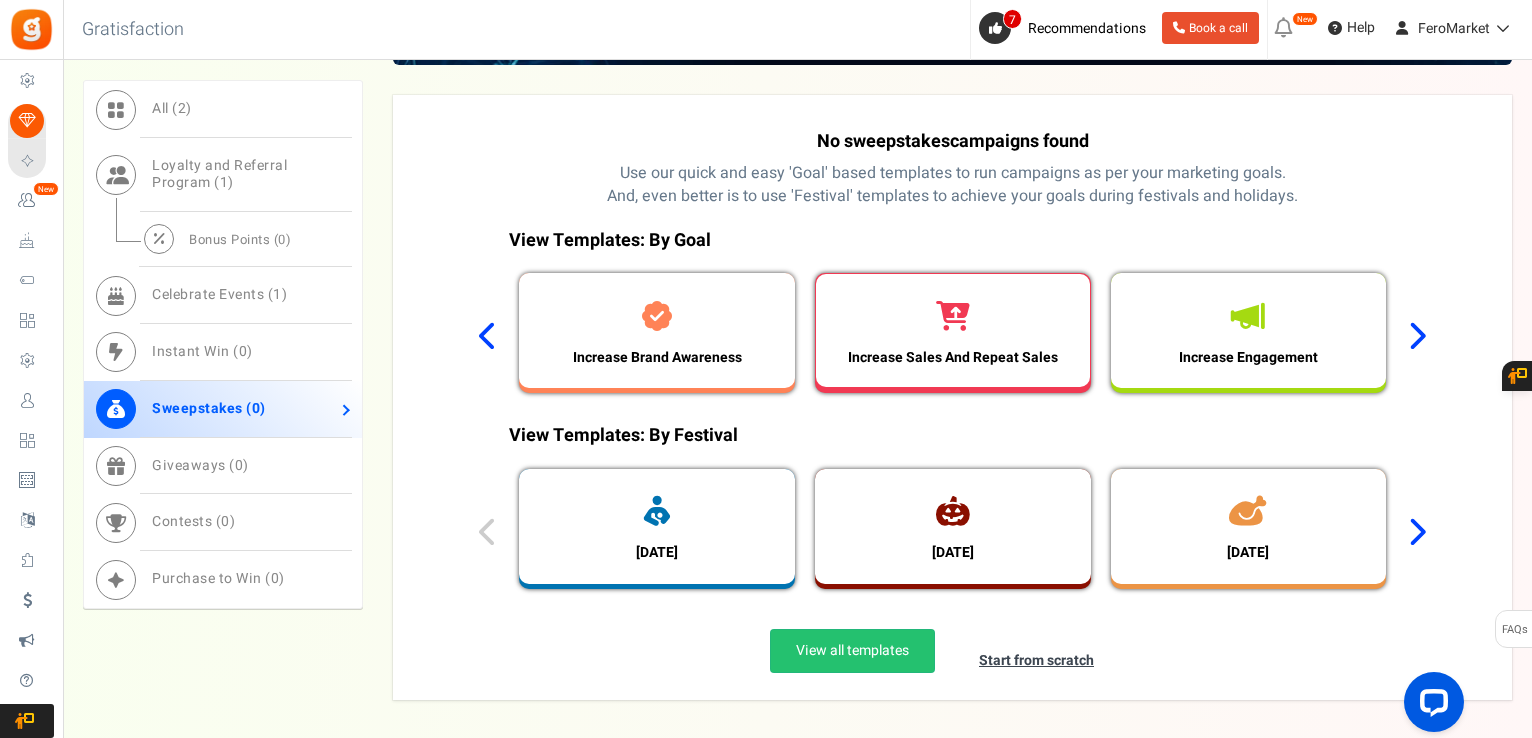 click on "Increase Sales And Repeat Sales" at bounding box center [953, 330] 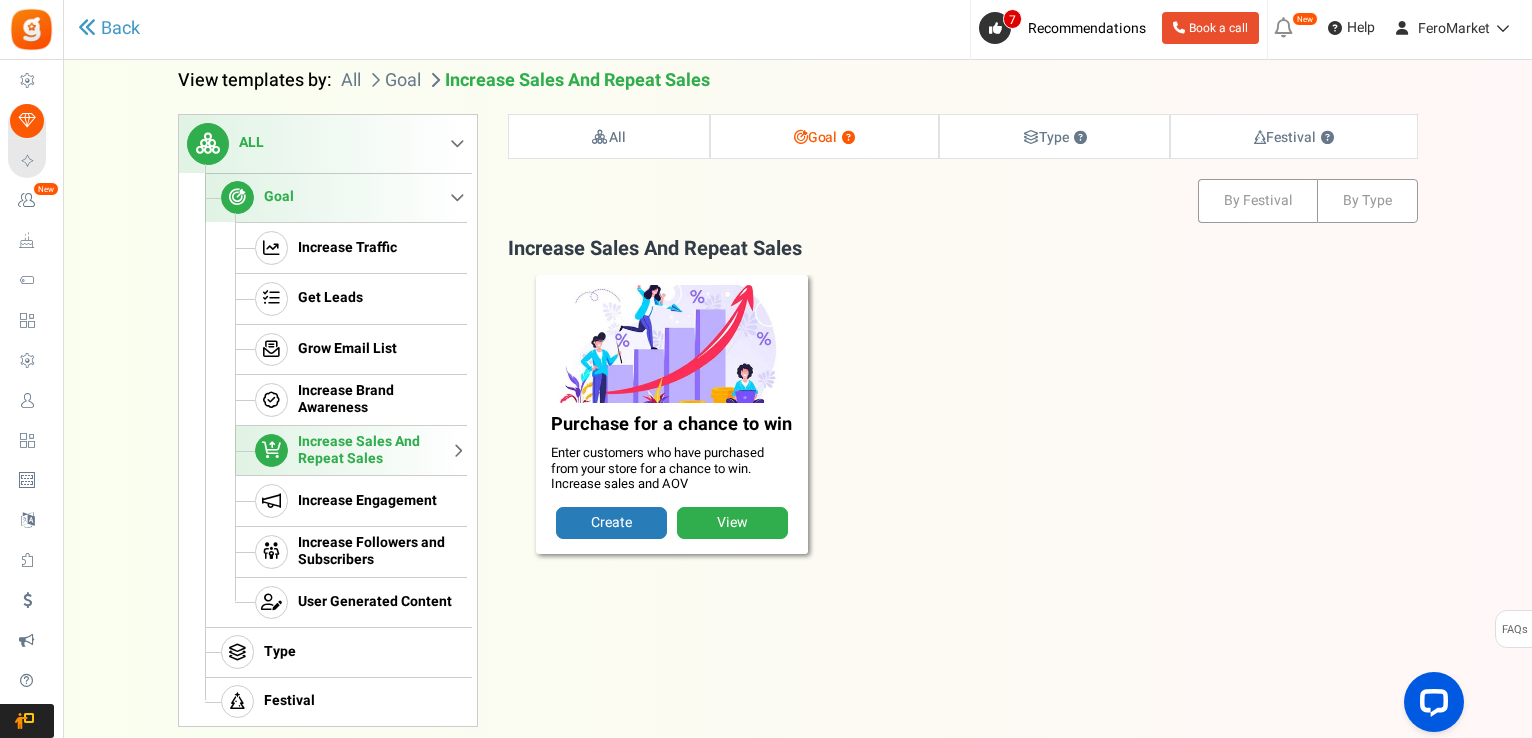 scroll, scrollTop: 204, scrollLeft: 0, axis: vertical 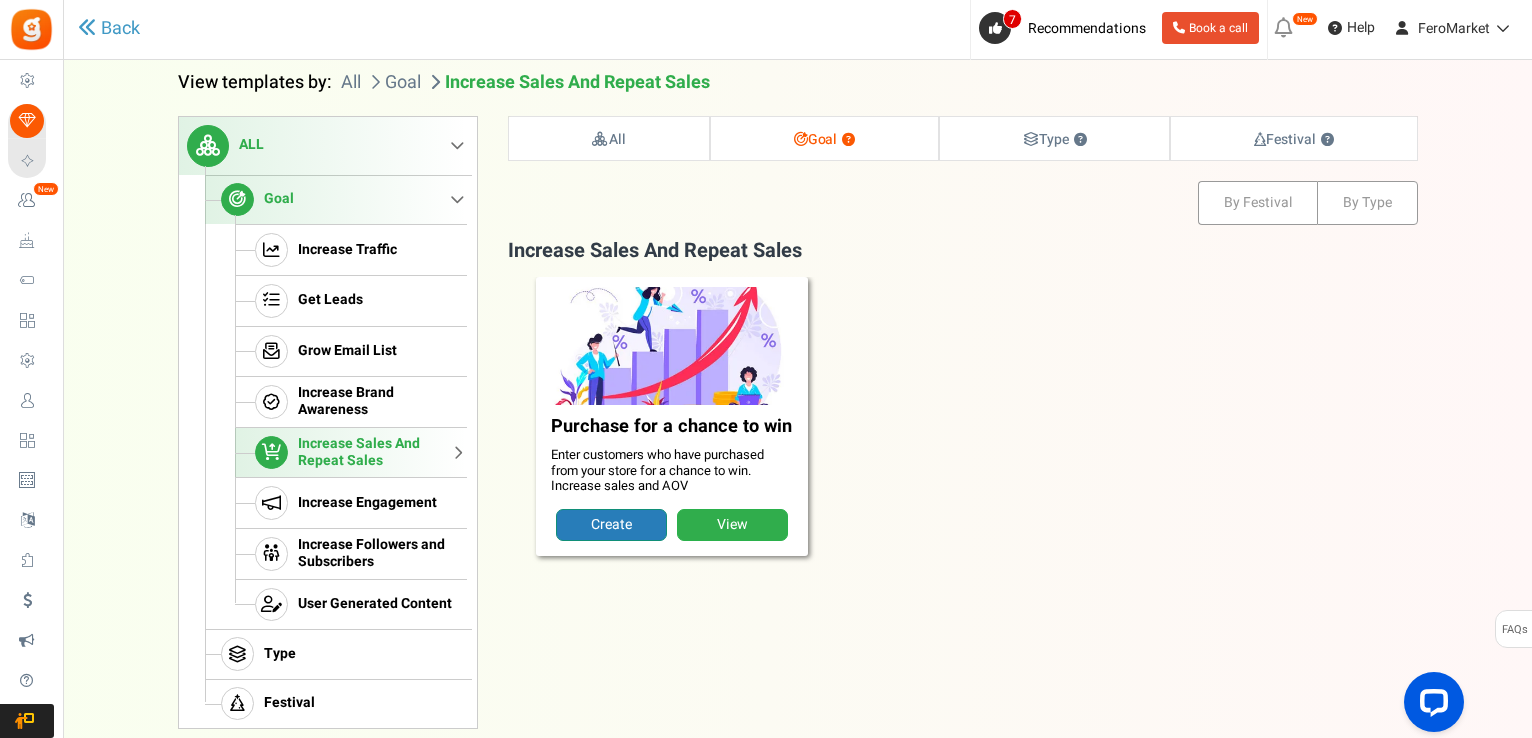 click on "Create" at bounding box center [611, 525] 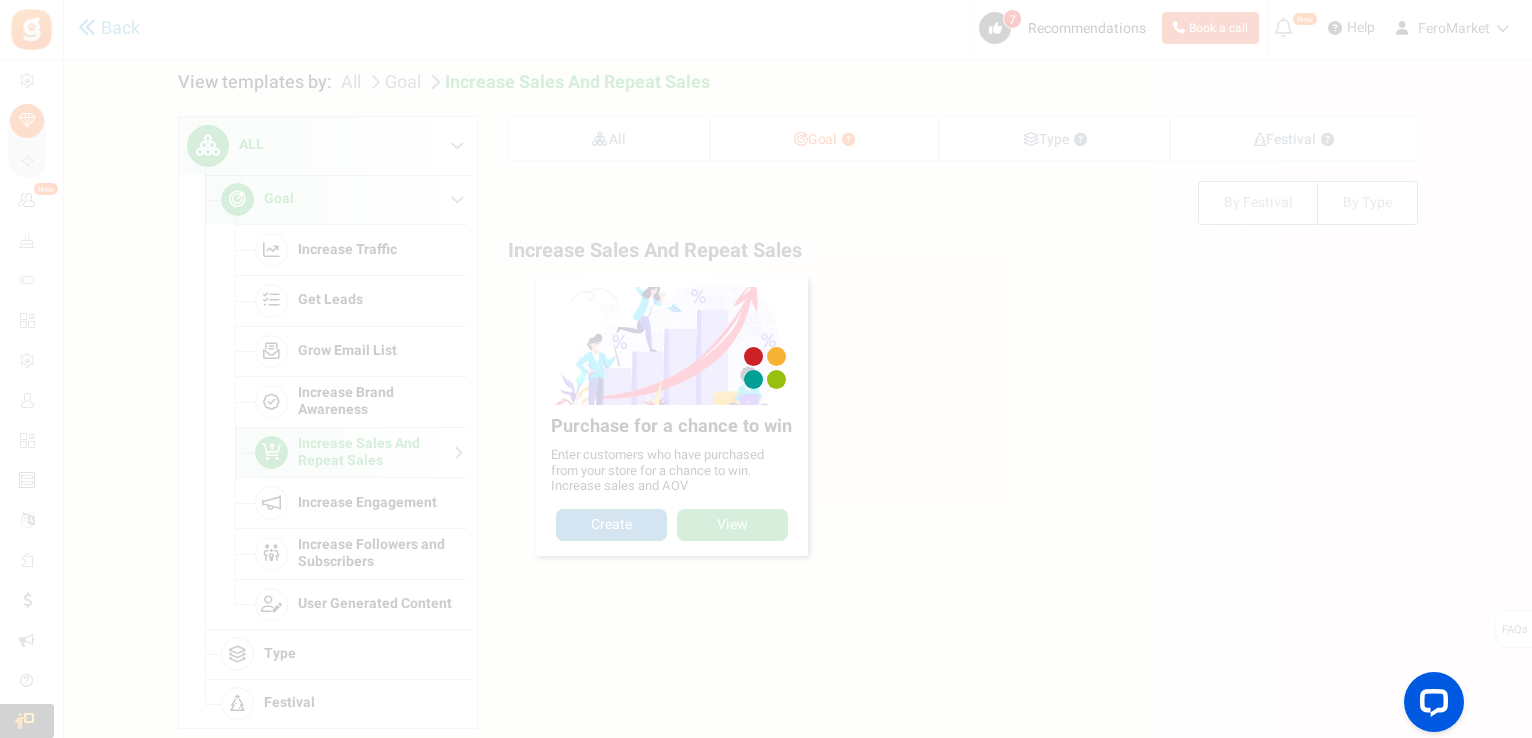 scroll, scrollTop: 0, scrollLeft: 0, axis: both 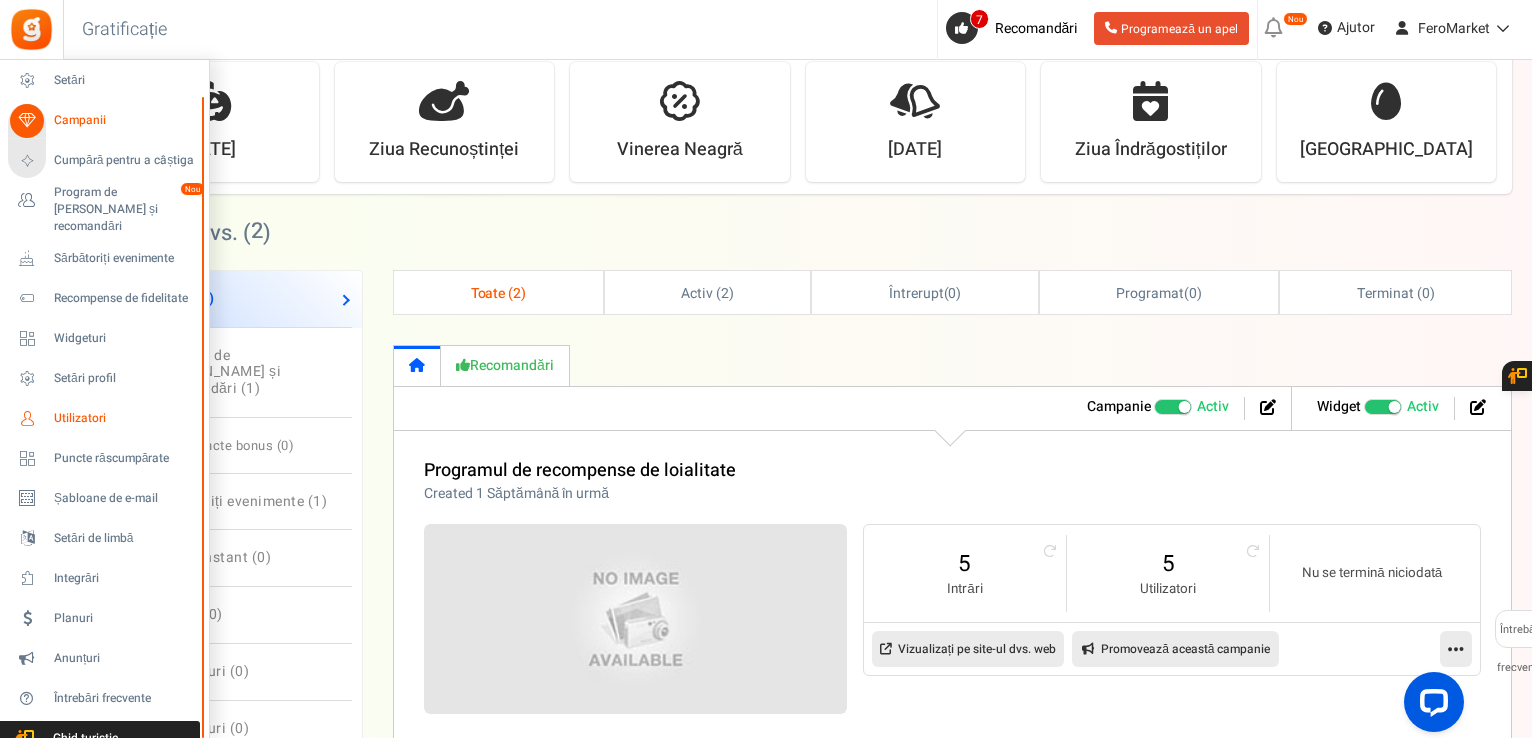 click on "Utilizatori" at bounding box center [124, 418] 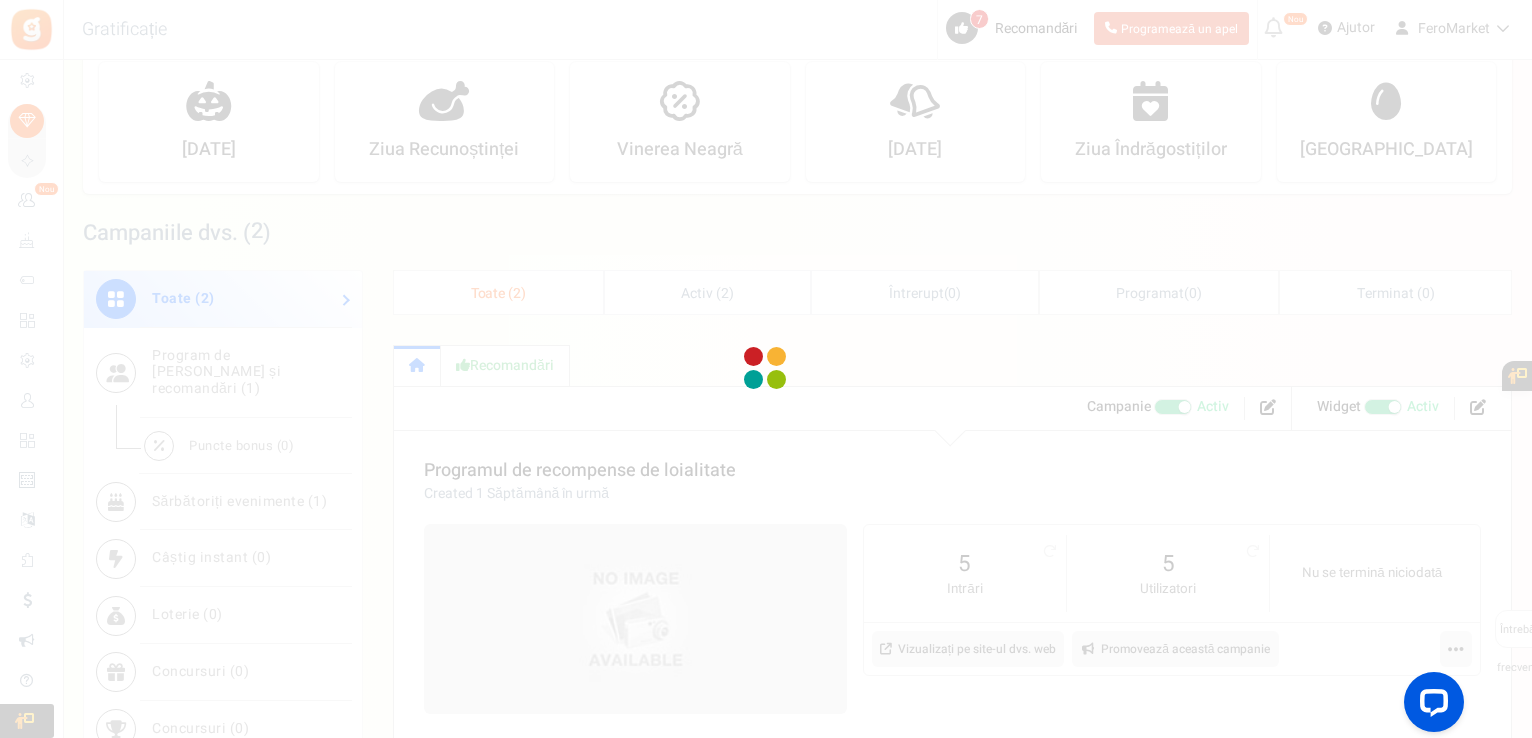 scroll, scrollTop: 0, scrollLeft: 0, axis: both 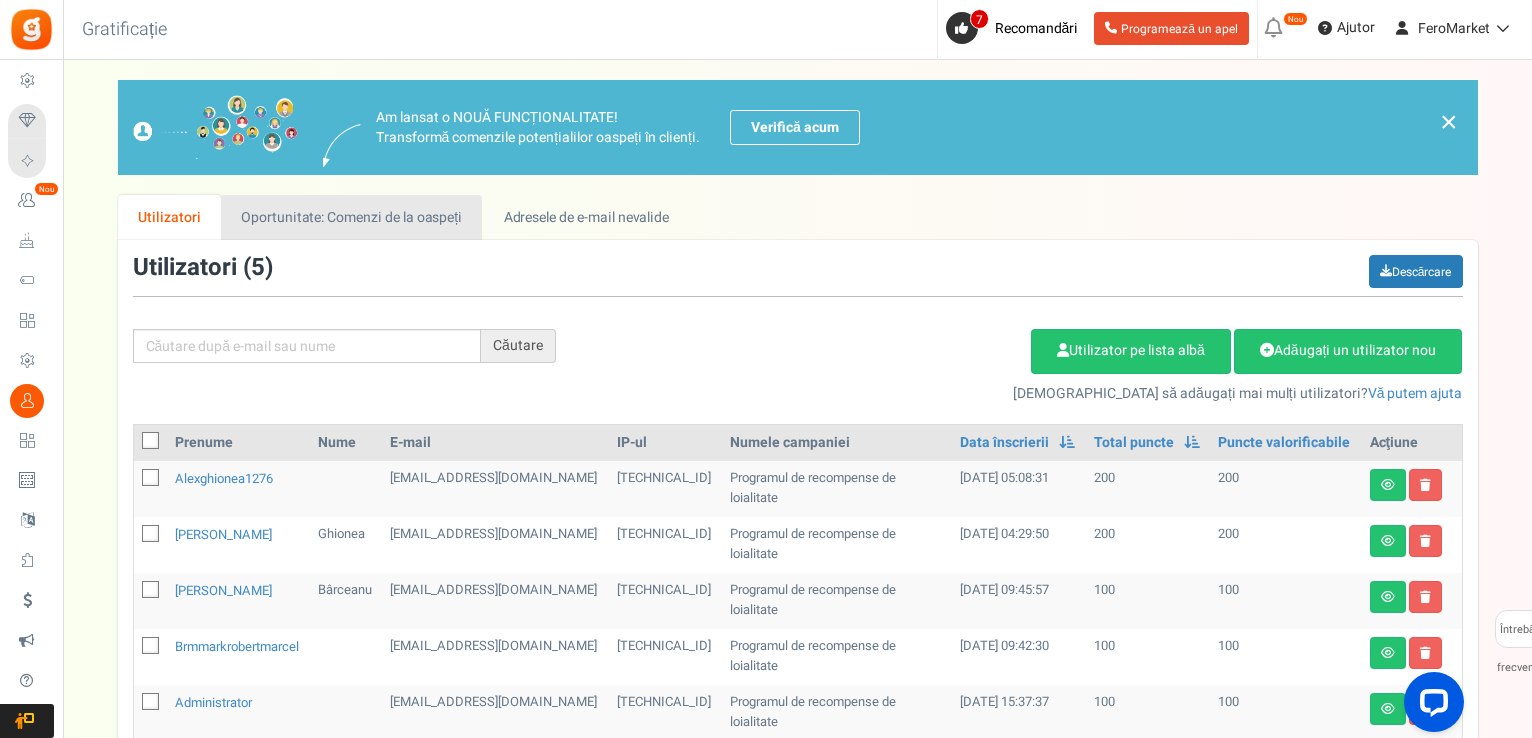 click on "Oportunitate: Comenzi de la oaspeți" at bounding box center [351, 217] 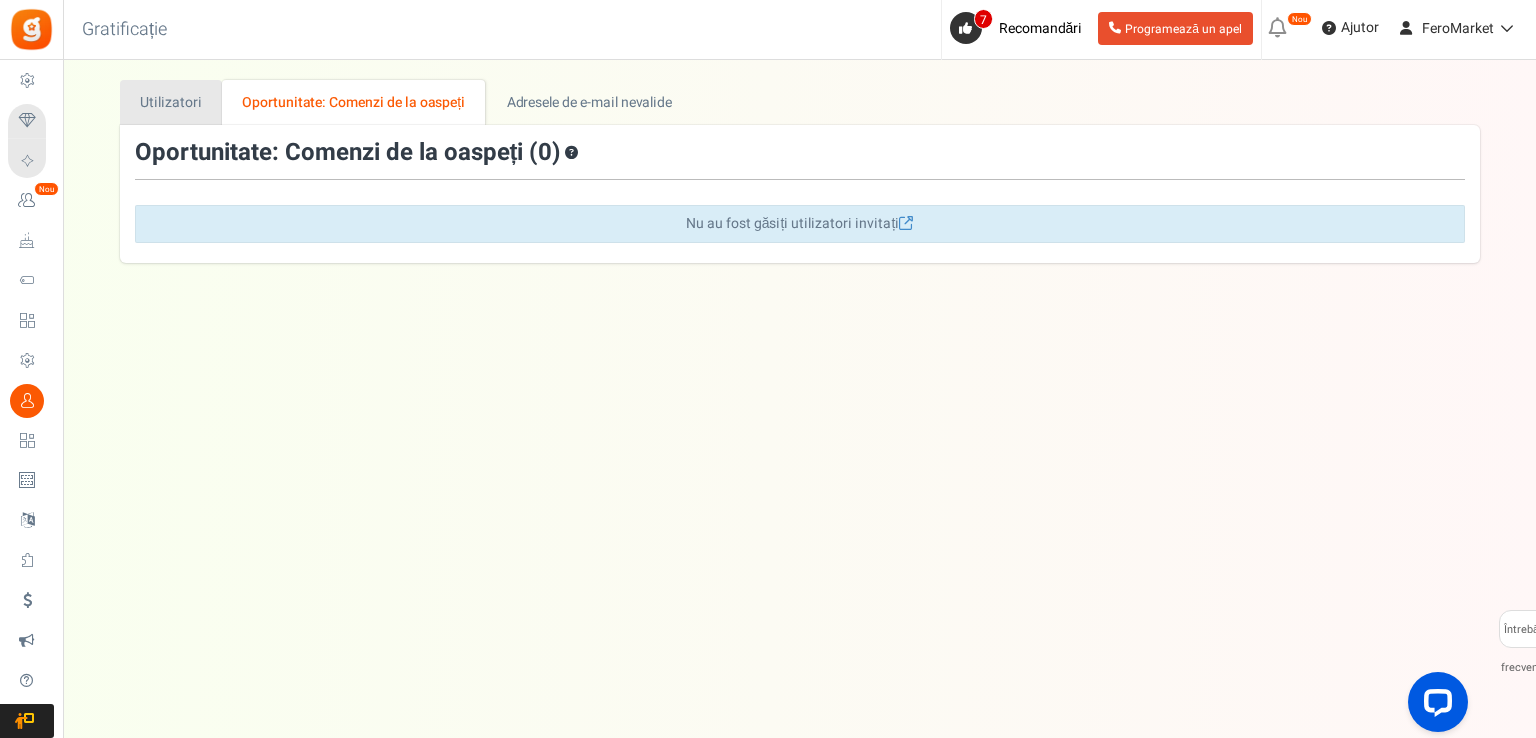 click on "Utilizatori" at bounding box center [170, 102] 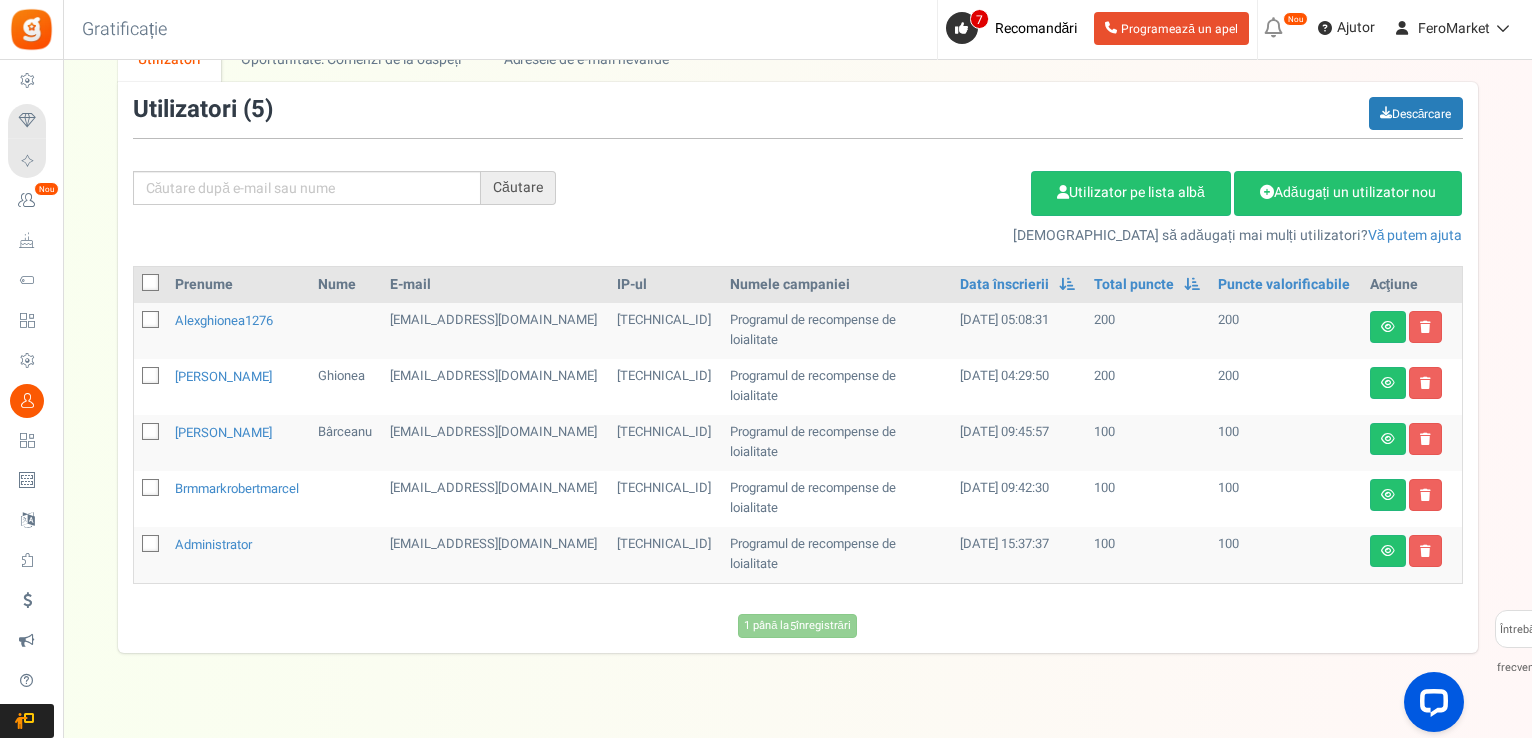 scroll, scrollTop: 78, scrollLeft: 0, axis: vertical 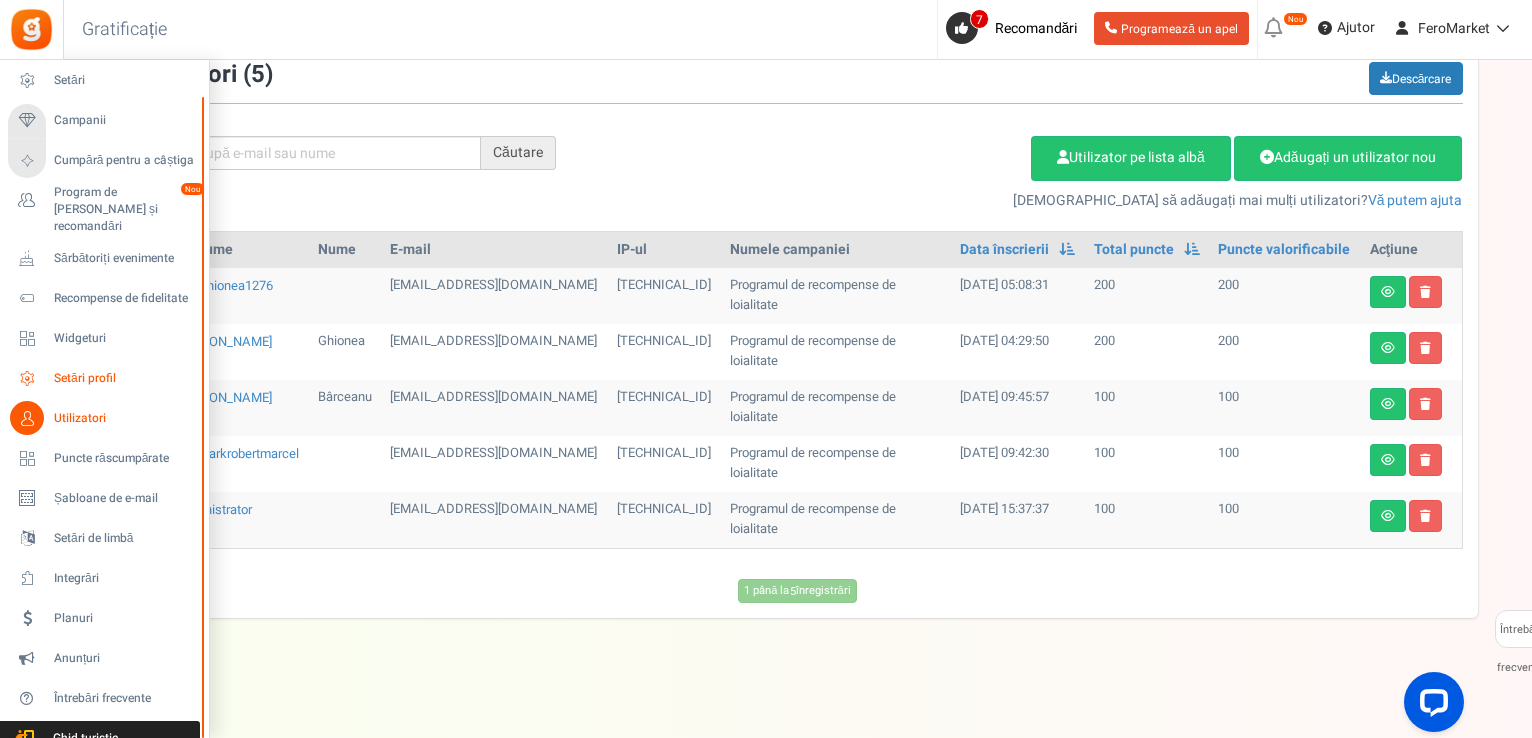click on "Setări profil" at bounding box center [104, 378] 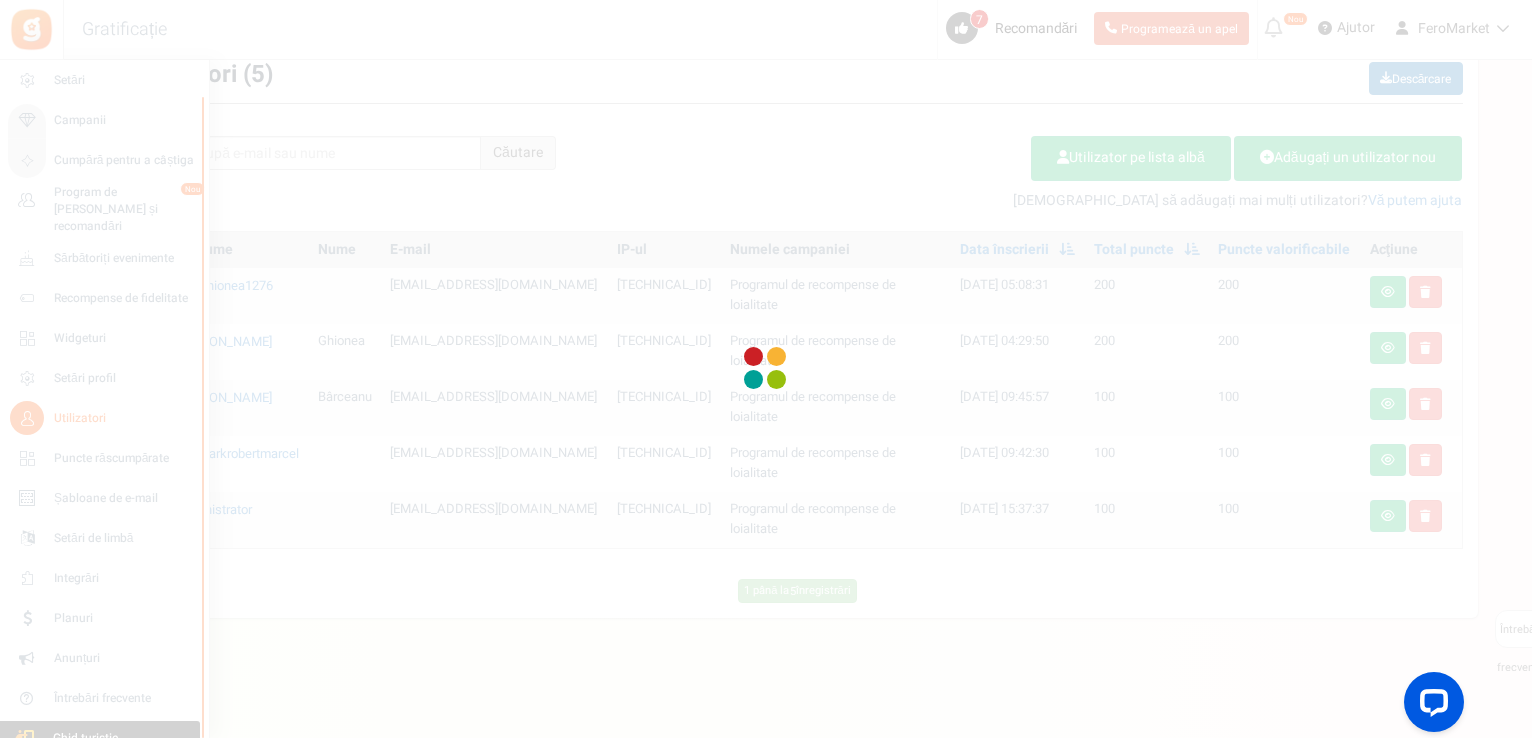 scroll, scrollTop: 0, scrollLeft: 0, axis: both 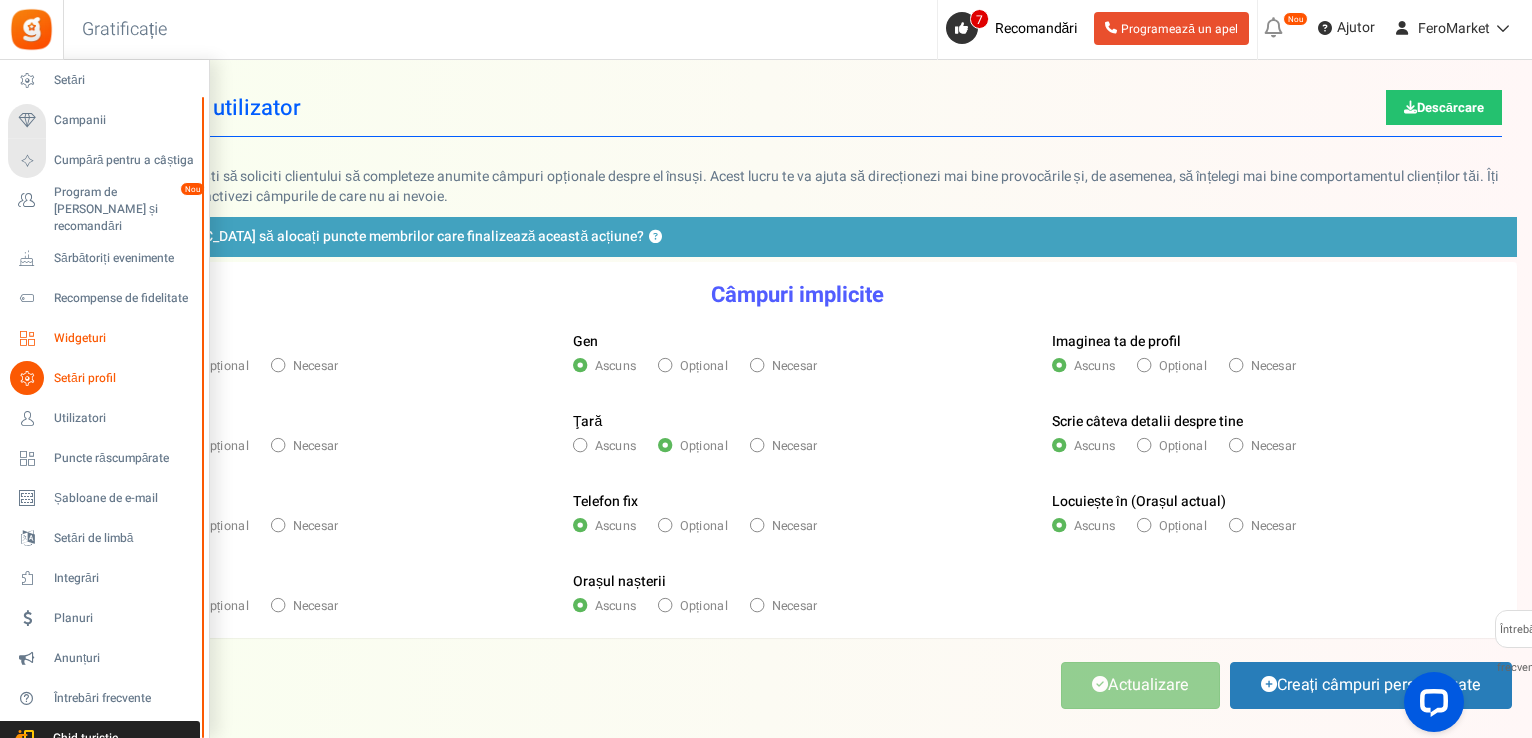 click at bounding box center [27, 338] 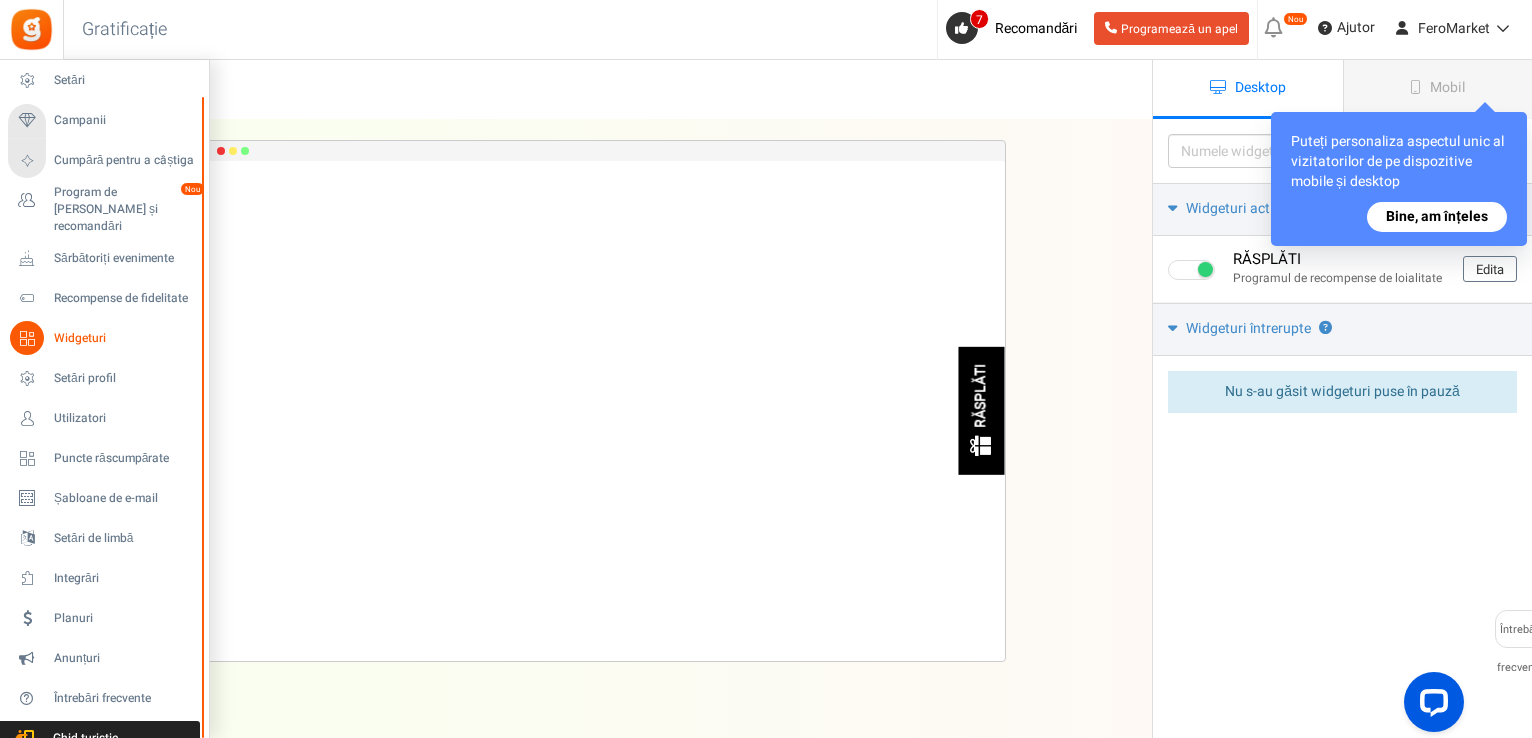 scroll, scrollTop: 0, scrollLeft: 0, axis: both 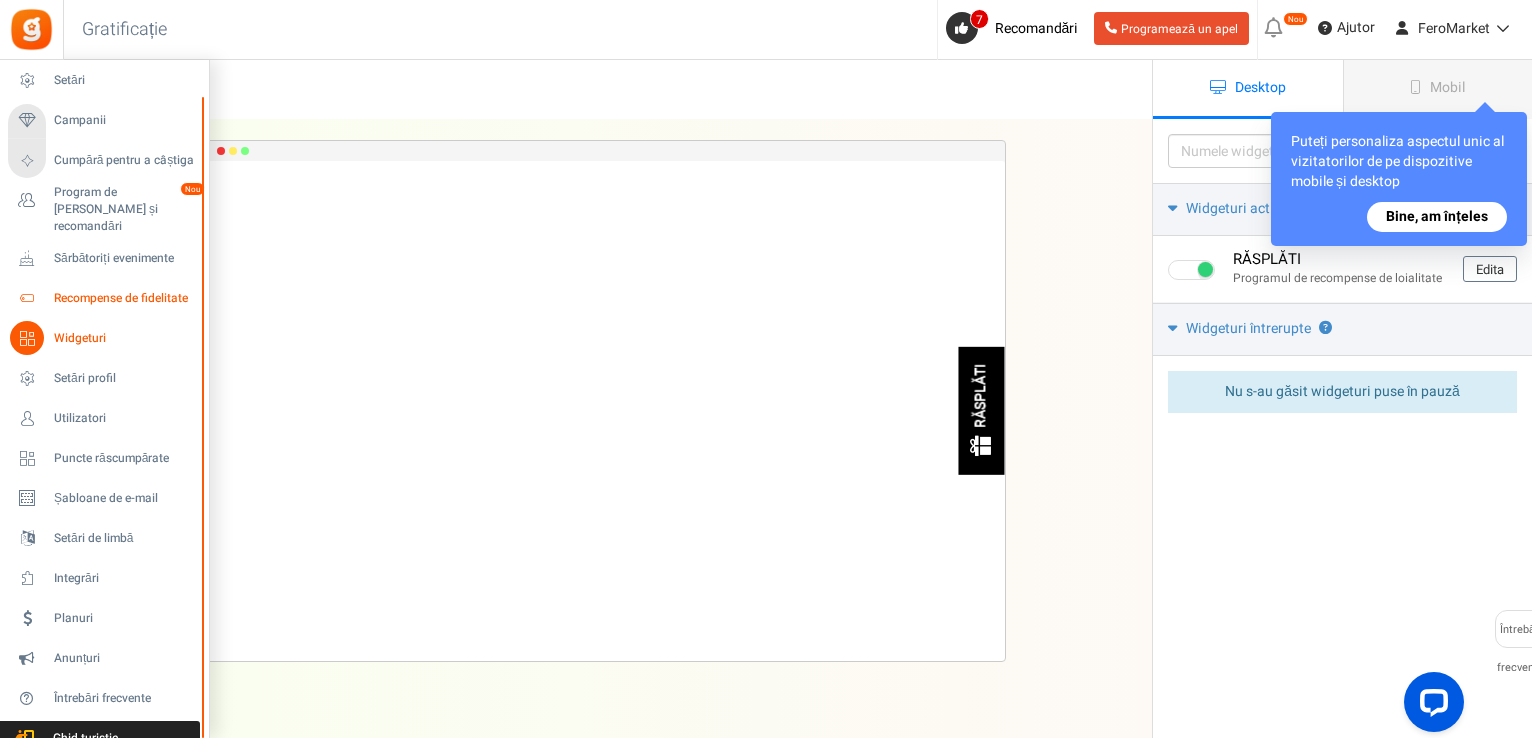 click on "Recompense de fidelitate" at bounding box center (121, 298) 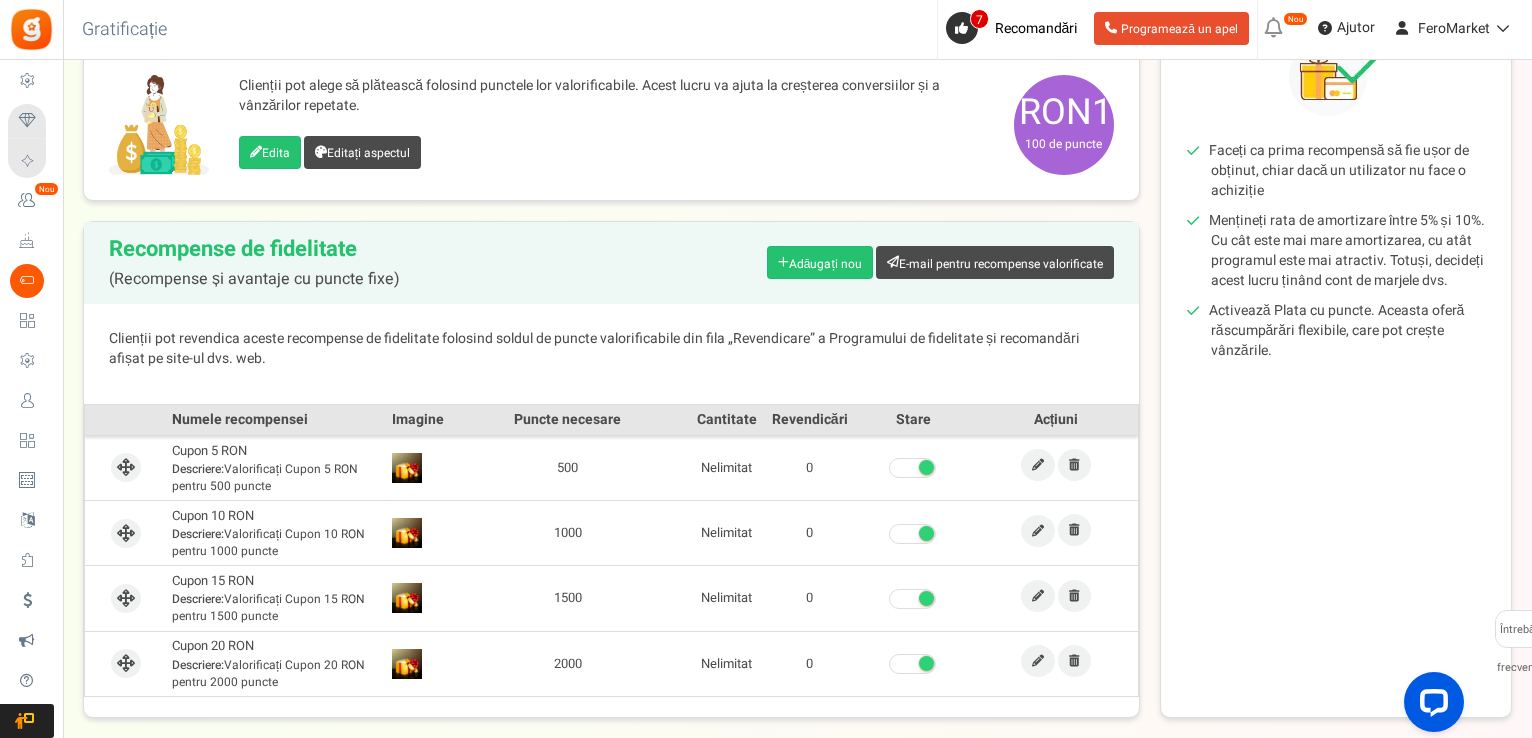 scroll, scrollTop: 200, scrollLeft: 0, axis: vertical 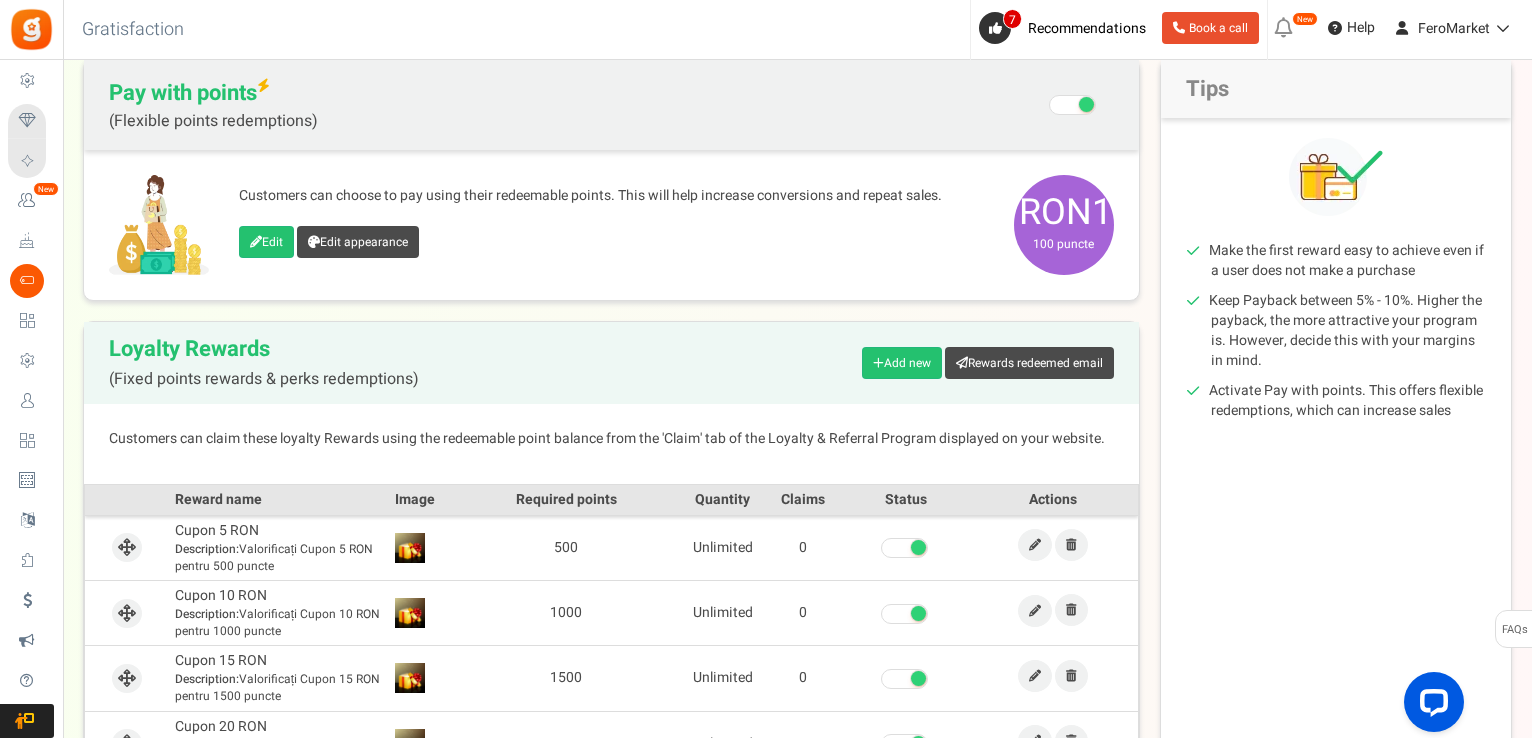 click on "Edit
Edit appearance" at bounding box center (616, 244) 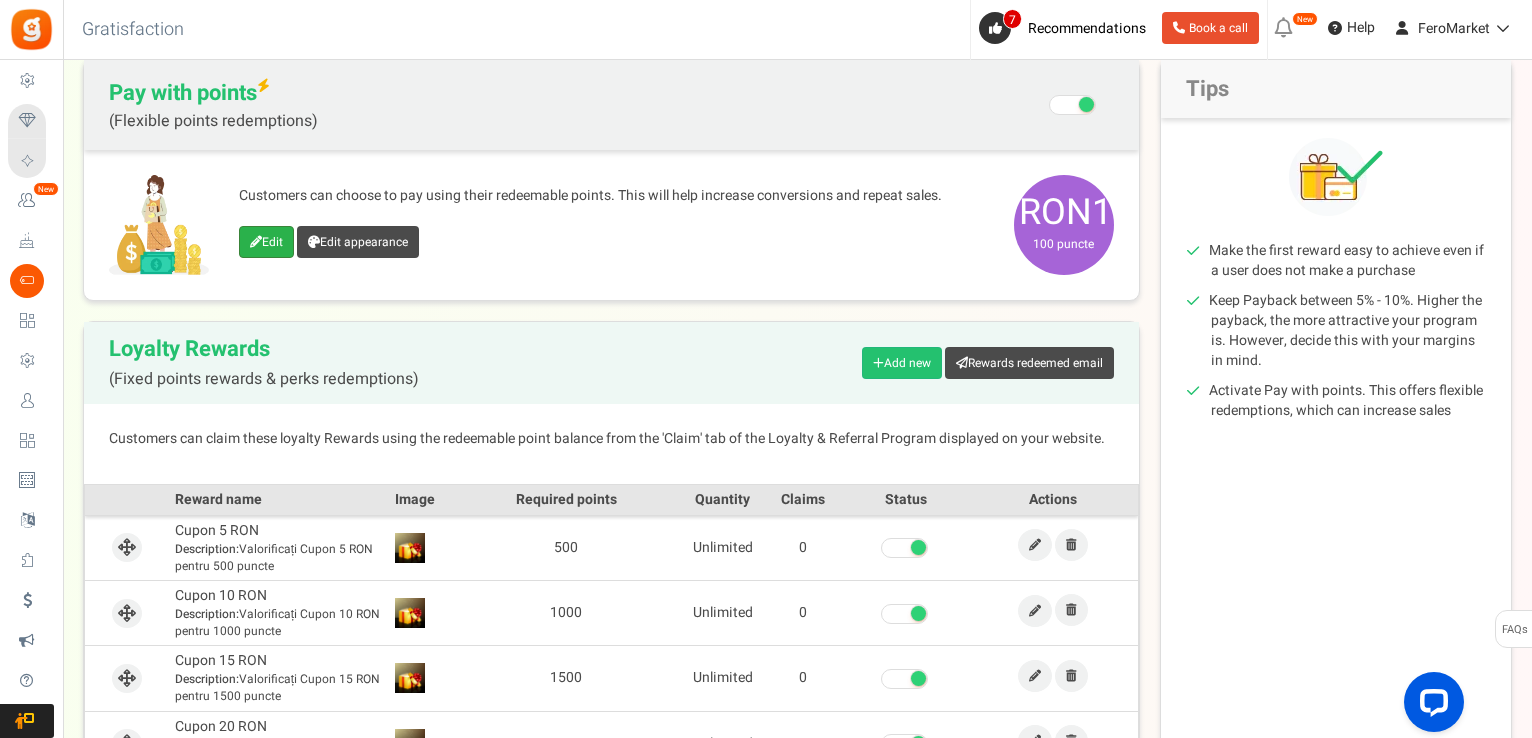 click on "Edit" at bounding box center [266, 242] 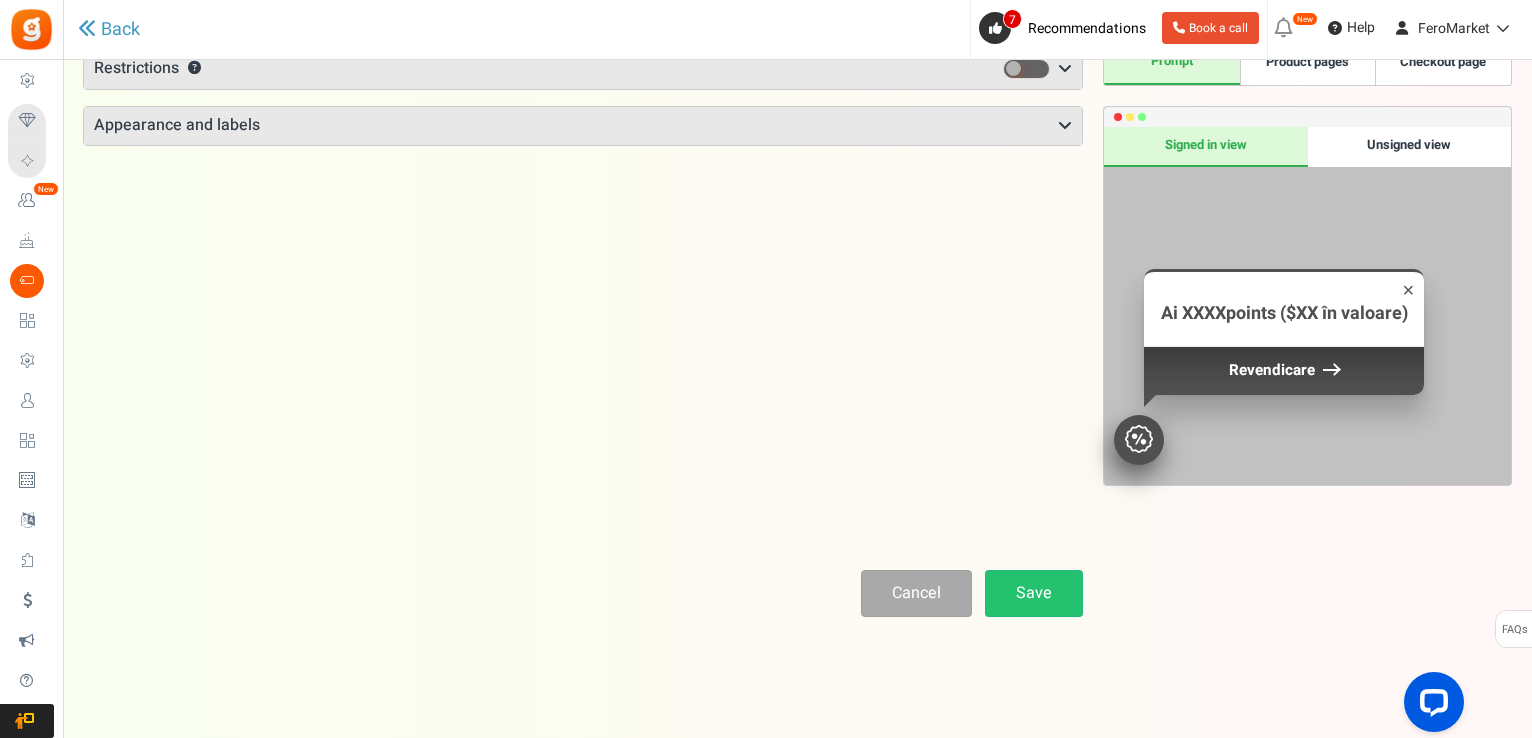 scroll, scrollTop: 0, scrollLeft: 0, axis: both 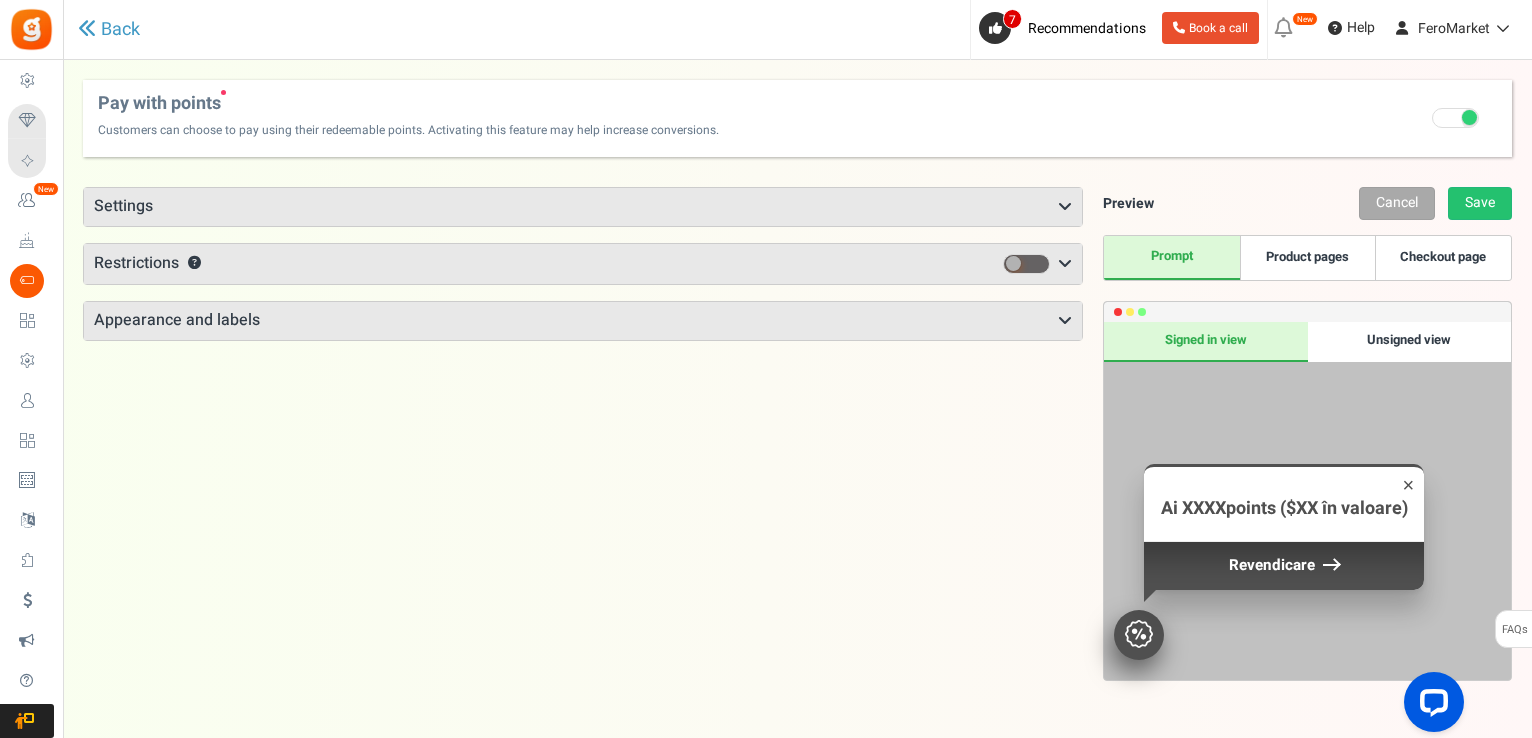 click on "Settings" at bounding box center [583, 207] 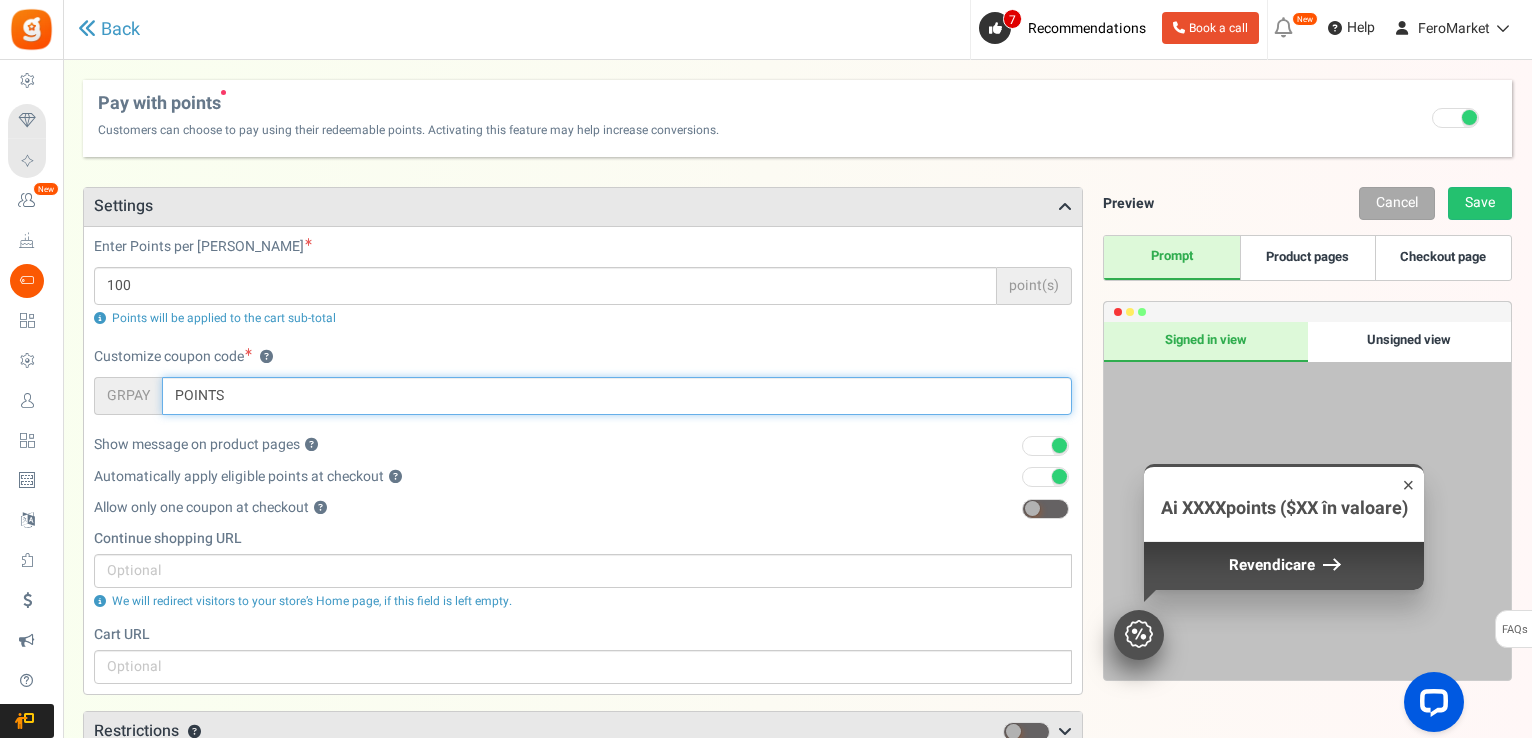 click on "POINTS" at bounding box center [617, 396] 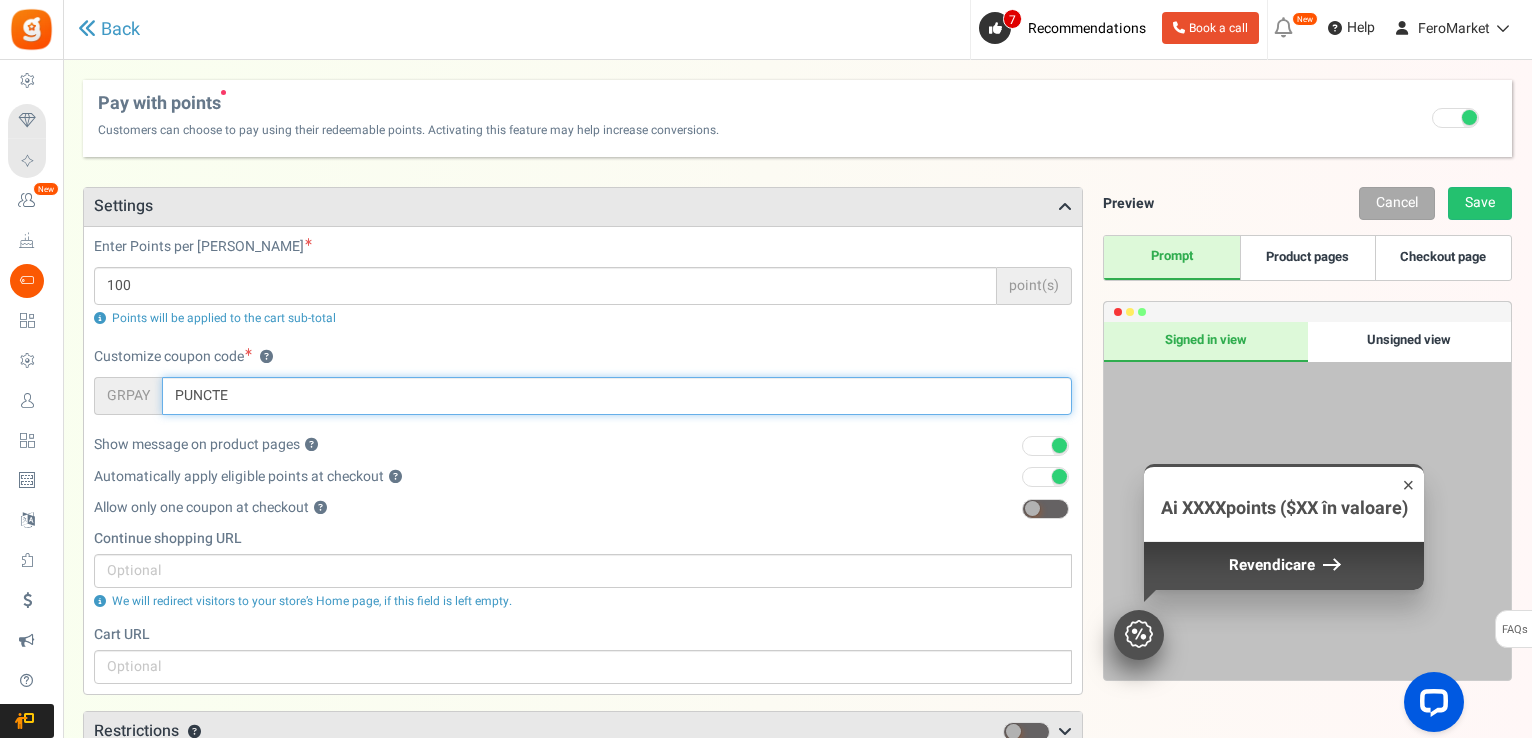 type on "PUNCTE" 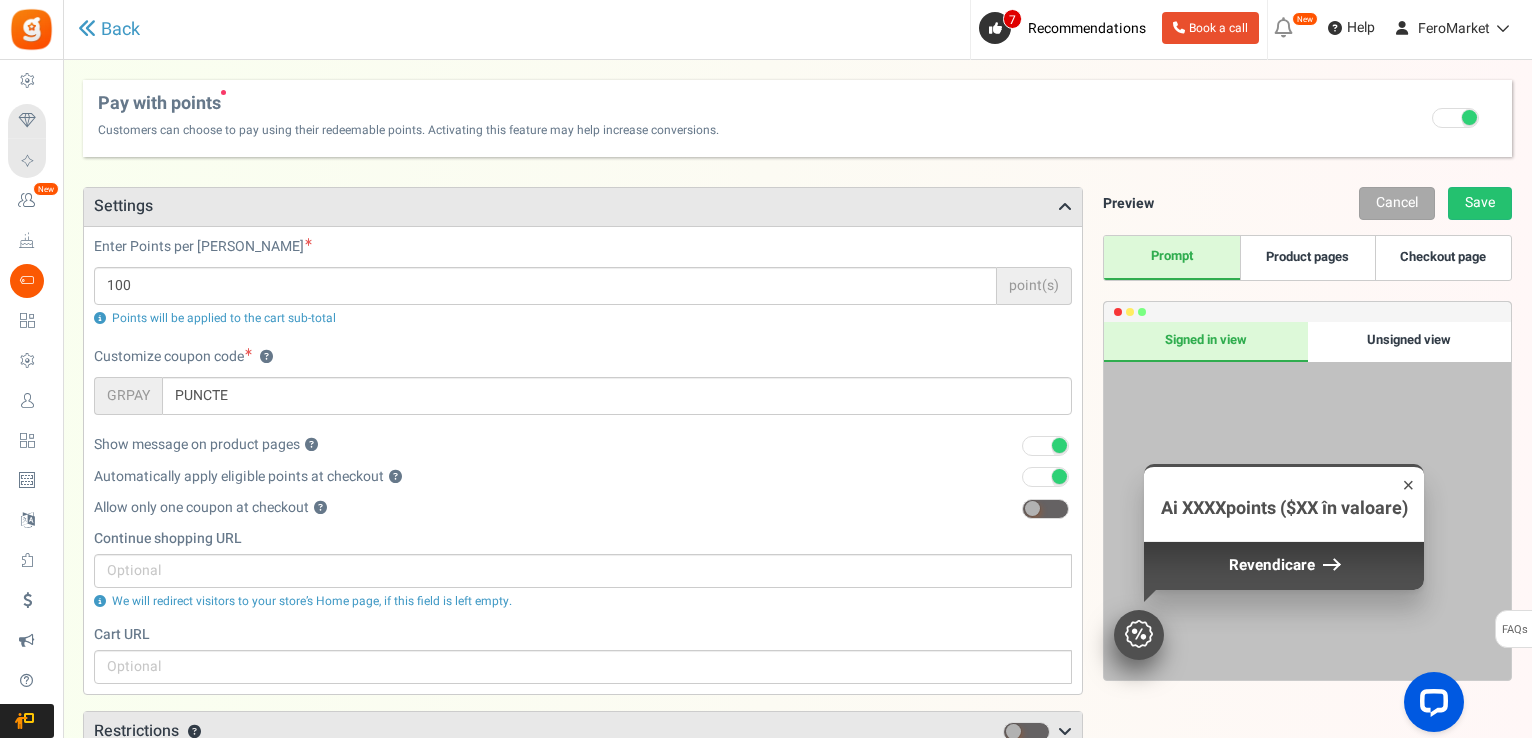 click on "Customize coupon code
?
GRPAY
PUNCTE" at bounding box center (583, 381) 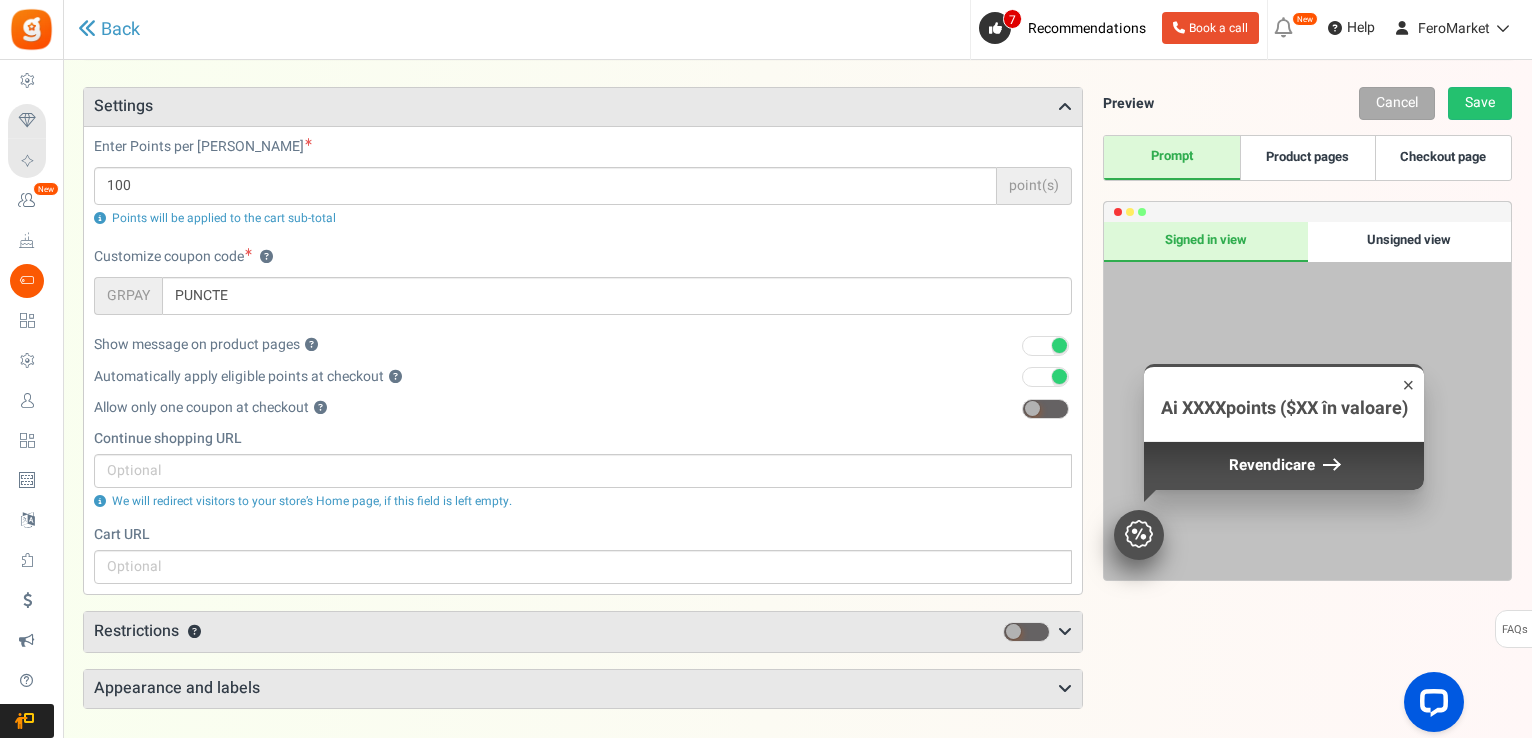 scroll, scrollTop: 100, scrollLeft: 0, axis: vertical 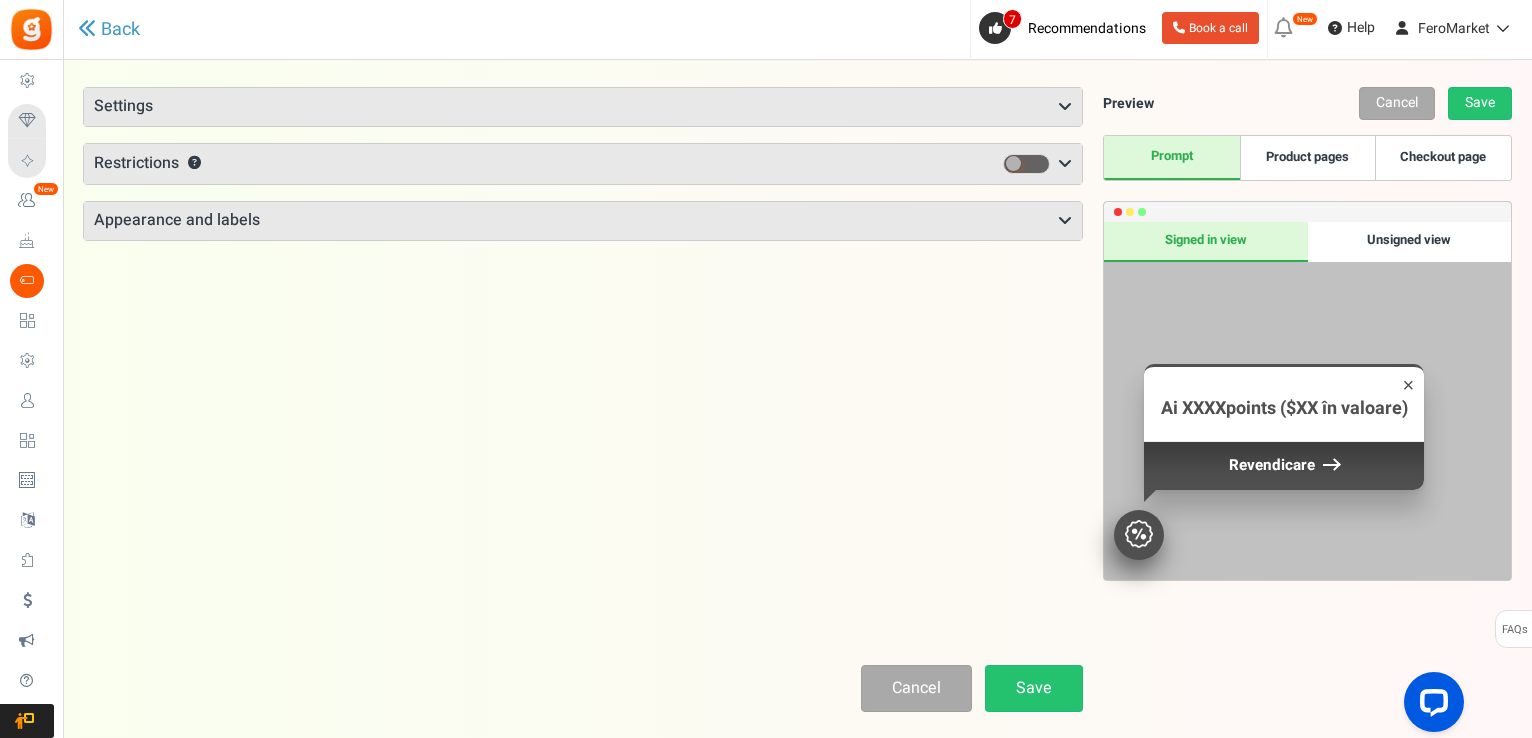 click on "Appearance and labels" at bounding box center (583, 221) 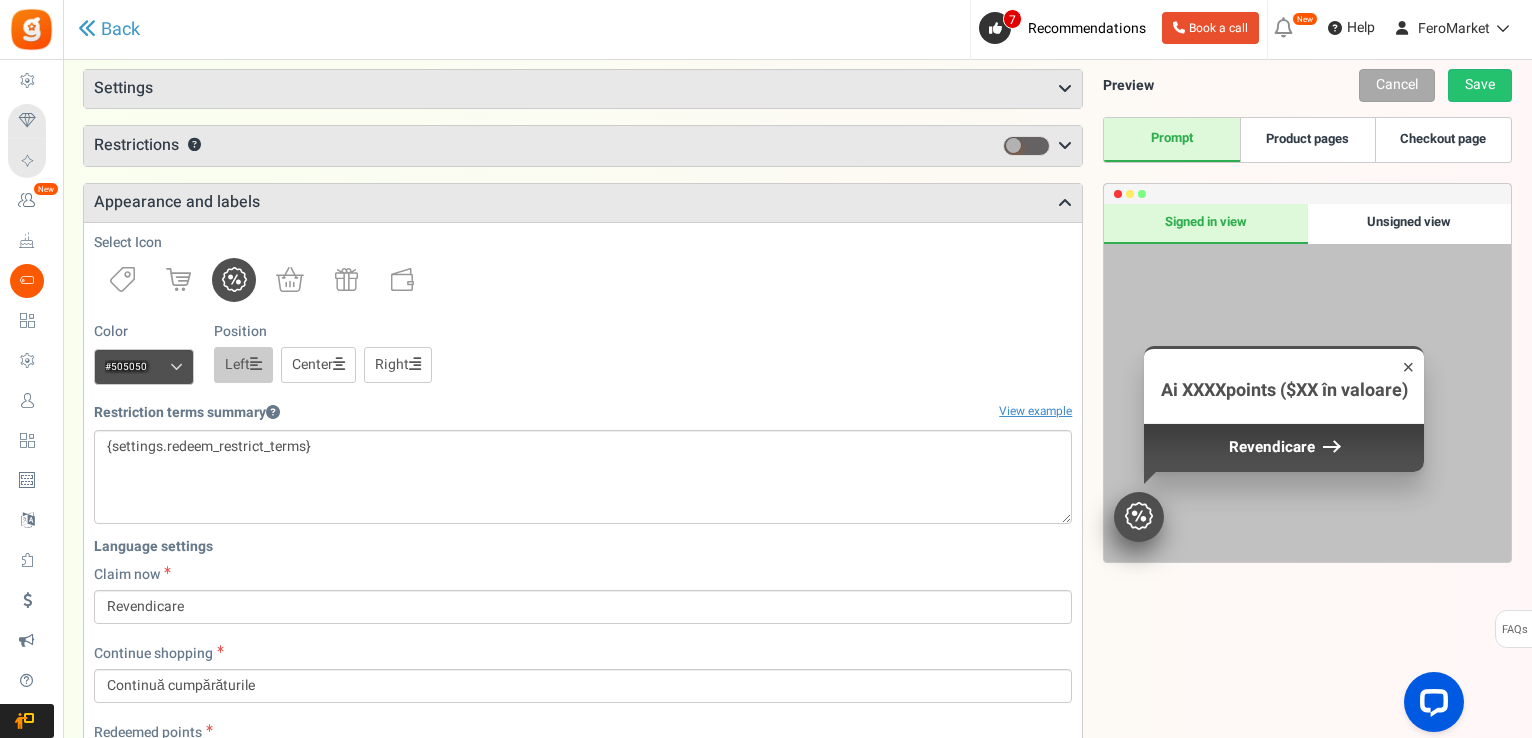 scroll, scrollTop: 0, scrollLeft: 0, axis: both 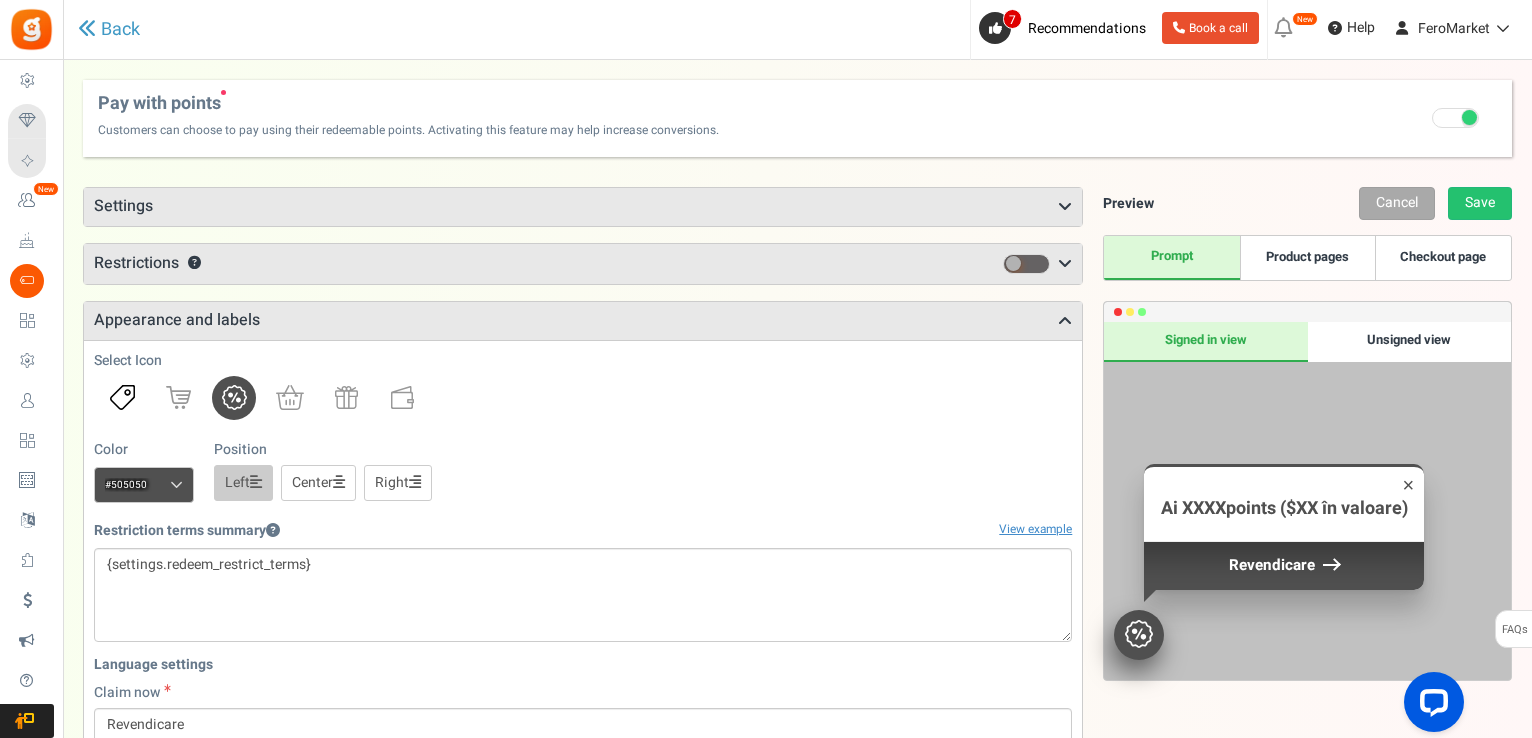 click at bounding box center (122, 398) 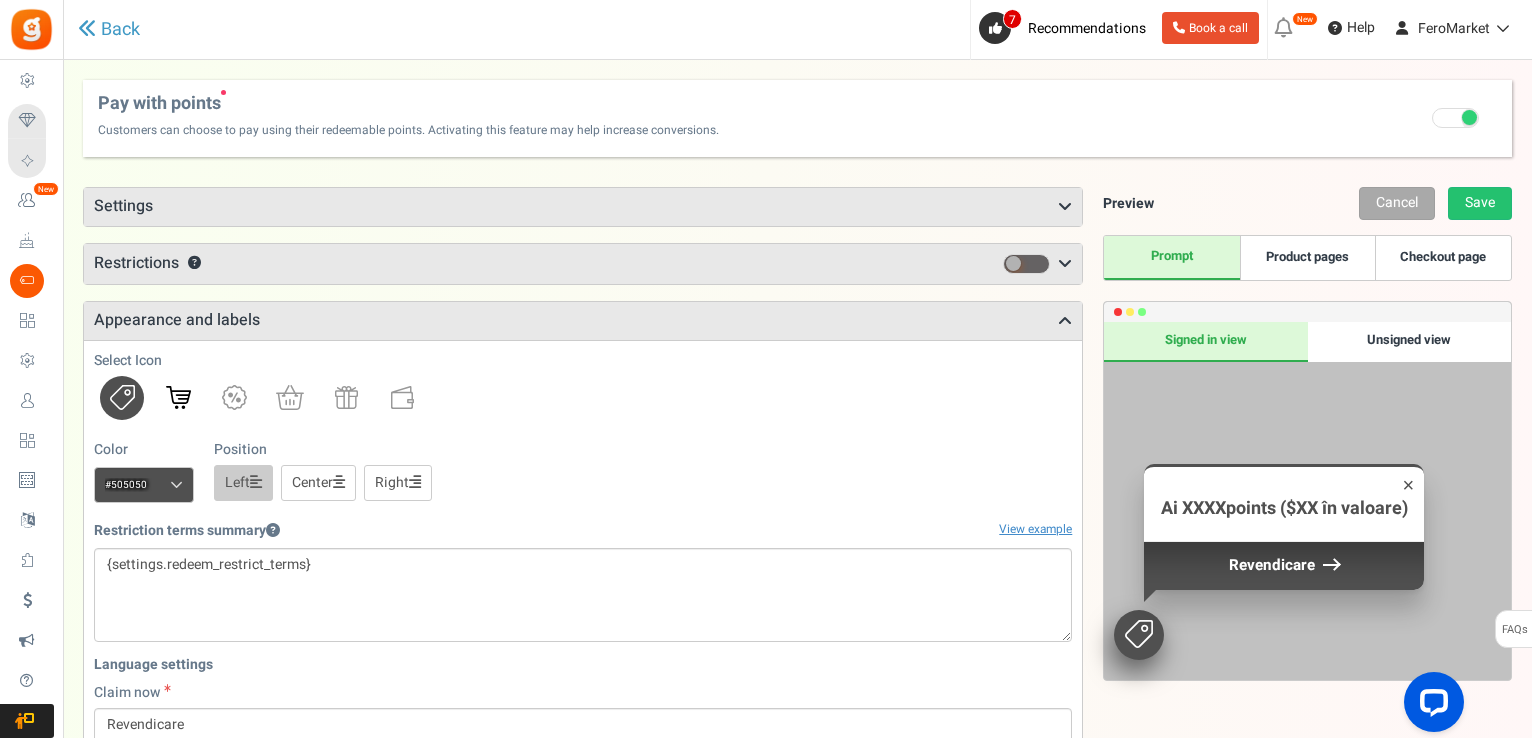click at bounding box center [178, 398] 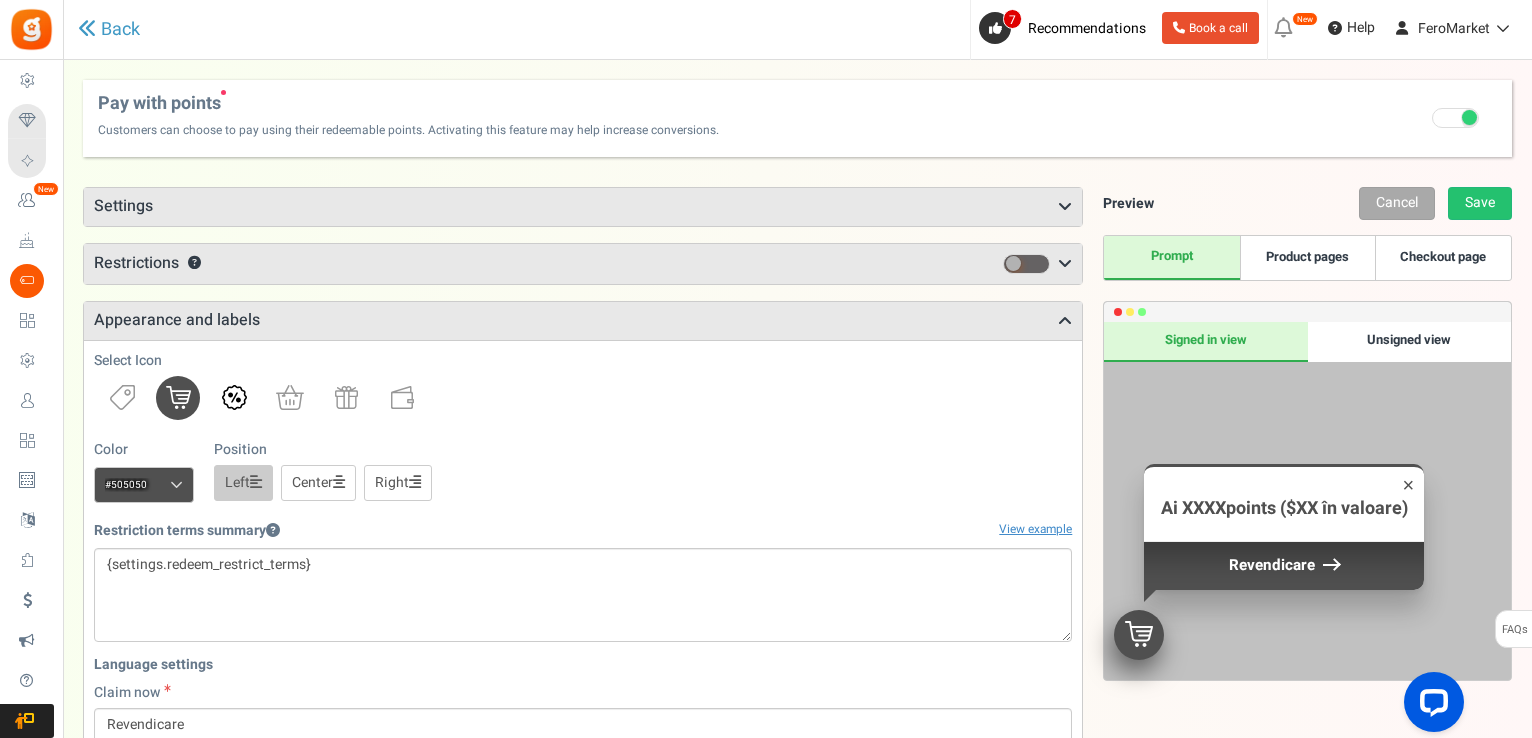 click at bounding box center (234, 397) 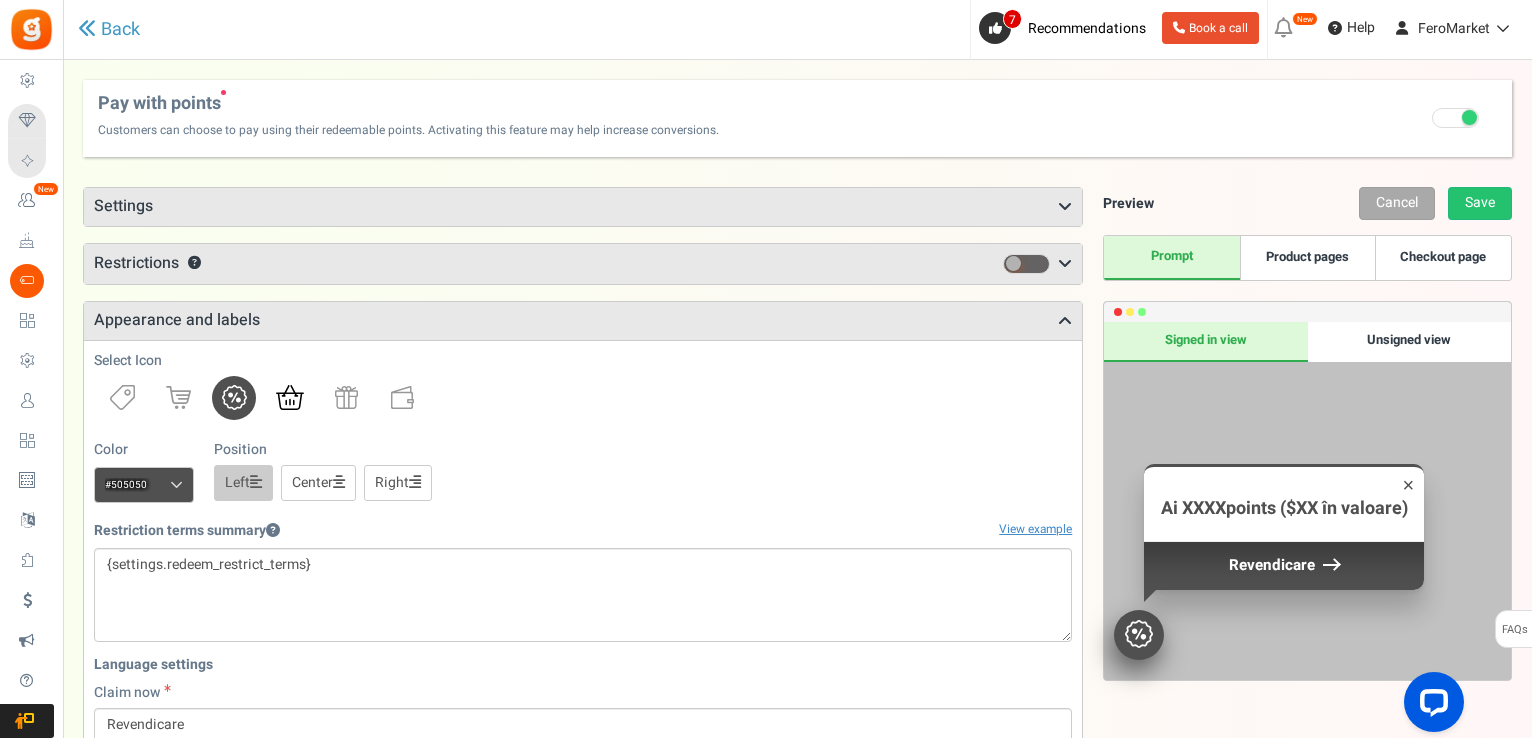 click at bounding box center (290, 398) 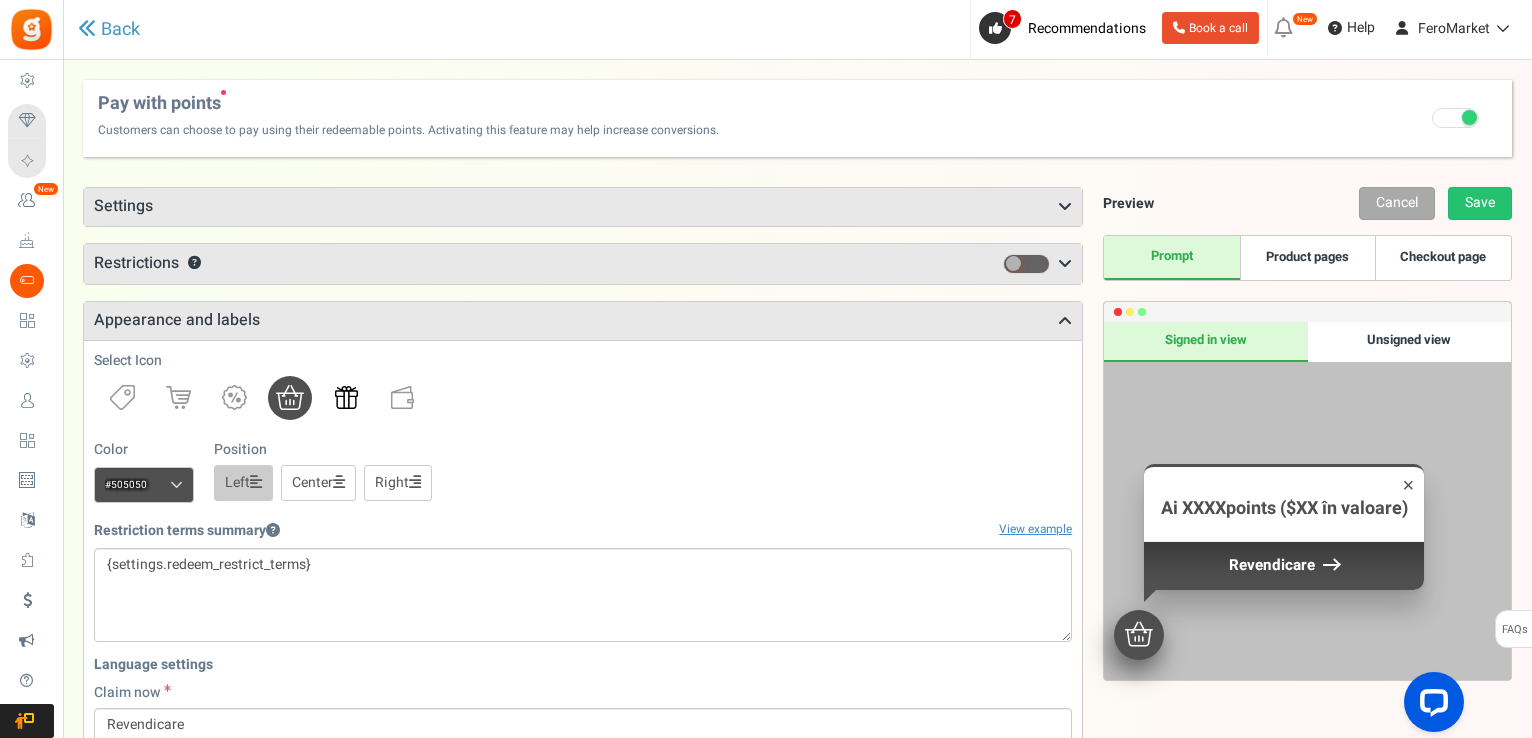 click at bounding box center [346, 397] 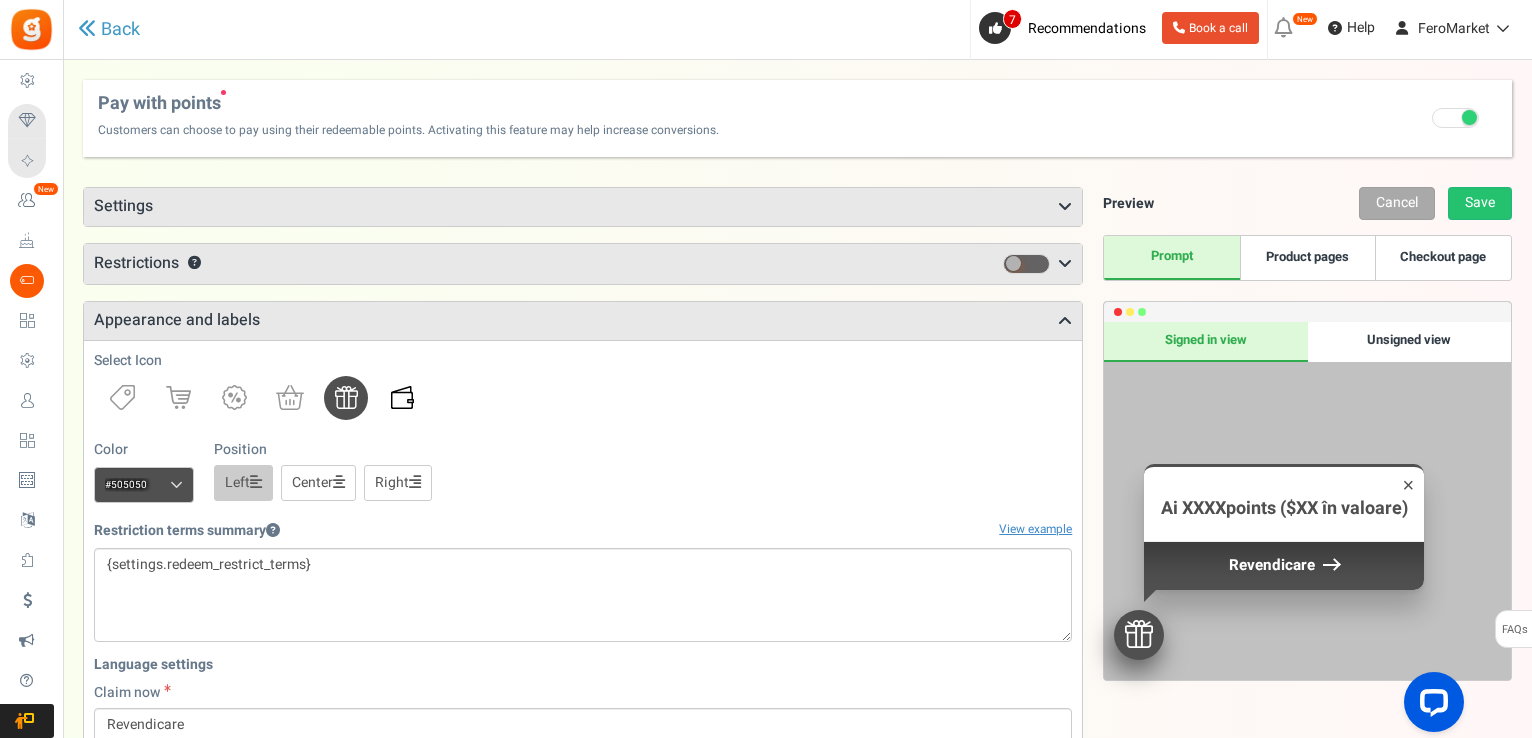 click at bounding box center [402, 398] 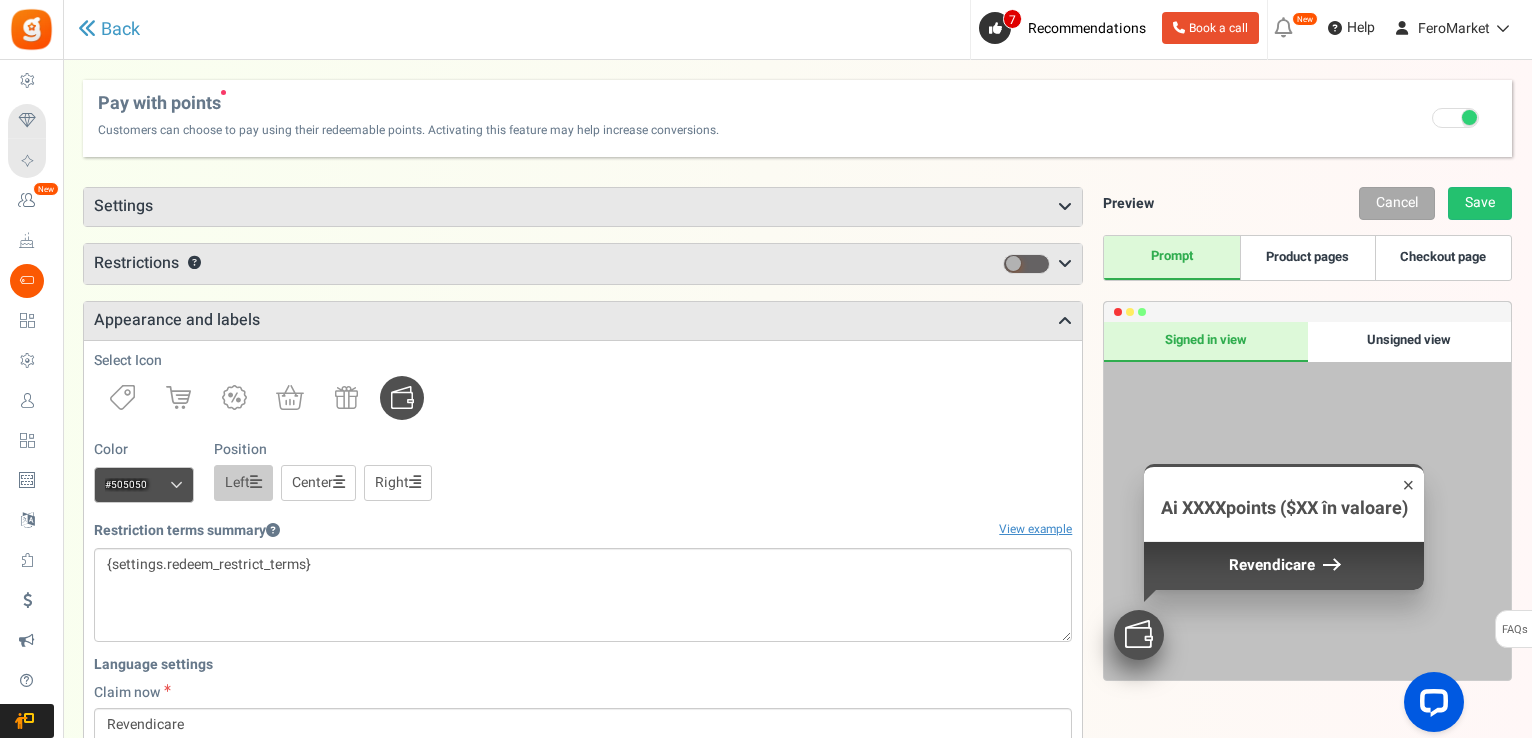 click on "Appearance and labels" at bounding box center [583, 321] 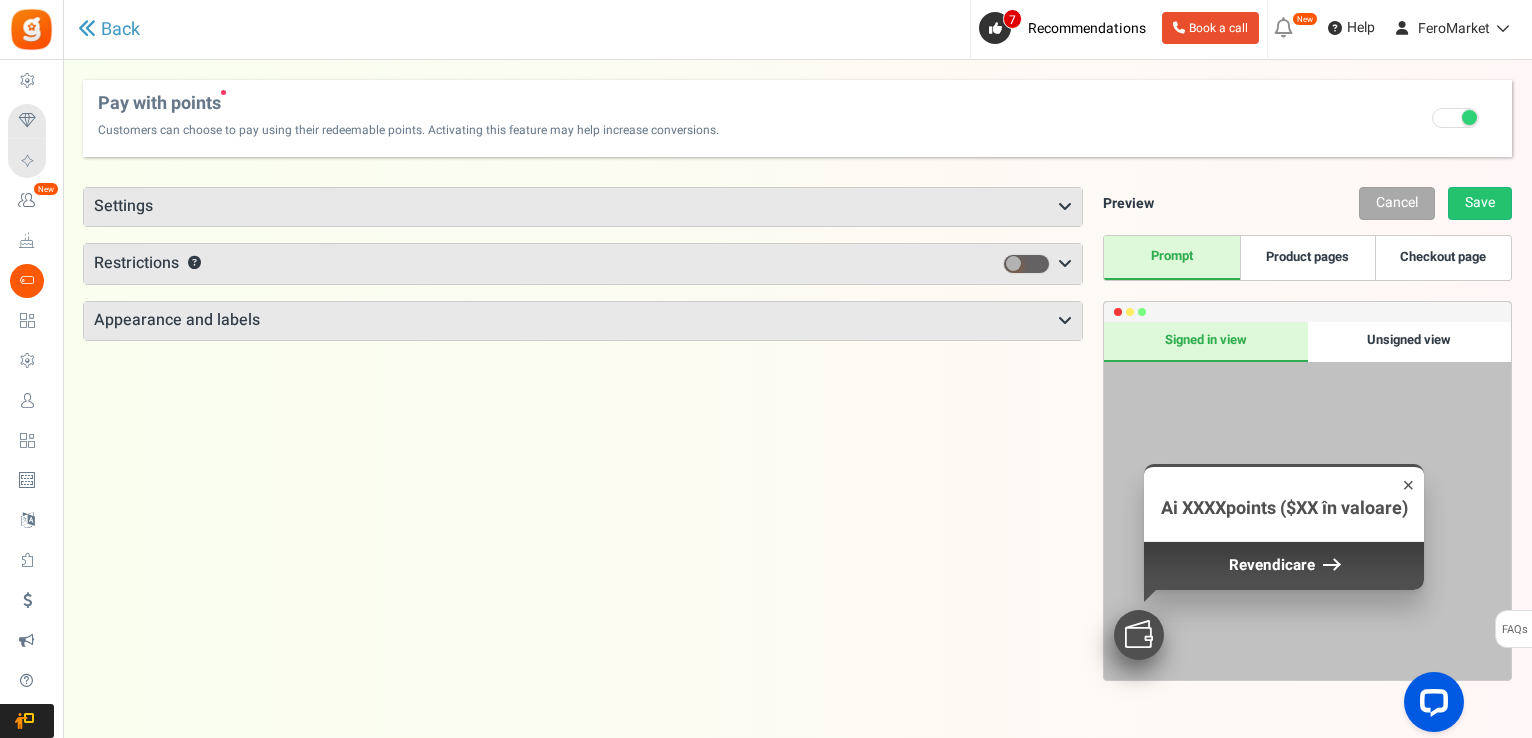 click on "Product pages" at bounding box center [1307, 258] 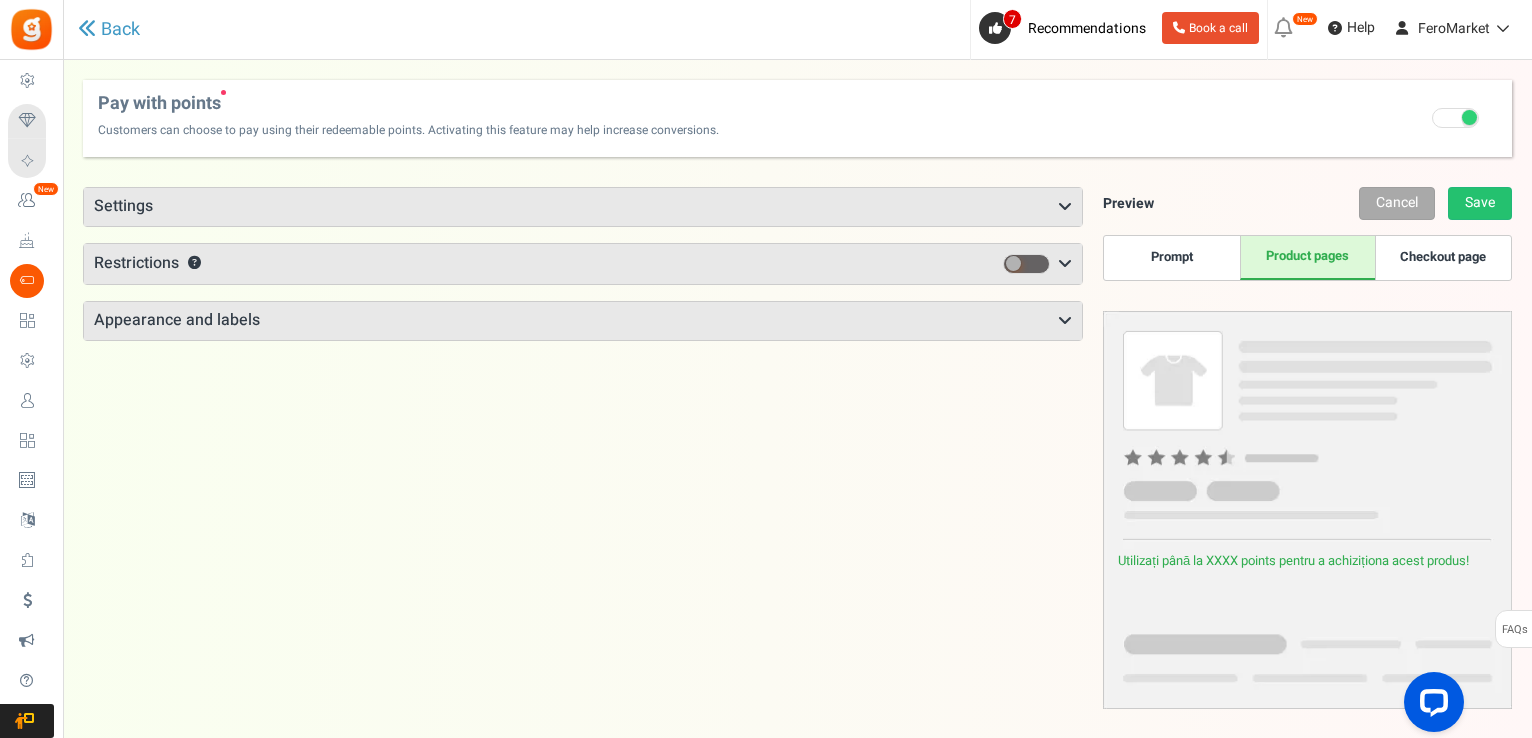 click on "Checkout page" at bounding box center [1442, 258] 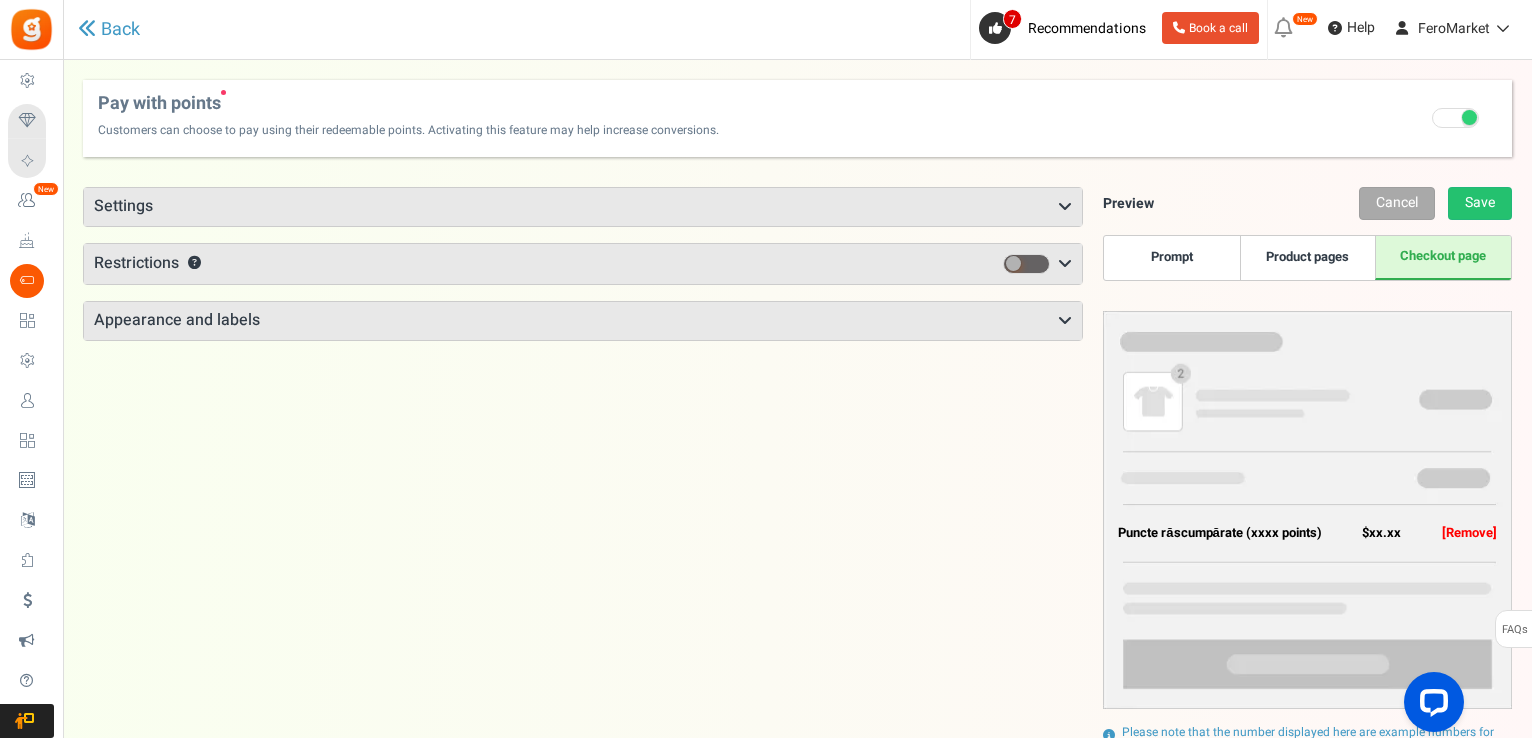 click on "Prompt" at bounding box center [1171, 258] 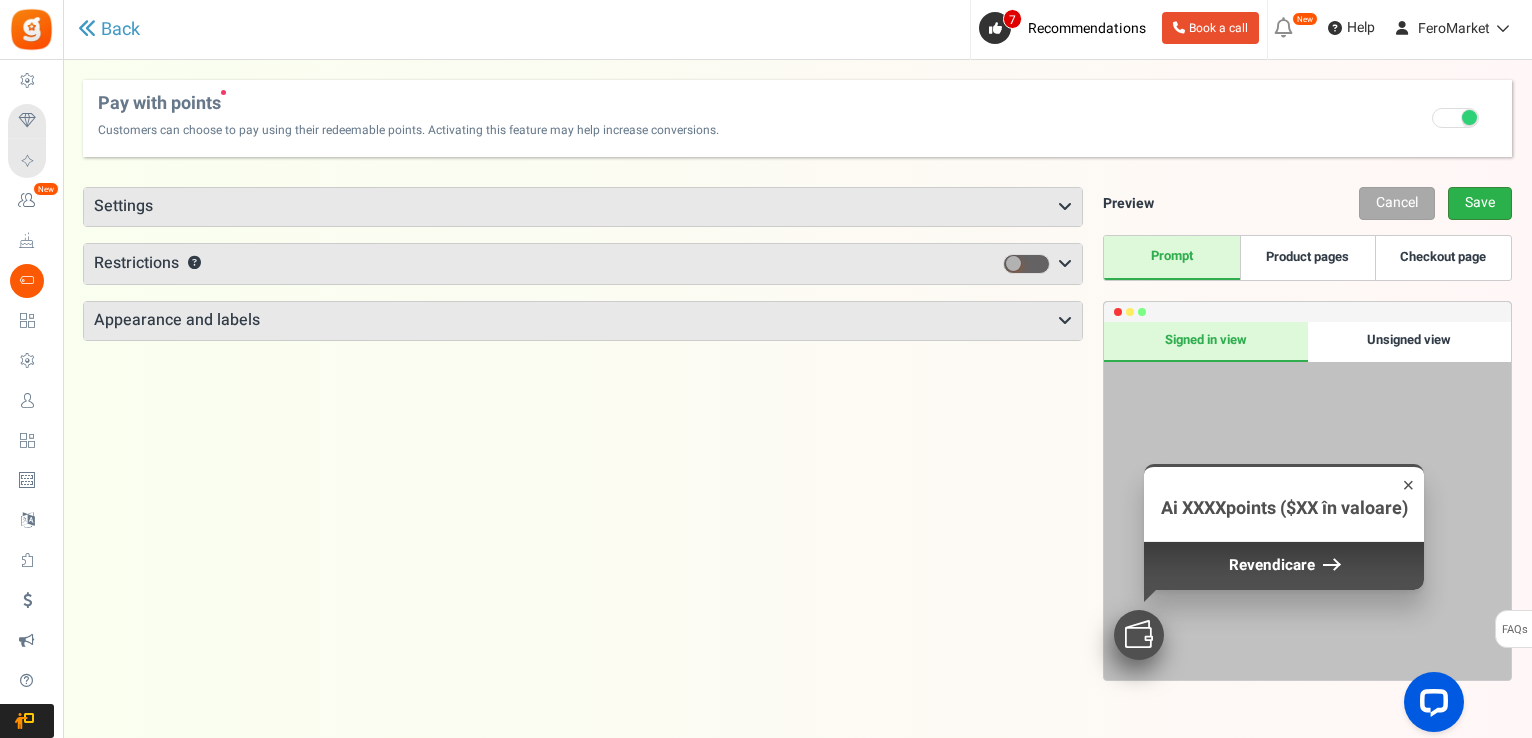 click on "Save" at bounding box center [1480, 203] 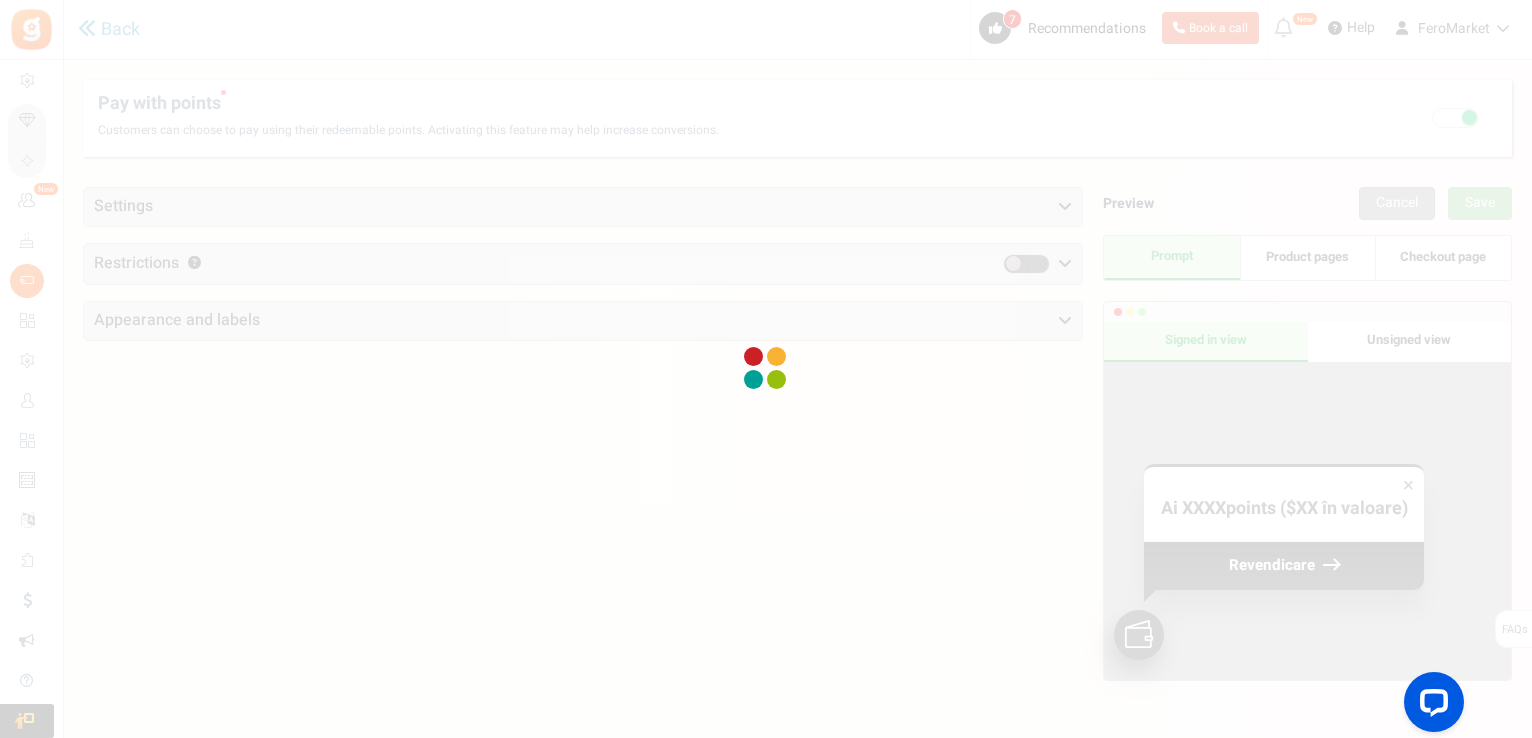 scroll, scrollTop: 67, scrollLeft: 0, axis: vertical 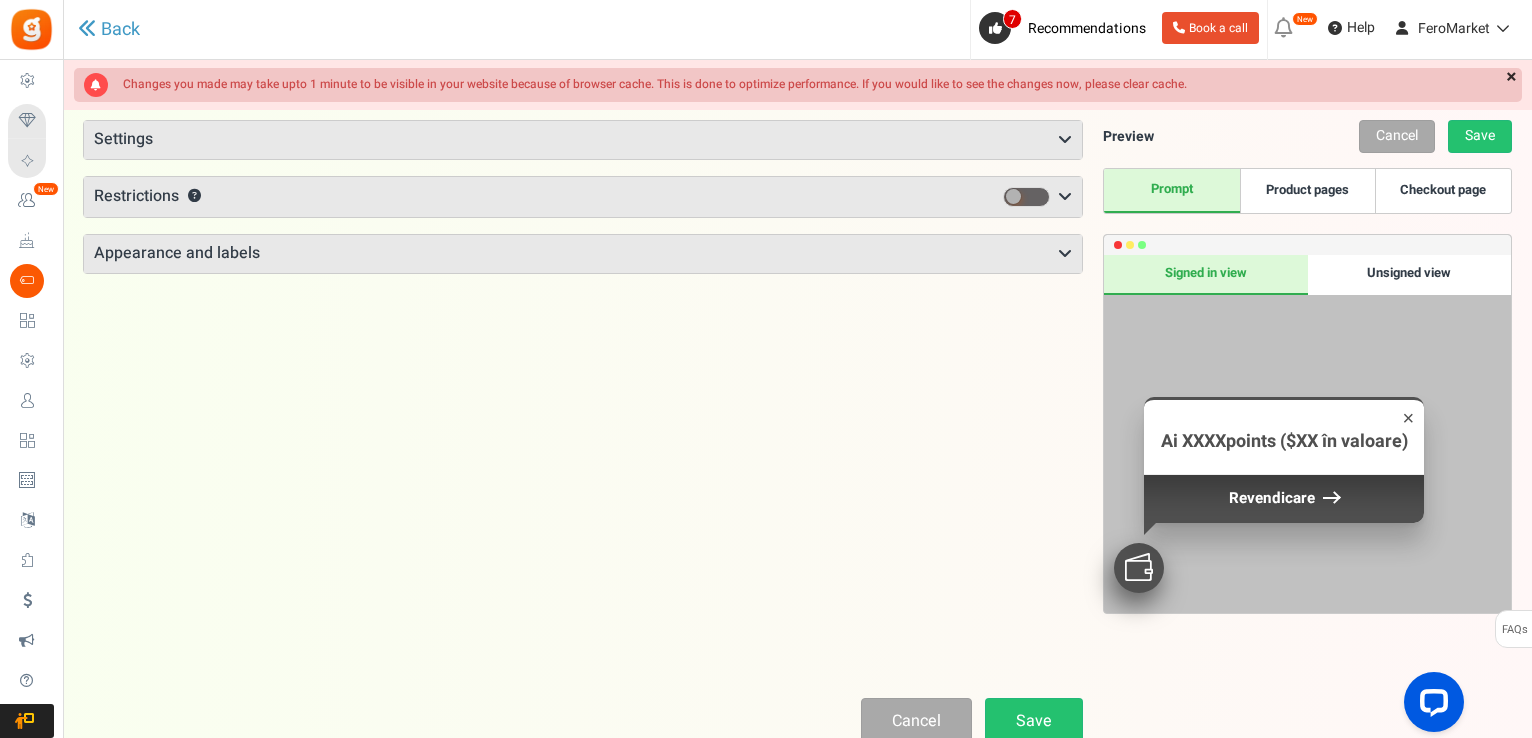 click on "×" at bounding box center [1511, 78] 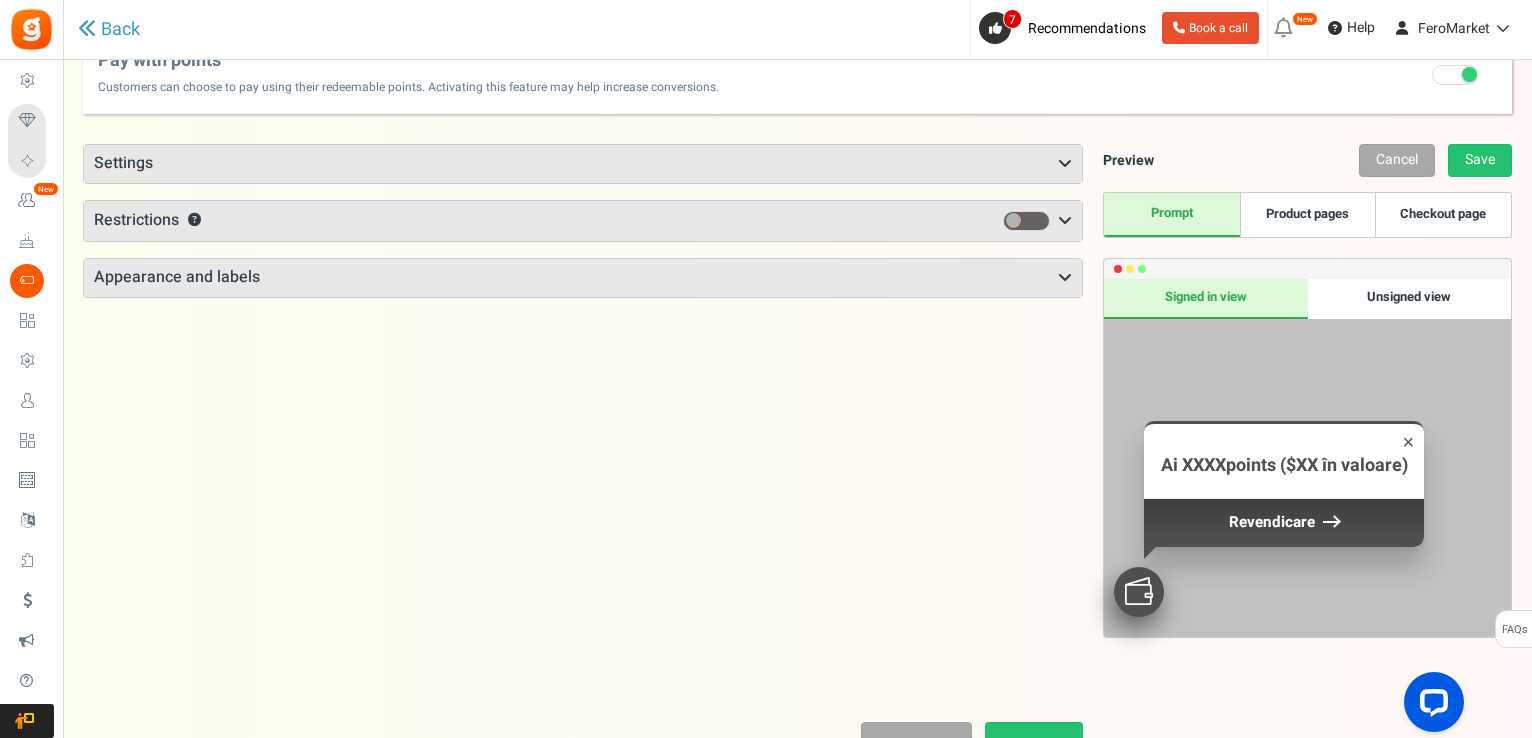 scroll, scrollTop: 0, scrollLeft: 0, axis: both 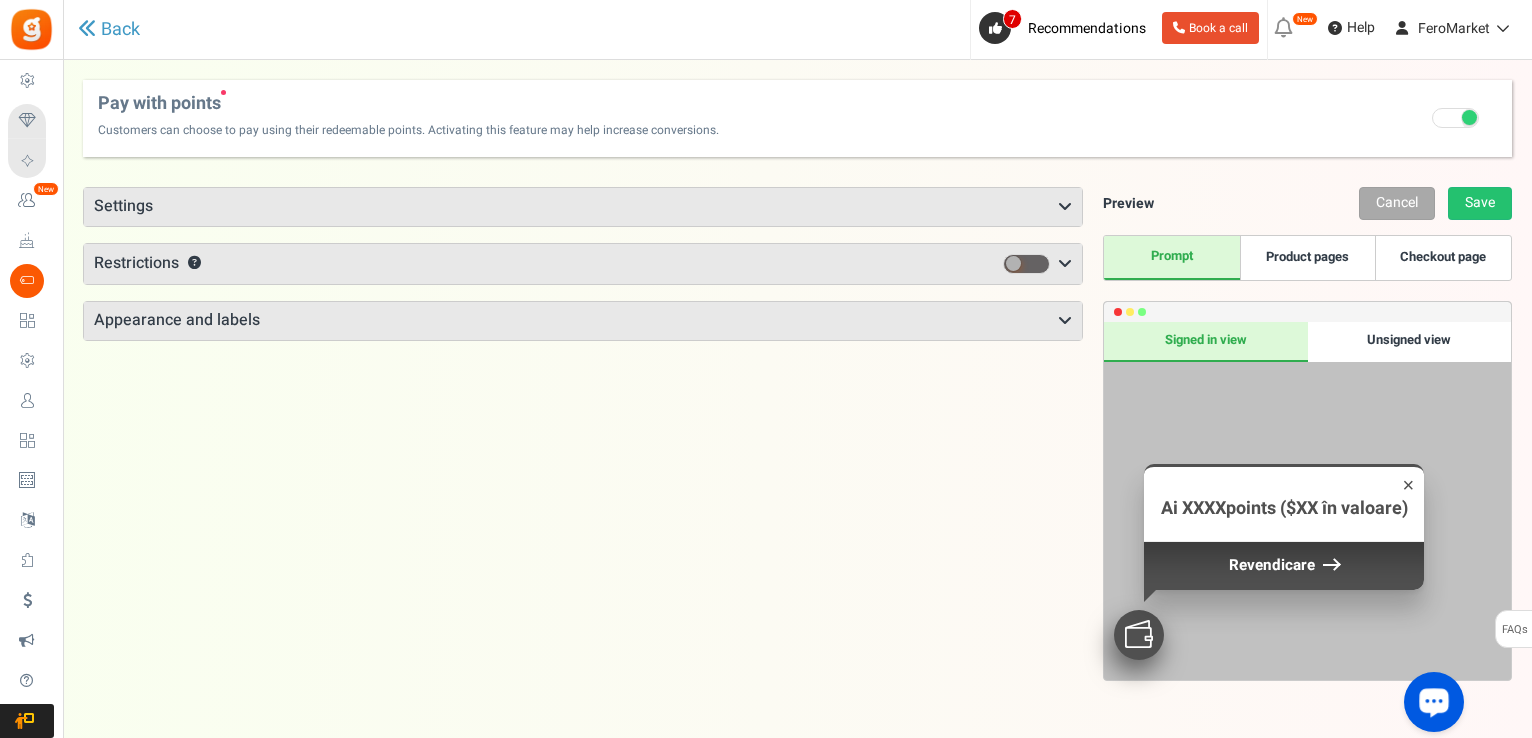 click at bounding box center (1434, 702) 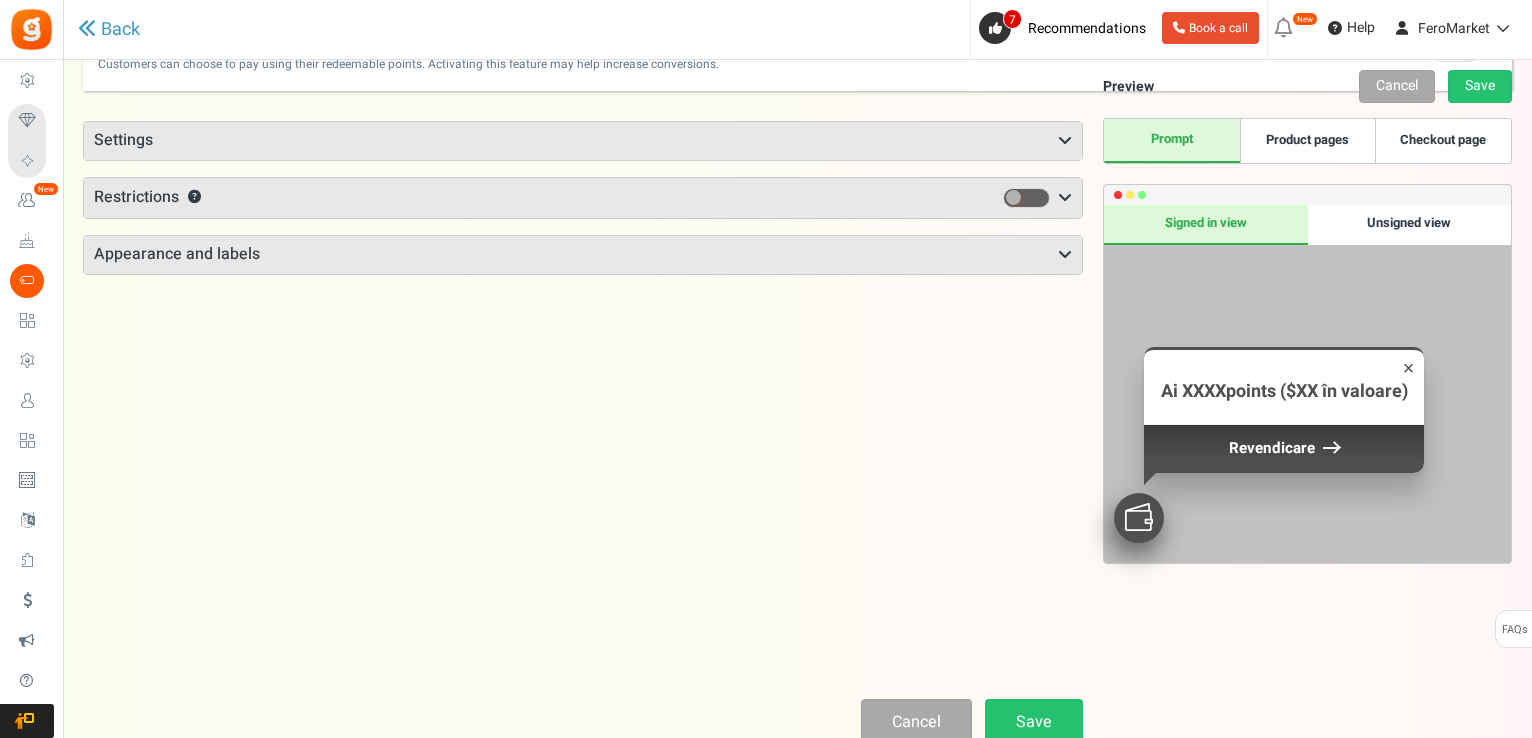 scroll, scrollTop: 0, scrollLeft: 0, axis: both 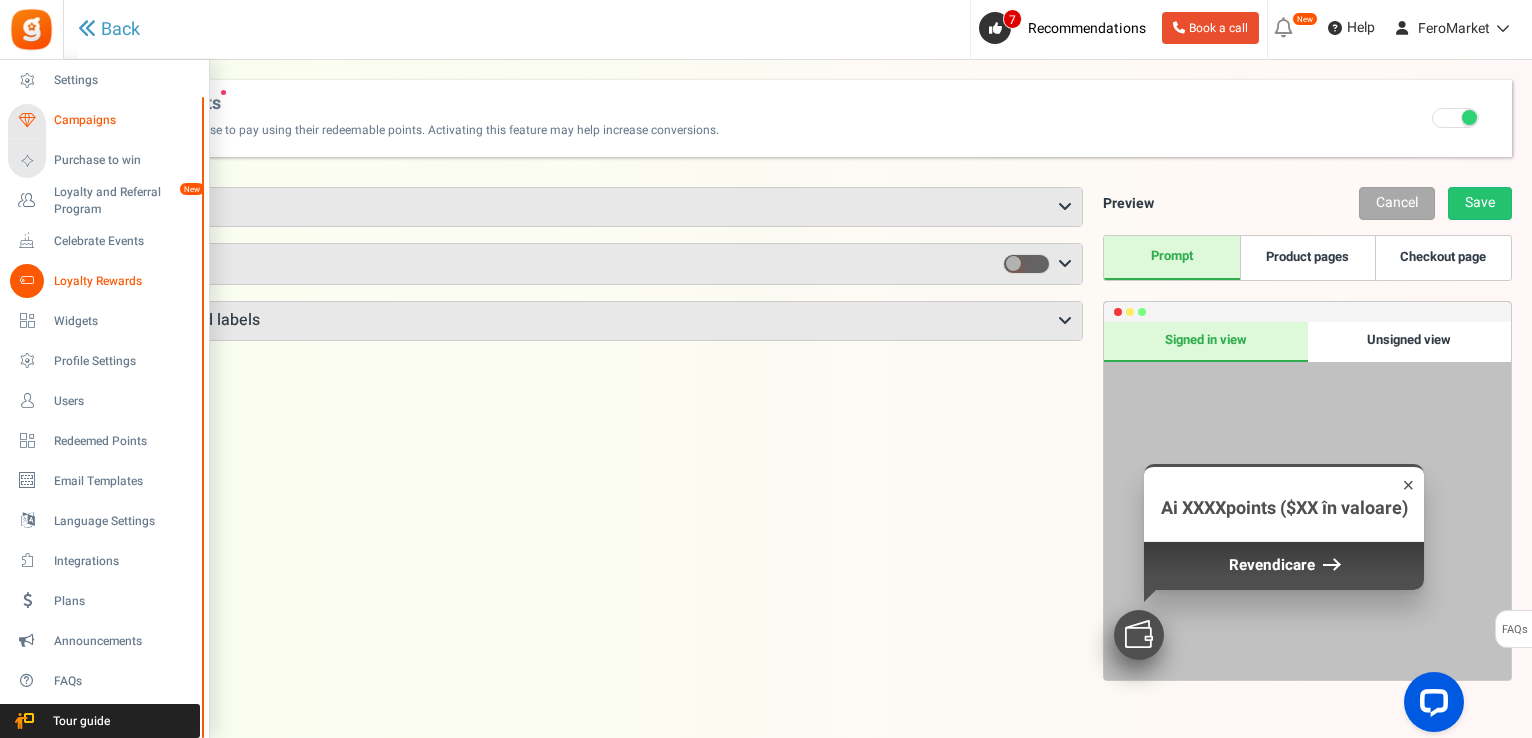 click on "Campaigns" at bounding box center [124, 120] 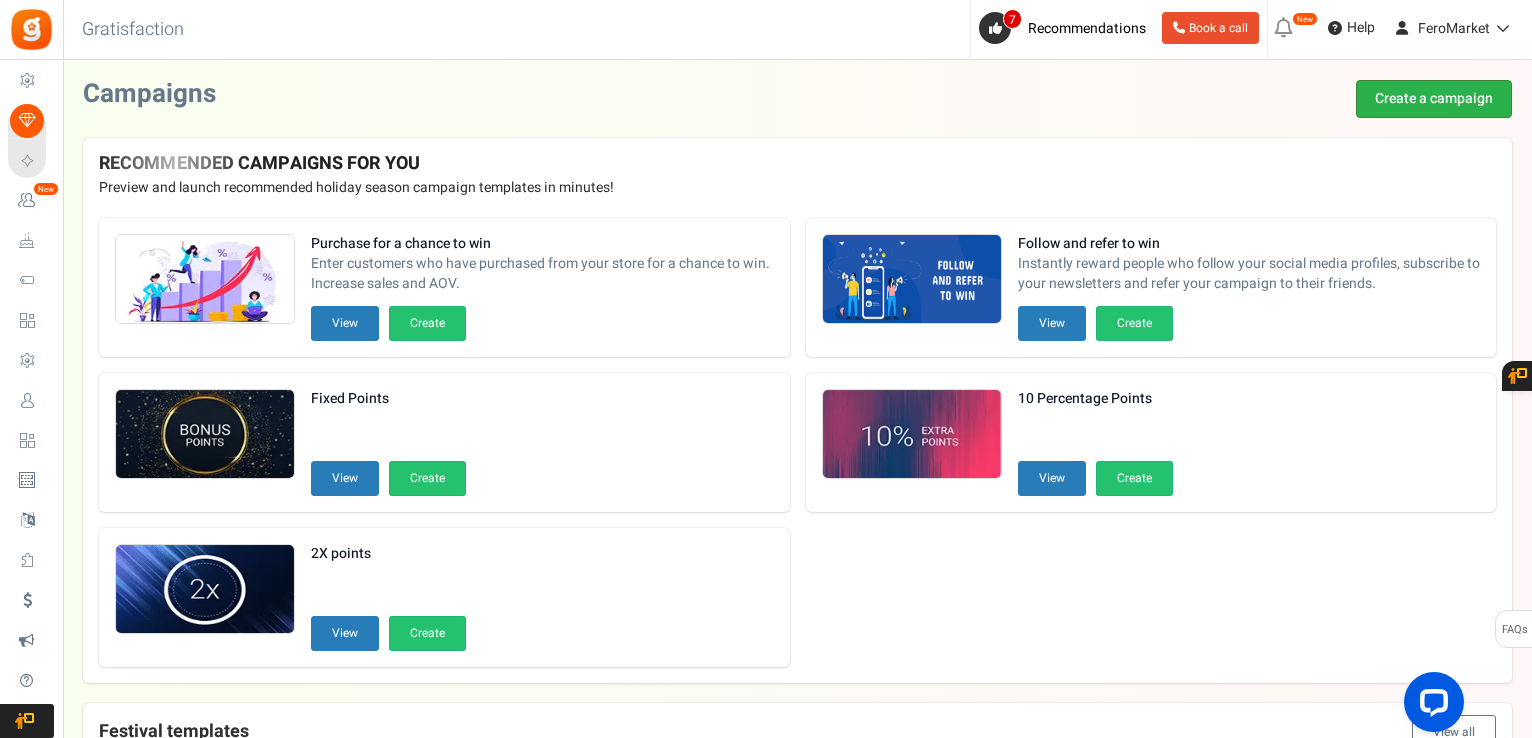 click on "Create a campaign" at bounding box center (1434, 99) 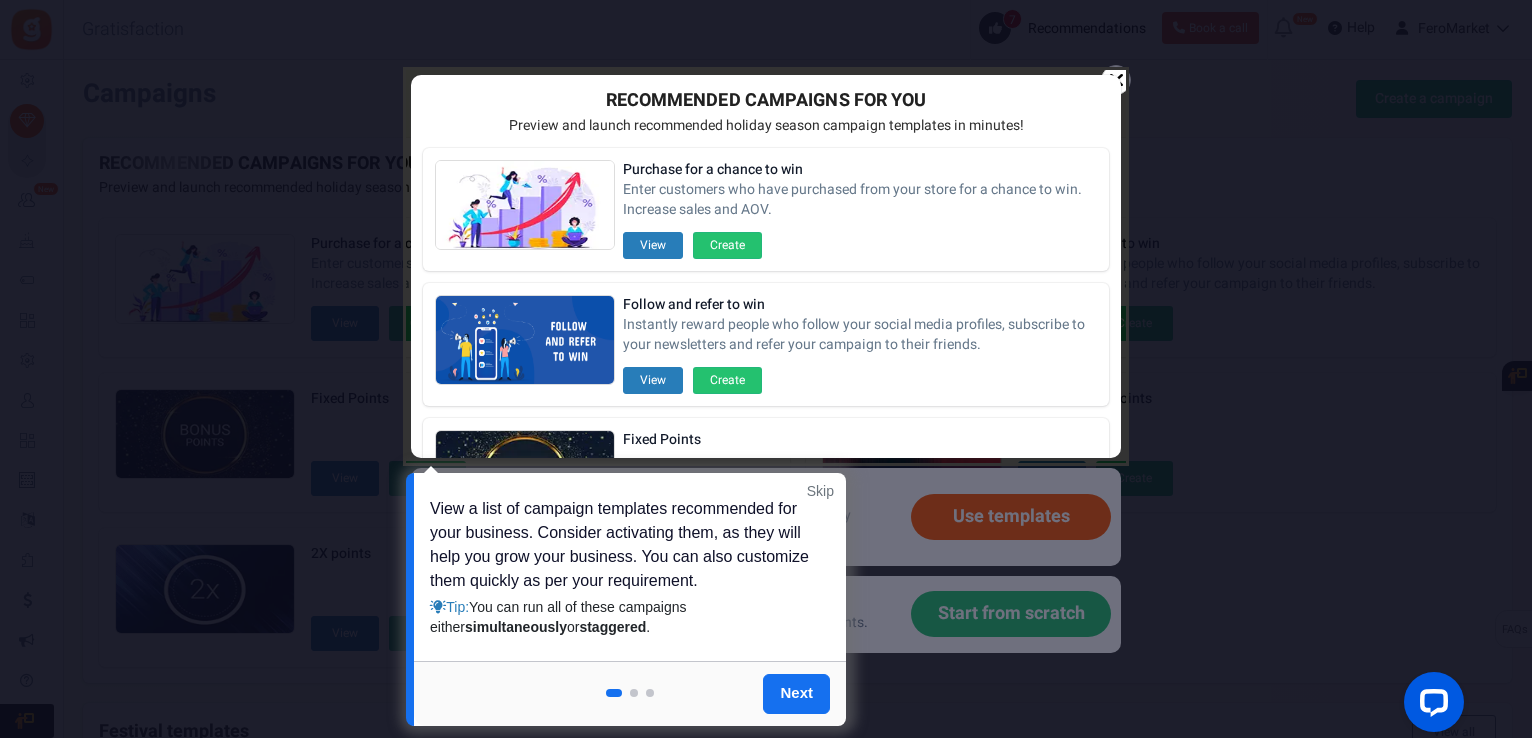 click on "Skip" at bounding box center [820, 491] 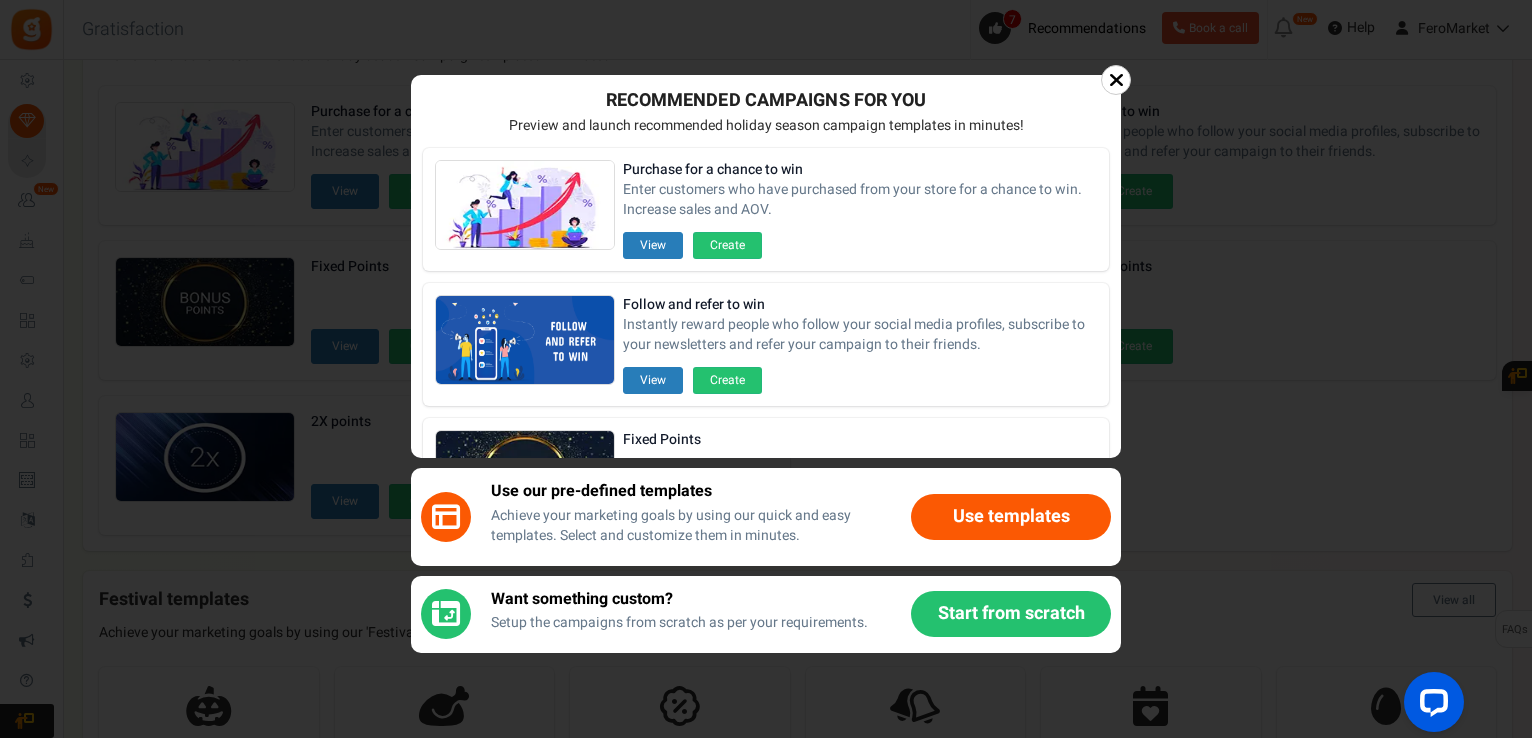 scroll, scrollTop: 100, scrollLeft: 0, axis: vertical 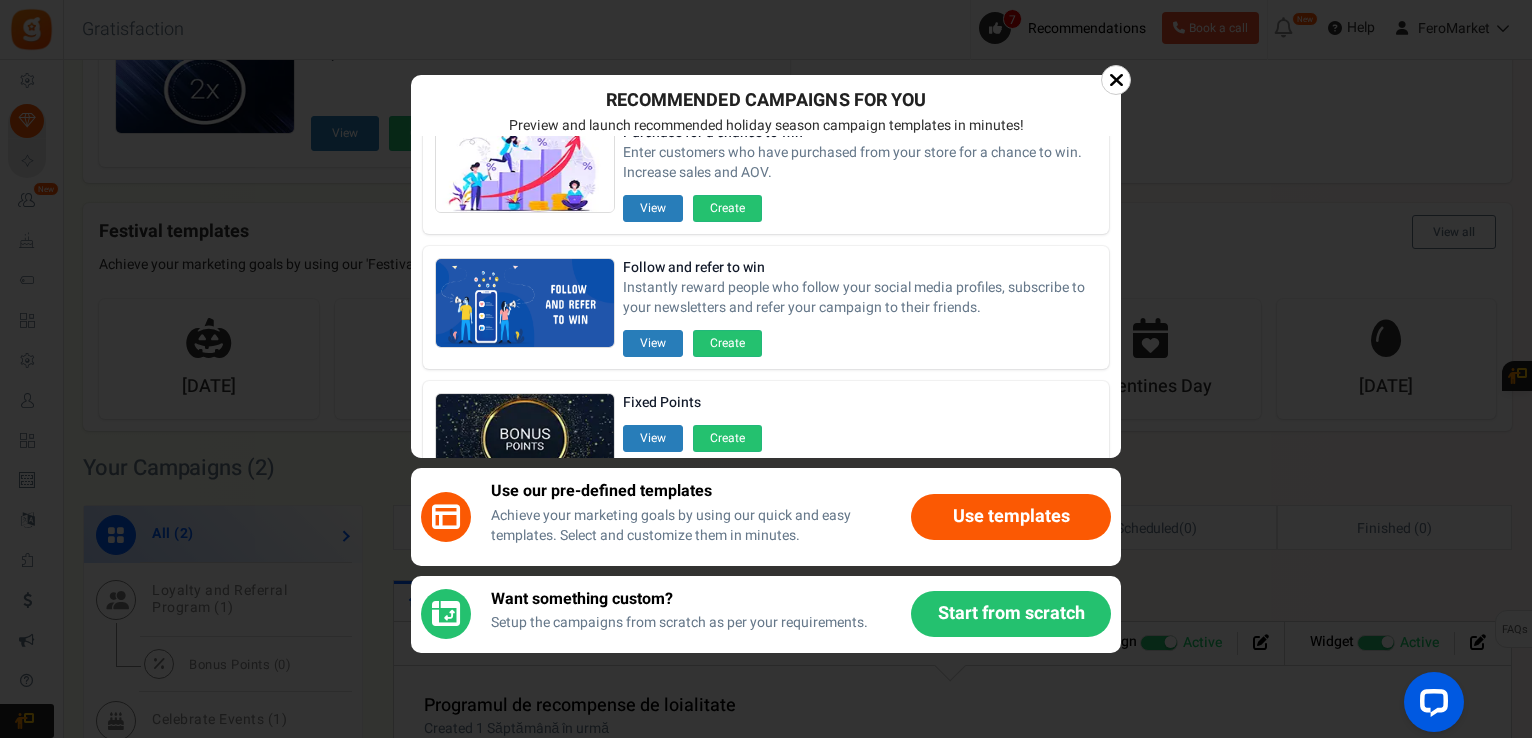 click on "Start from scratch" at bounding box center (1011, 614) 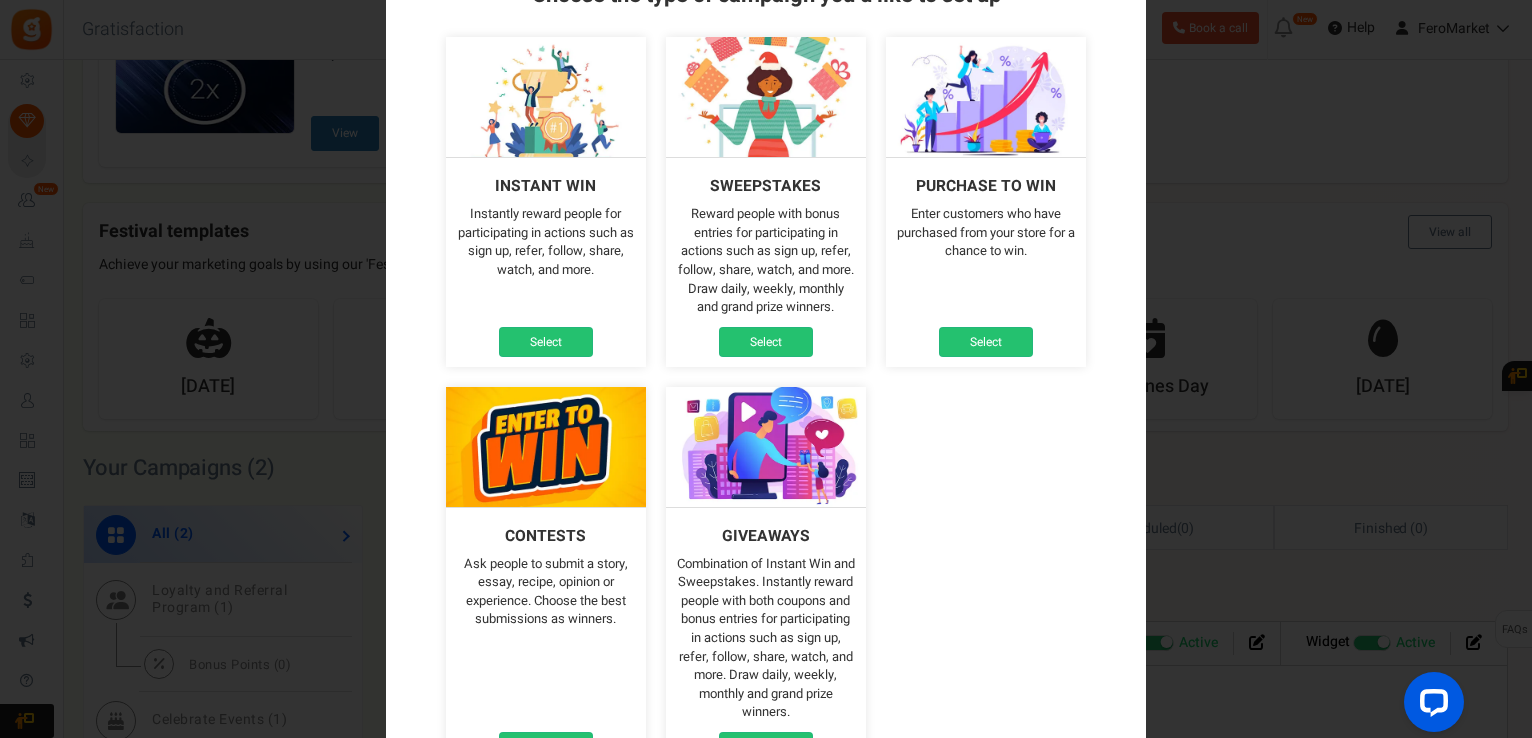 scroll, scrollTop: 145, scrollLeft: 0, axis: vertical 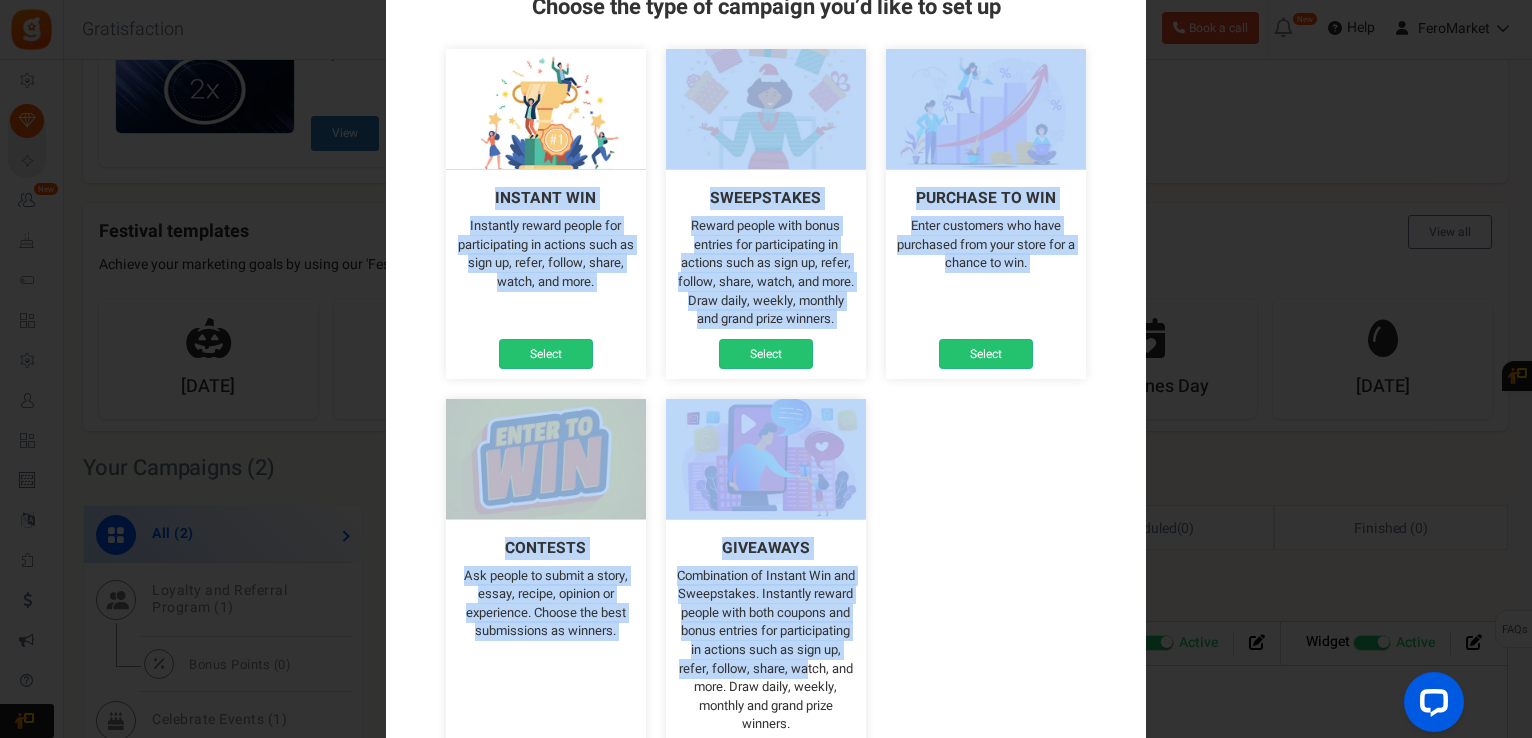 drag, startPoint x: 503, startPoint y: 199, endPoint x: 994, endPoint y: 627, distance: 651.35626 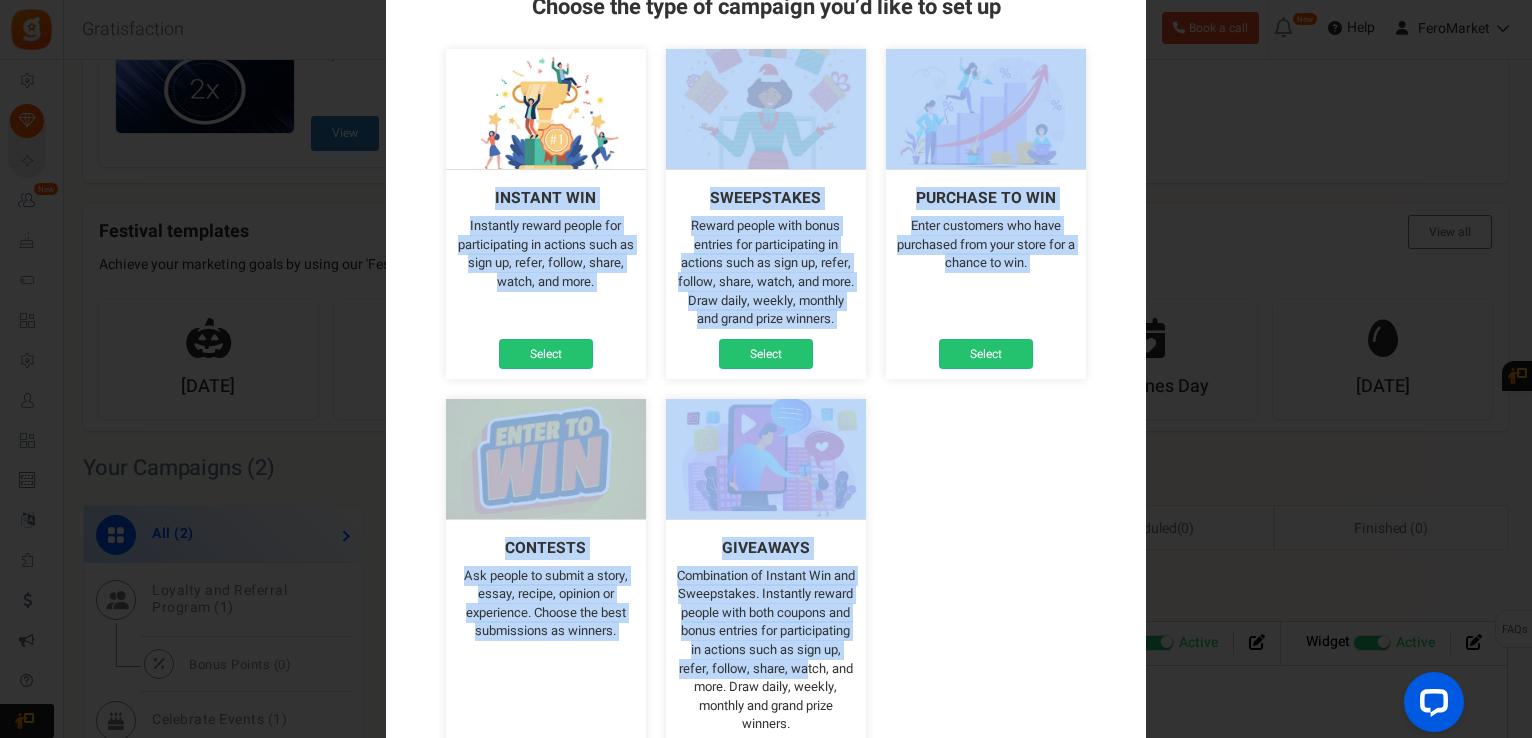 click on "Instant win
Instantly reward people for participating in actions such as sign up, refer, follow, share, watch, and more.
Select
Sweepstakes
Reward people with bonus entries for participating in actions such as sign up, refer, follow, share, watch, and more. Draw daily, weekly, monthly and grand prize winners.
Select
Purchase to win Select" at bounding box center [766, 416] 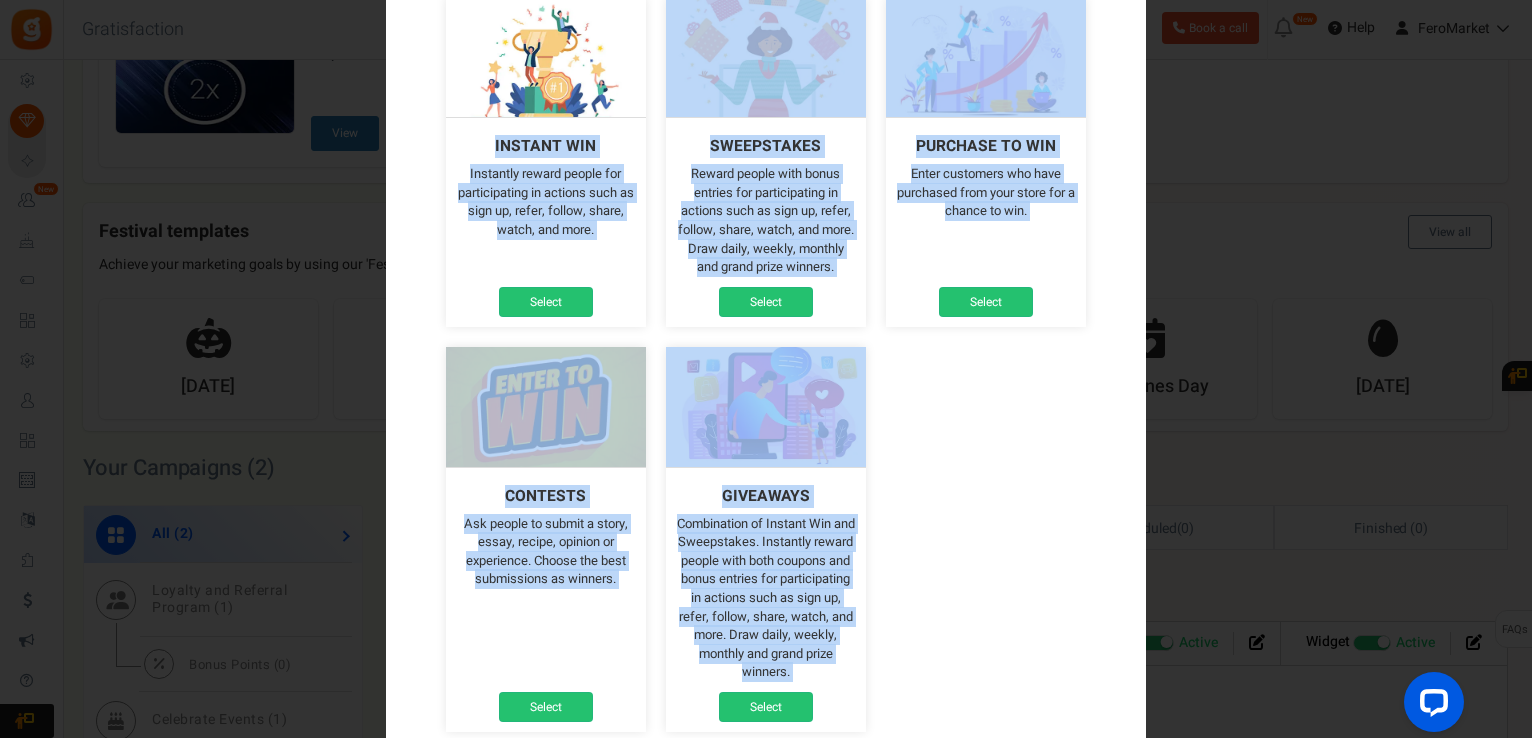scroll, scrollTop: 301, scrollLeft: 0, axis: vertical 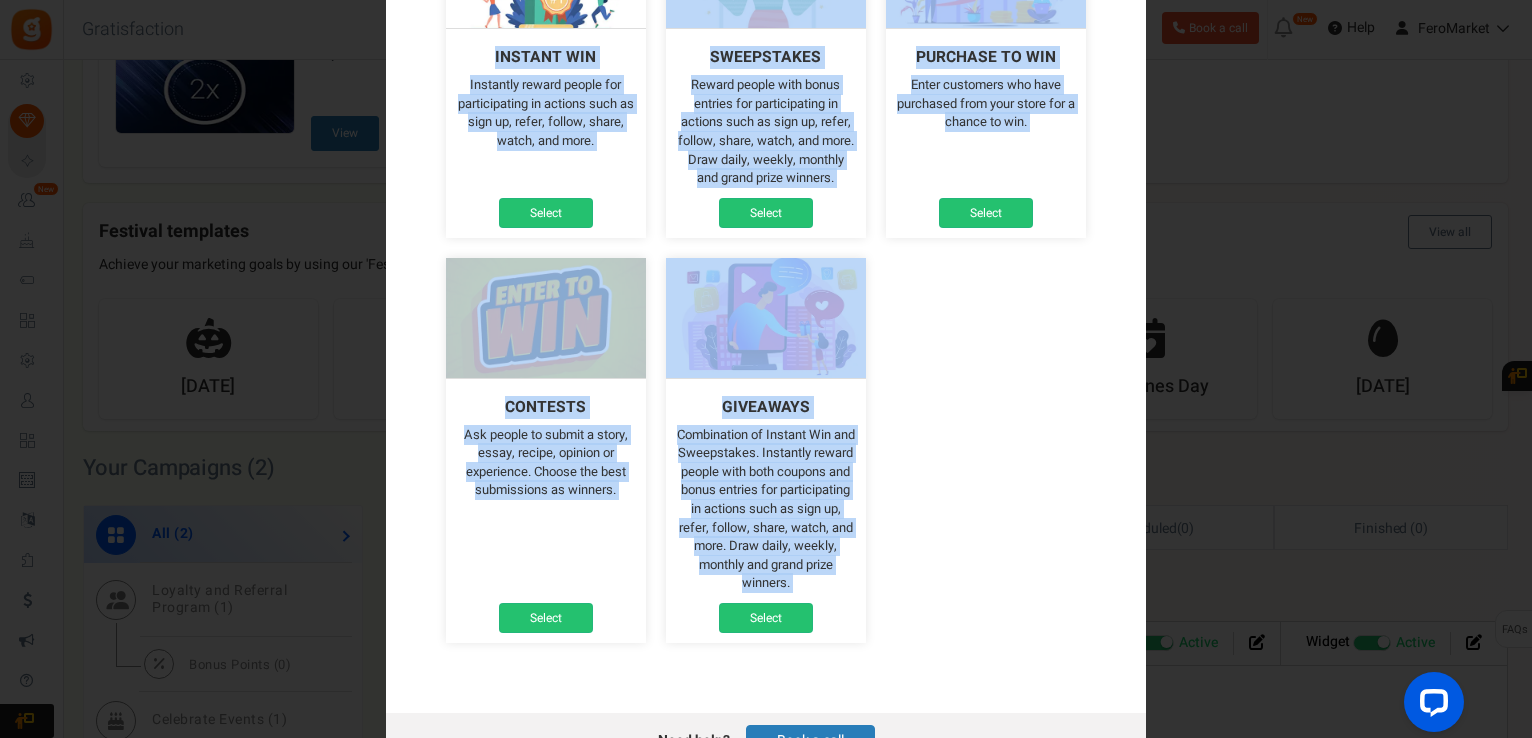 drag, startPoint x: 496, startPoint y: 198, endPoint x: 835, endPoint y: 731, distance: 631.67236 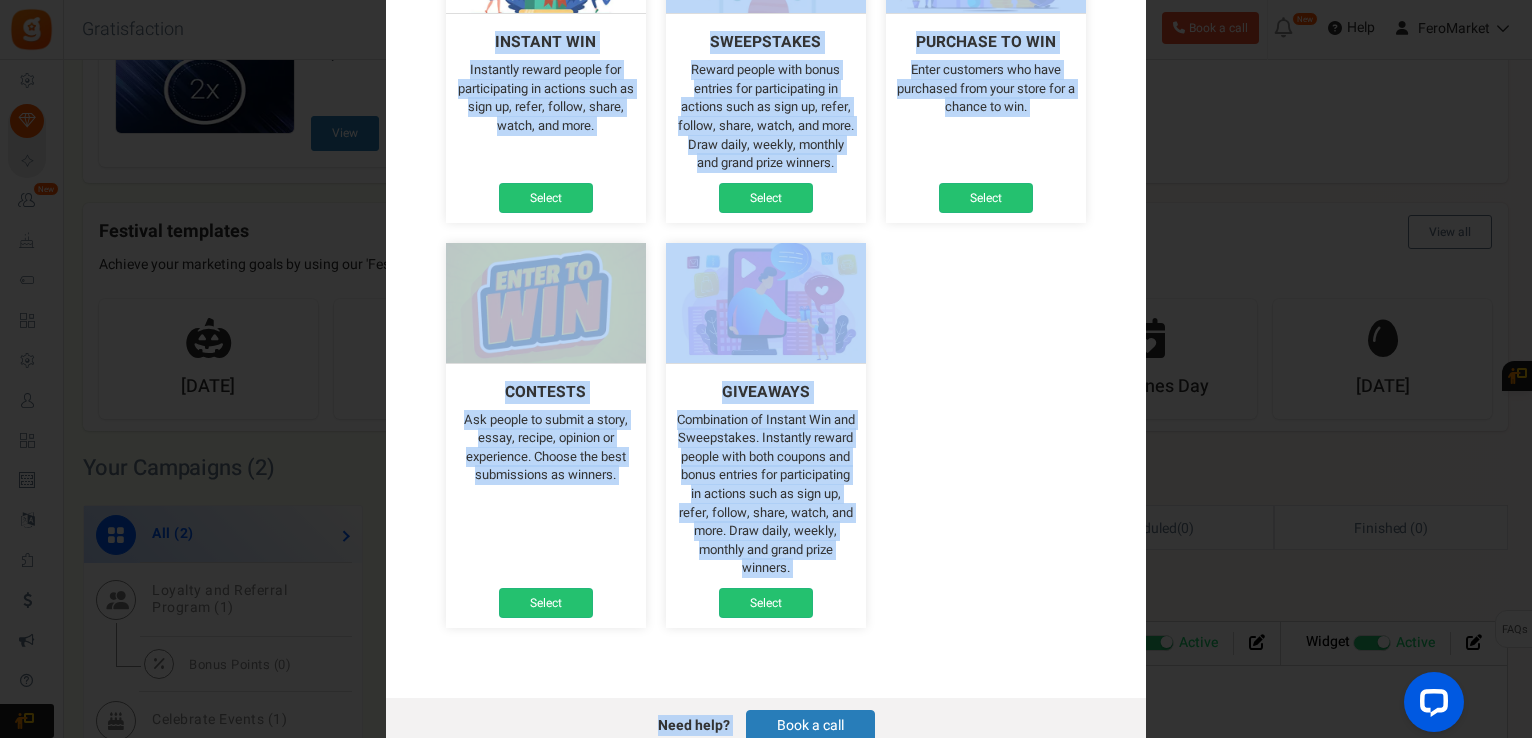 copy on "Instant win
Instantly reward people for participating in actions such as sign up, refer, follow, share, watch, and more.
Select
Sweepstakes
Reward people with bonus entries for participating in actions such as sign up, refer, follow, share, watch, and more. Draw daily, weekly, monthly and grand prize winners.
Select
Purchase to win
Enter customers who have purchased from your store for a chance to win.
Select
Contests
Ask people to submit a story, essay, recipe, opinion or experience. Choose the best submissions as winners.
Select
Giveaways
Combination of Instan..." 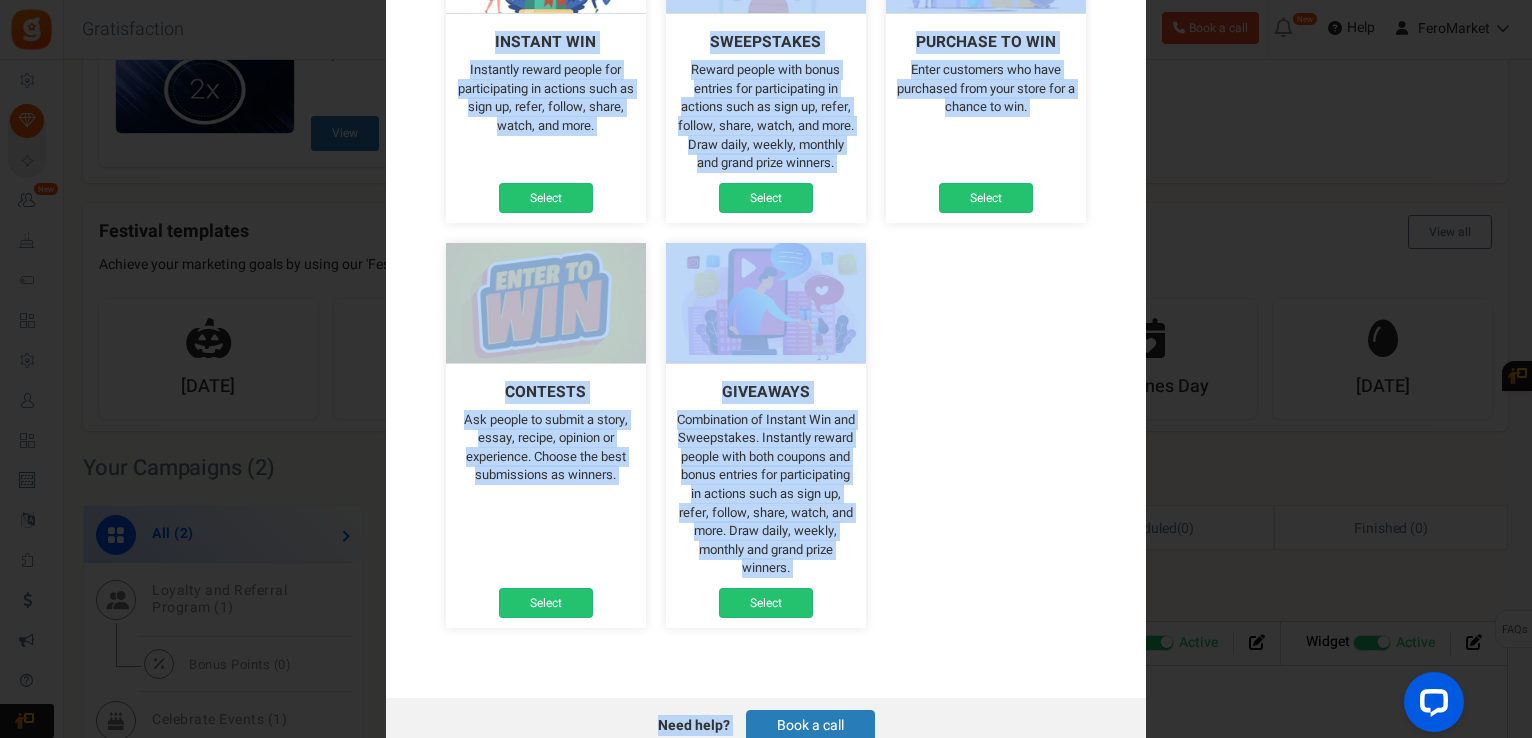 click on "×
Choose the type of campaign you’d like to set up
Instant win
Instantly reward people for participating in actions such as sign up, refer, follow, share, watch, and more.
Select
Sweepstakes
Reward people with bonus entries for participating in actions such as sign up, refer, follow, share, watch, and more. Draw daily, weekly, monthly and grand prize winners.
Select Select Select" at bounding box center (766, 369) 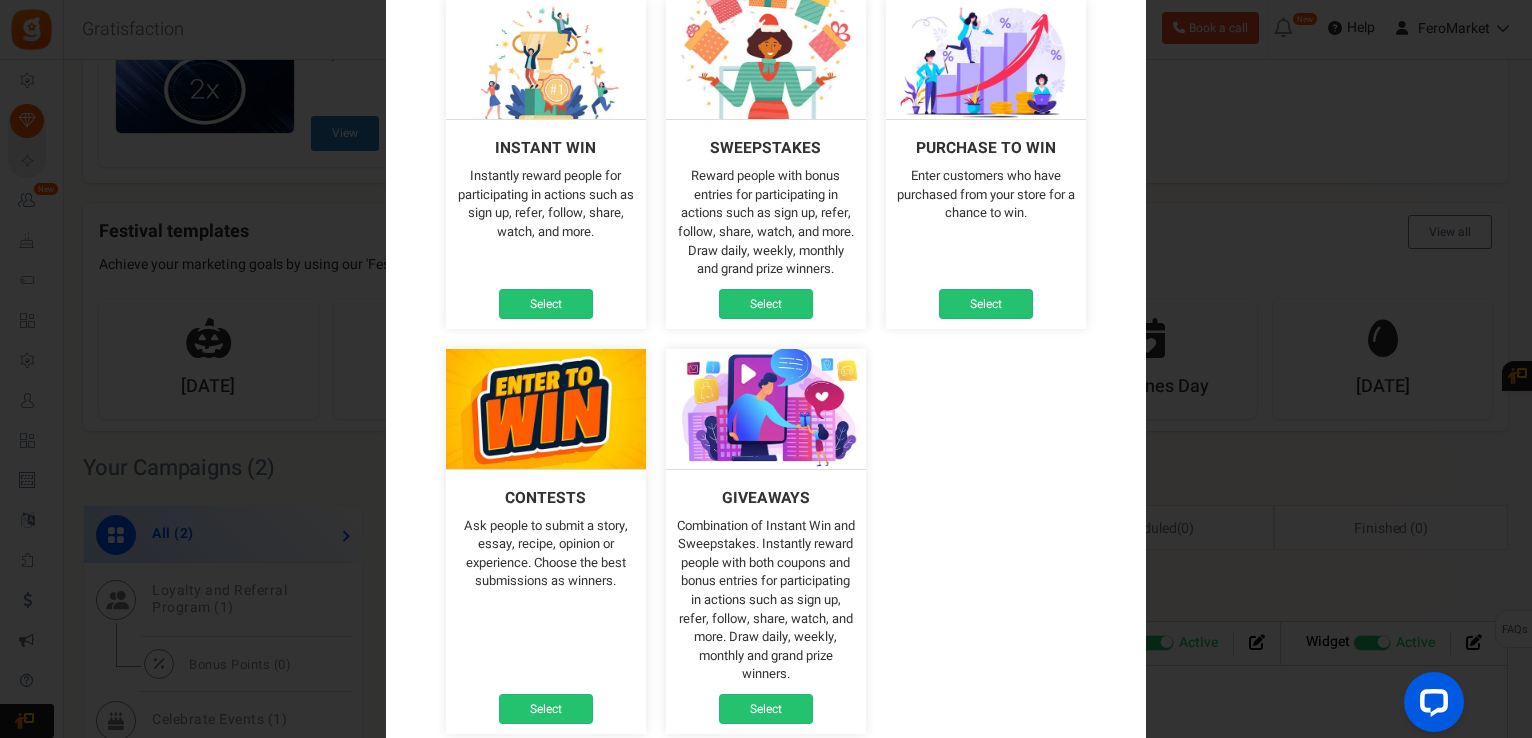 scroll, scrollTop: 0, scrollLeft: 0, axis: both 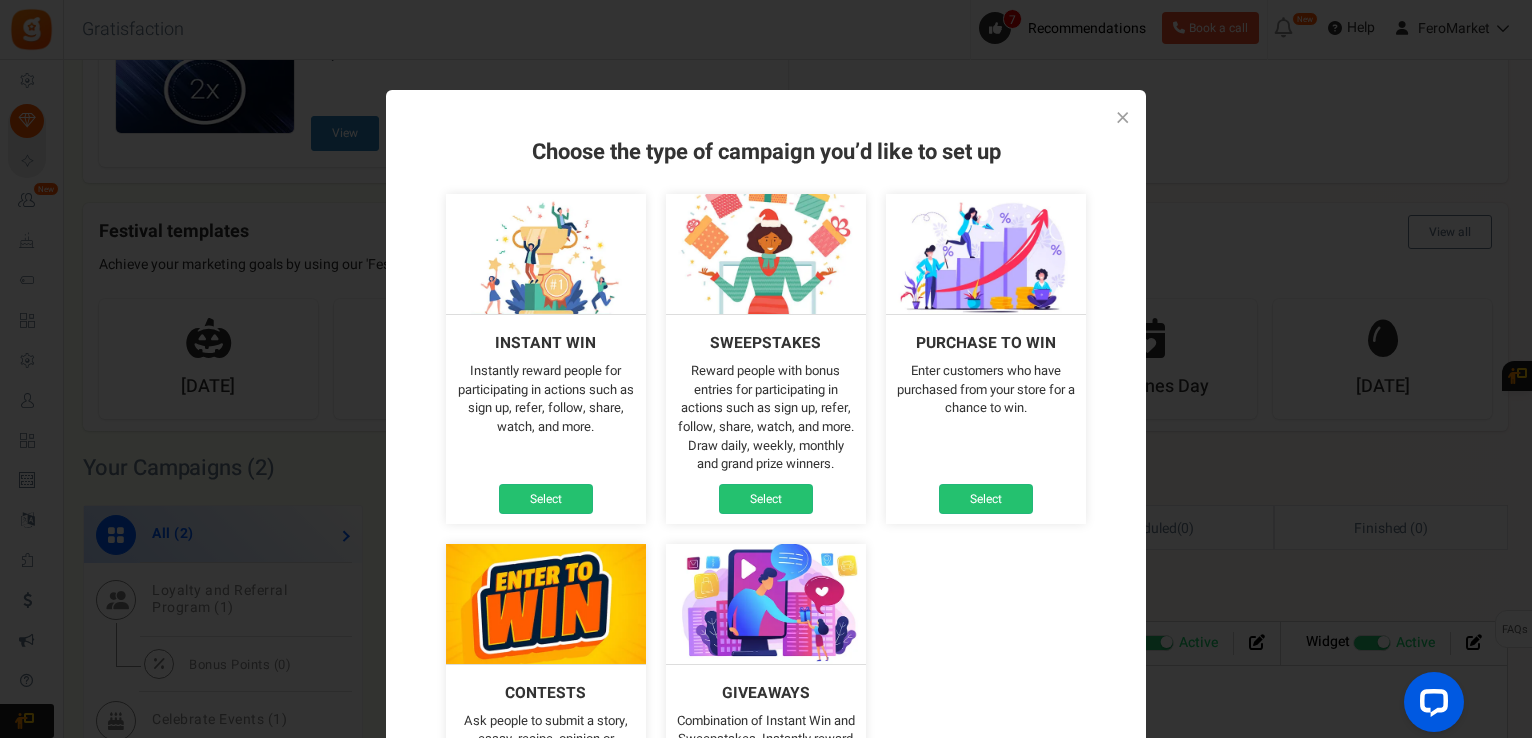 click on "×
Choose the type of campaign you’d like to set up
Instant win
Instantly reward people for participating in actions such as sign up, refer, follow, share, watch, and more.
Select
Sweepstakes
Reward people with bonus entries for participating in actions such as sign up, refer, follow, share, watch, and more. Draw daily, weekly, monthly and grand prize winners.
Select" at bounding box center (766, 544) 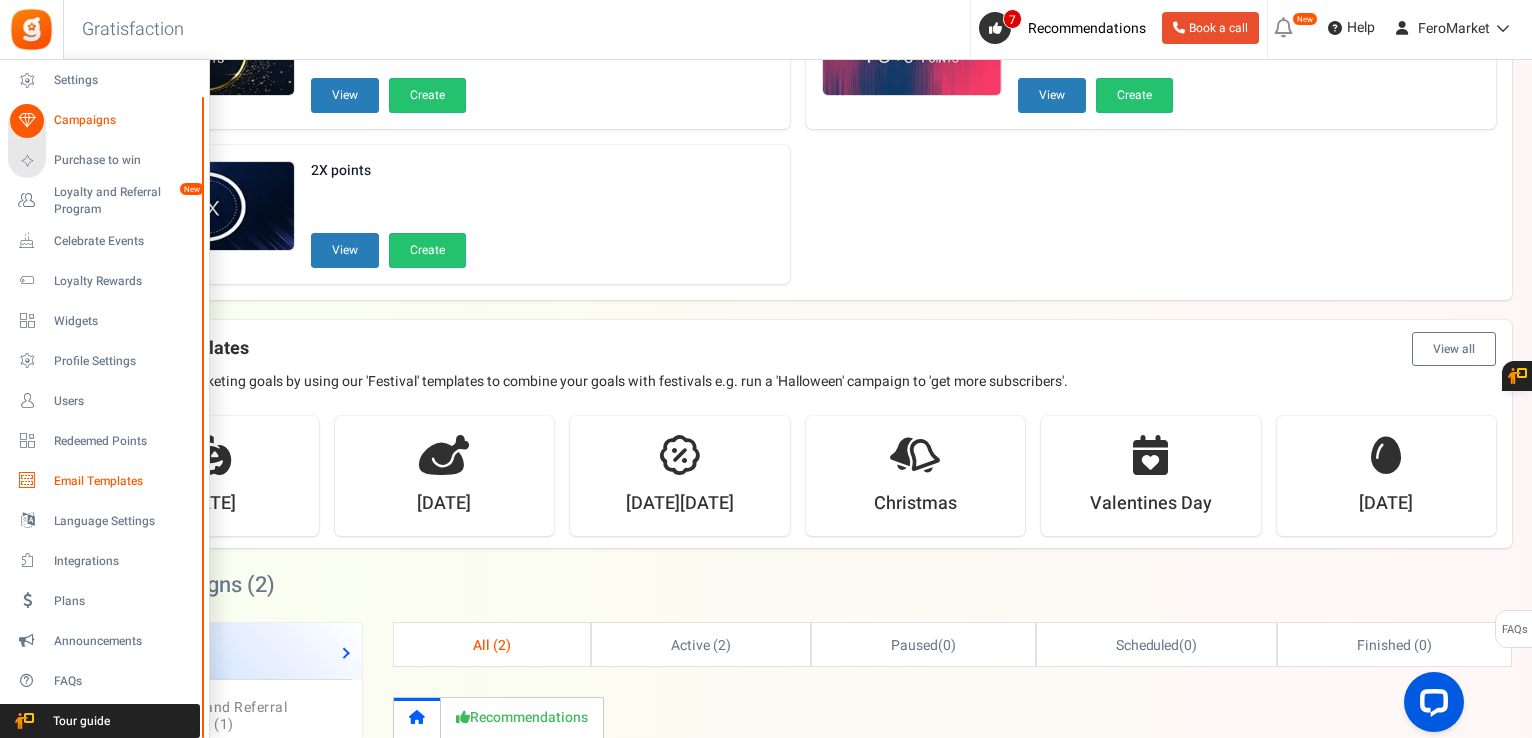 scroll, scrollTop: 500, scrollLeft: 0, axis: vertical 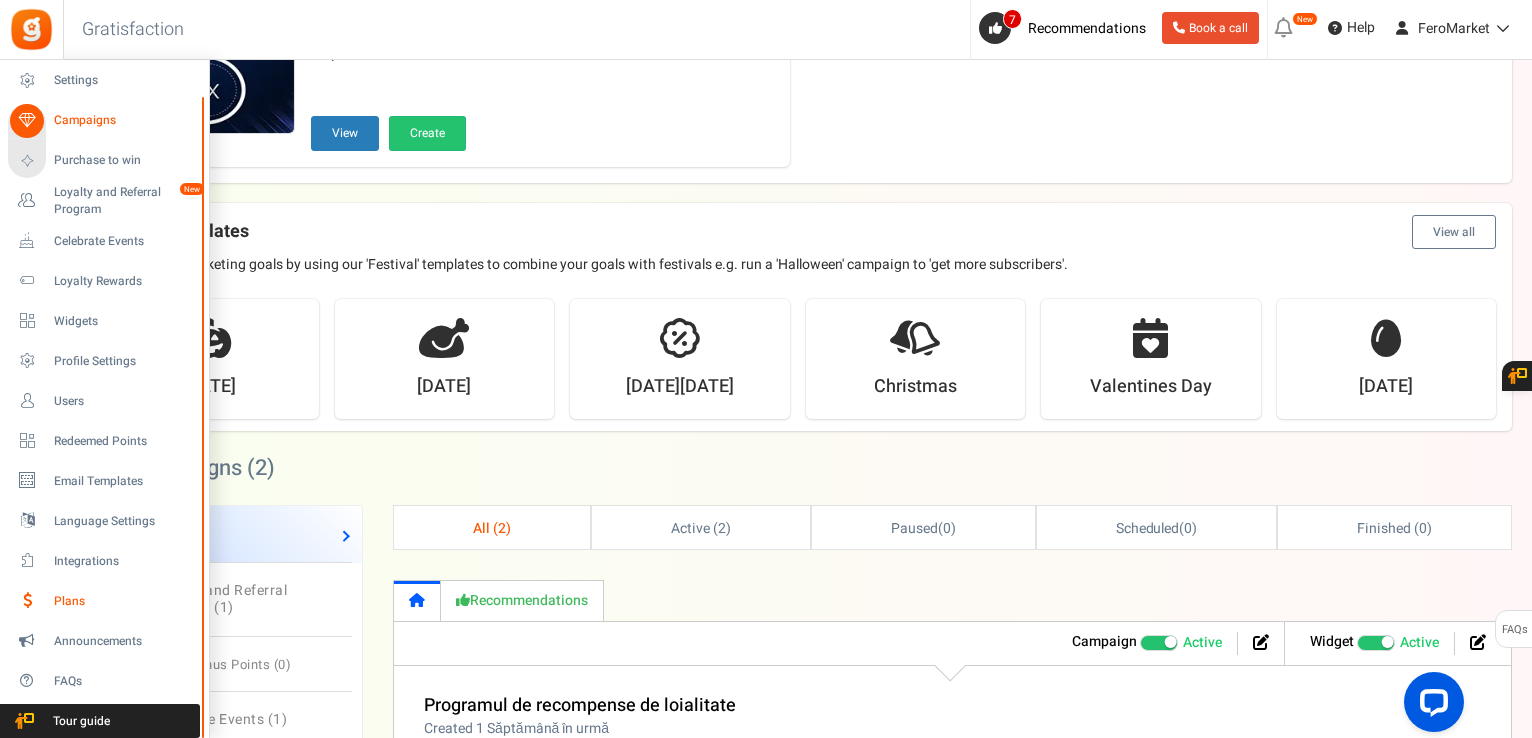 click on "Plans" at bounding box center [124, 601] 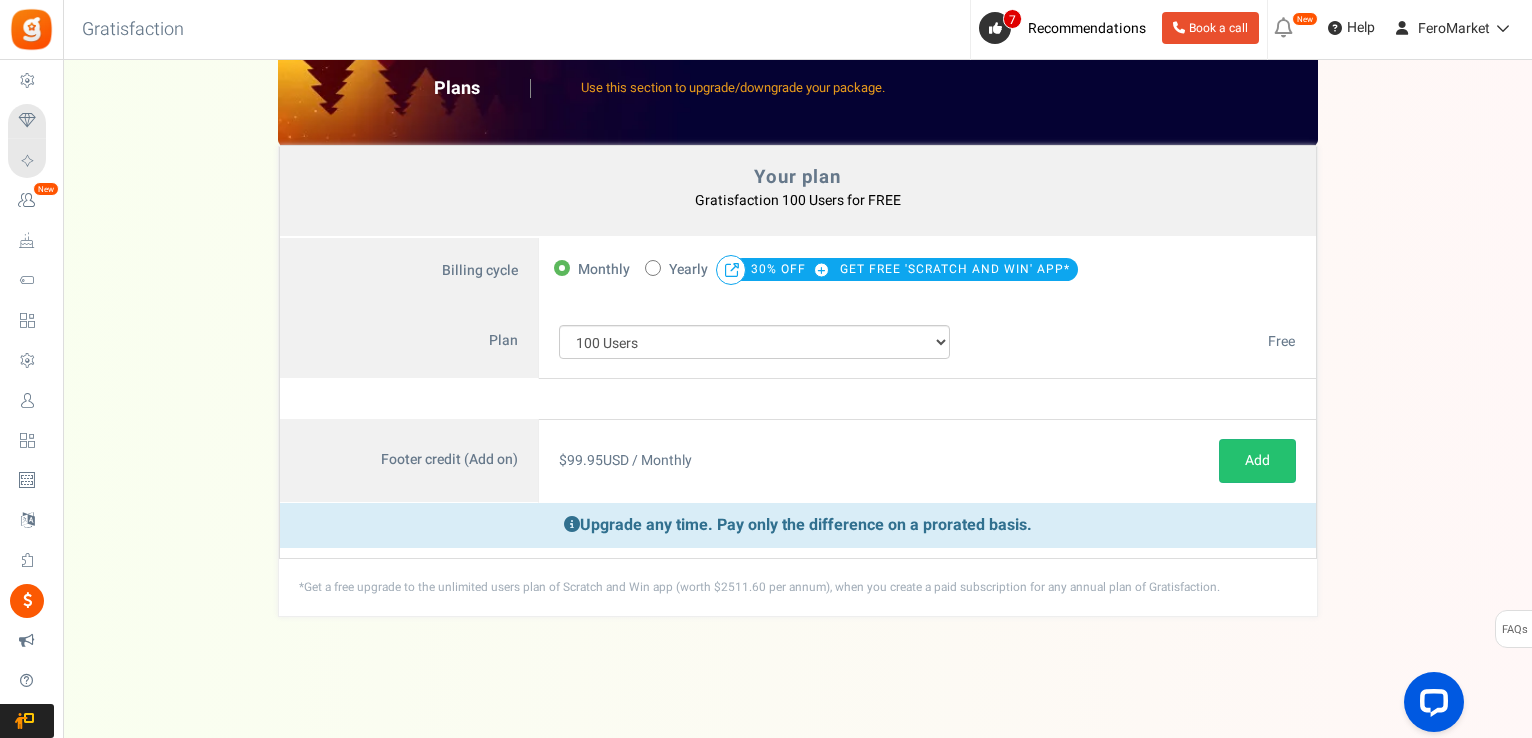 scroll, scrollTop: 0, scrollLeft: 0, axis: both 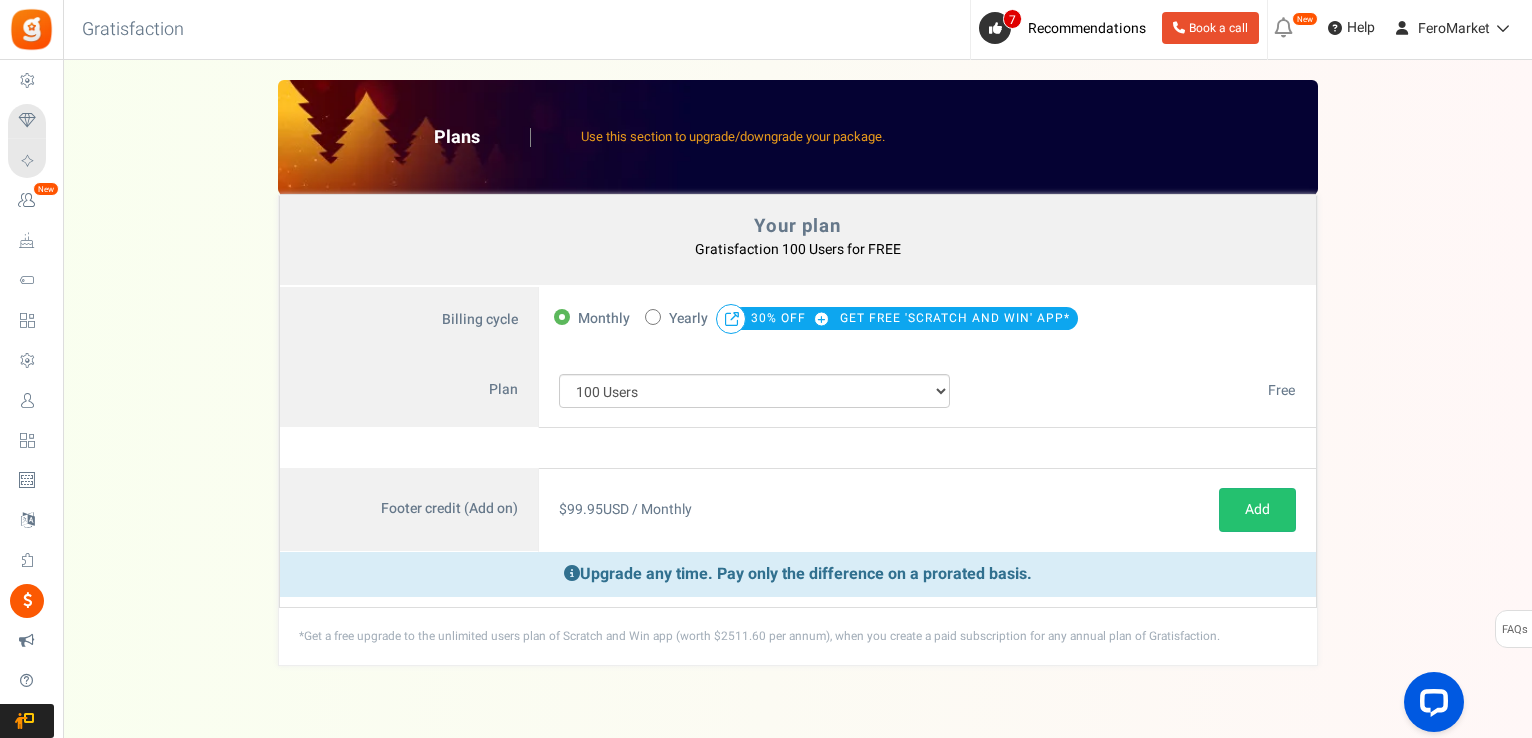 click on "Plan" at bounding box center [409, 391] 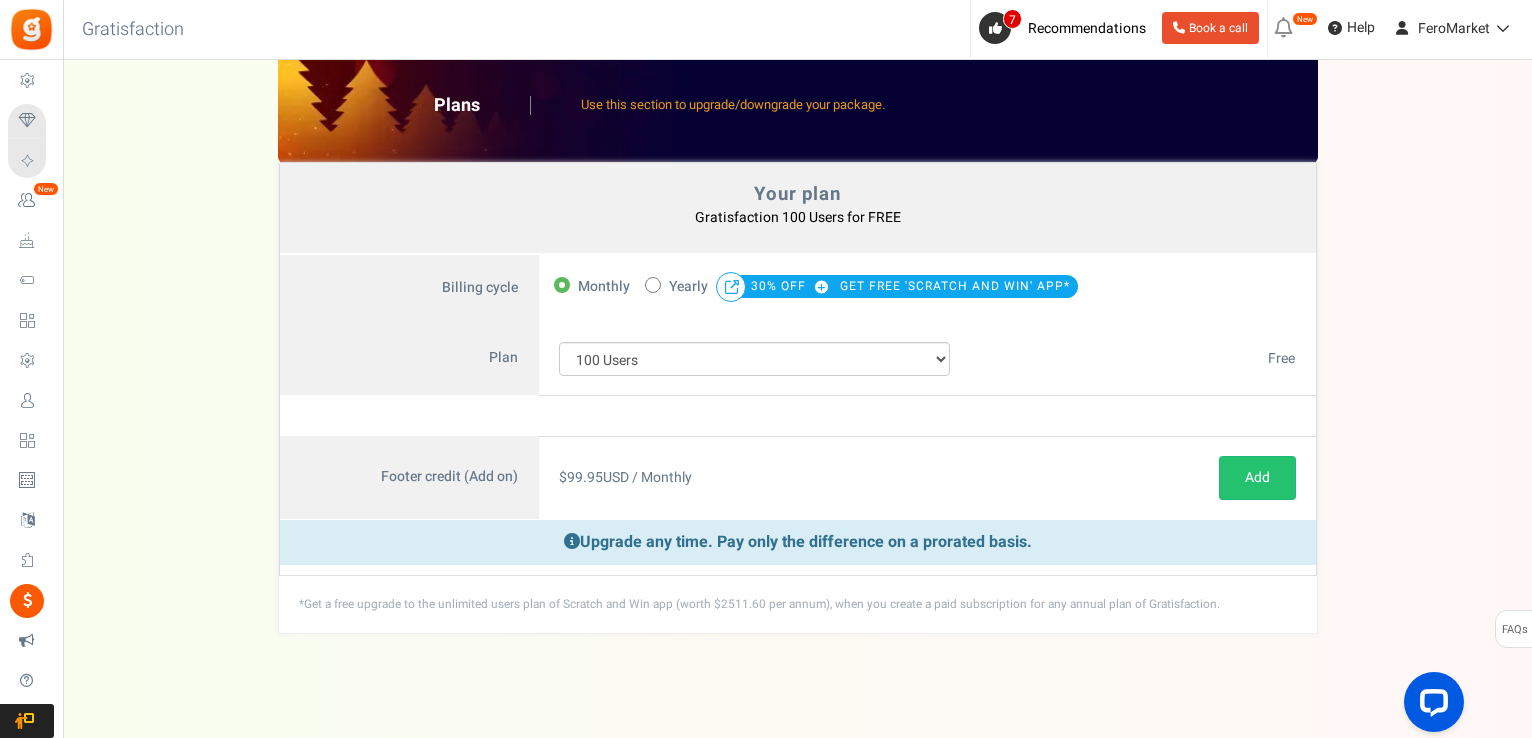scroll, scrollTop: 47, scrollLeft: 0, axis: vertical 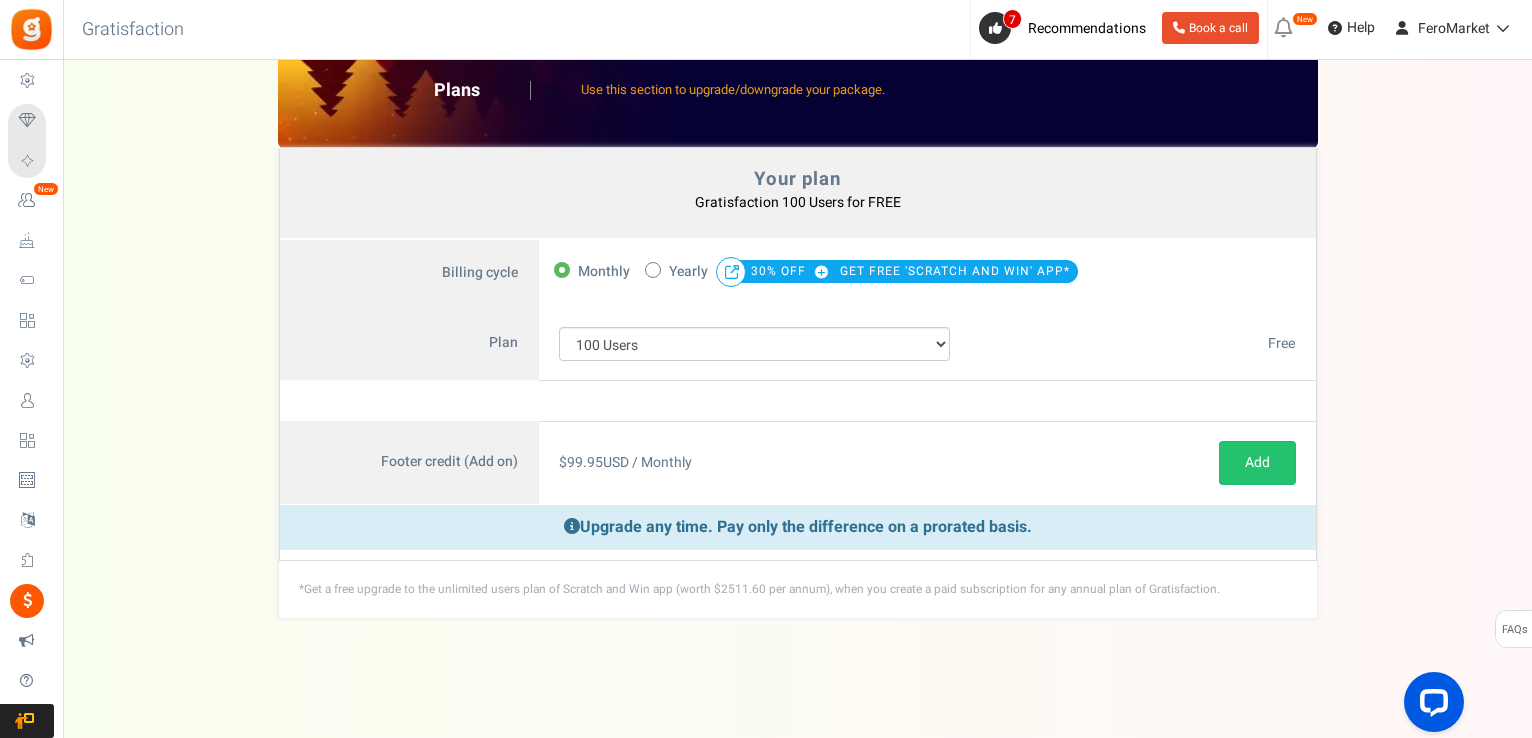 click on "Note : Current subscription will be canceled and new subscription will be active
Note: [PERSON_NAME]'t miss out on this lifetime coupon. Please renew on time." at bounding box center (798, 401) 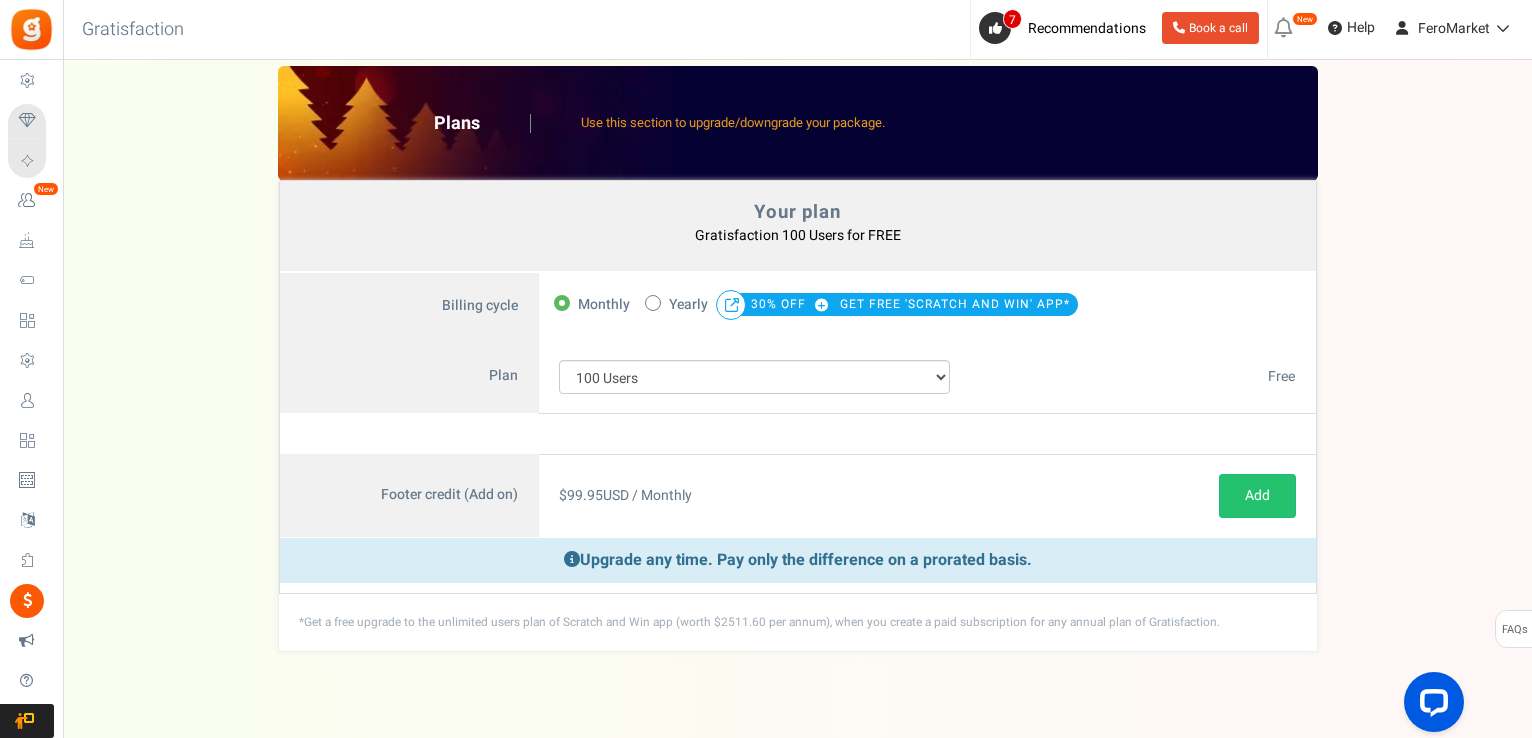 scroll, scrollTop: 0, scrollLeft: 0, axis: both 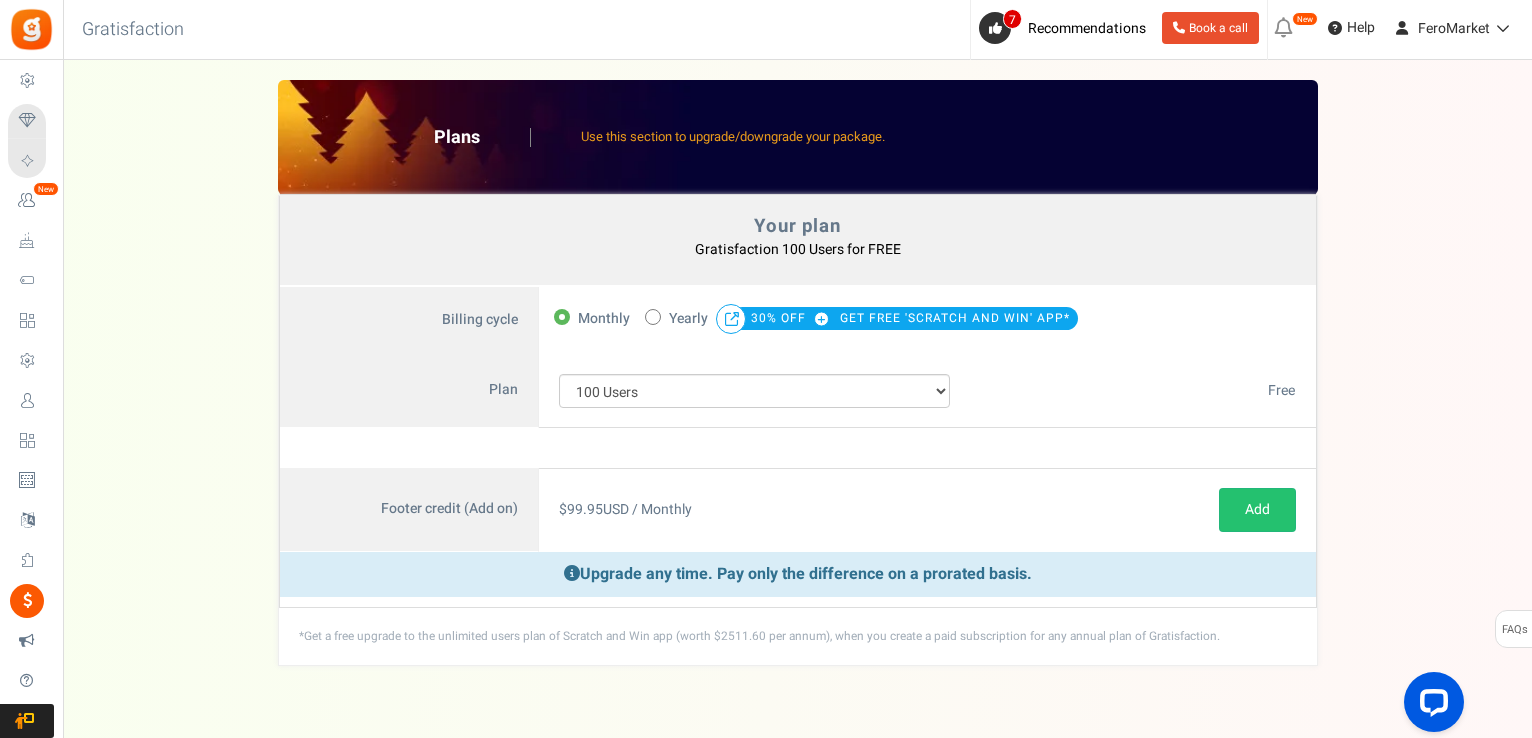 click on "Note : Current subscription will be canceled and new subscription will be active
Note: [PERSON_NAME]'t miss out on this lifetime coupon. Please renew on time." at bounding box center (798, 448) 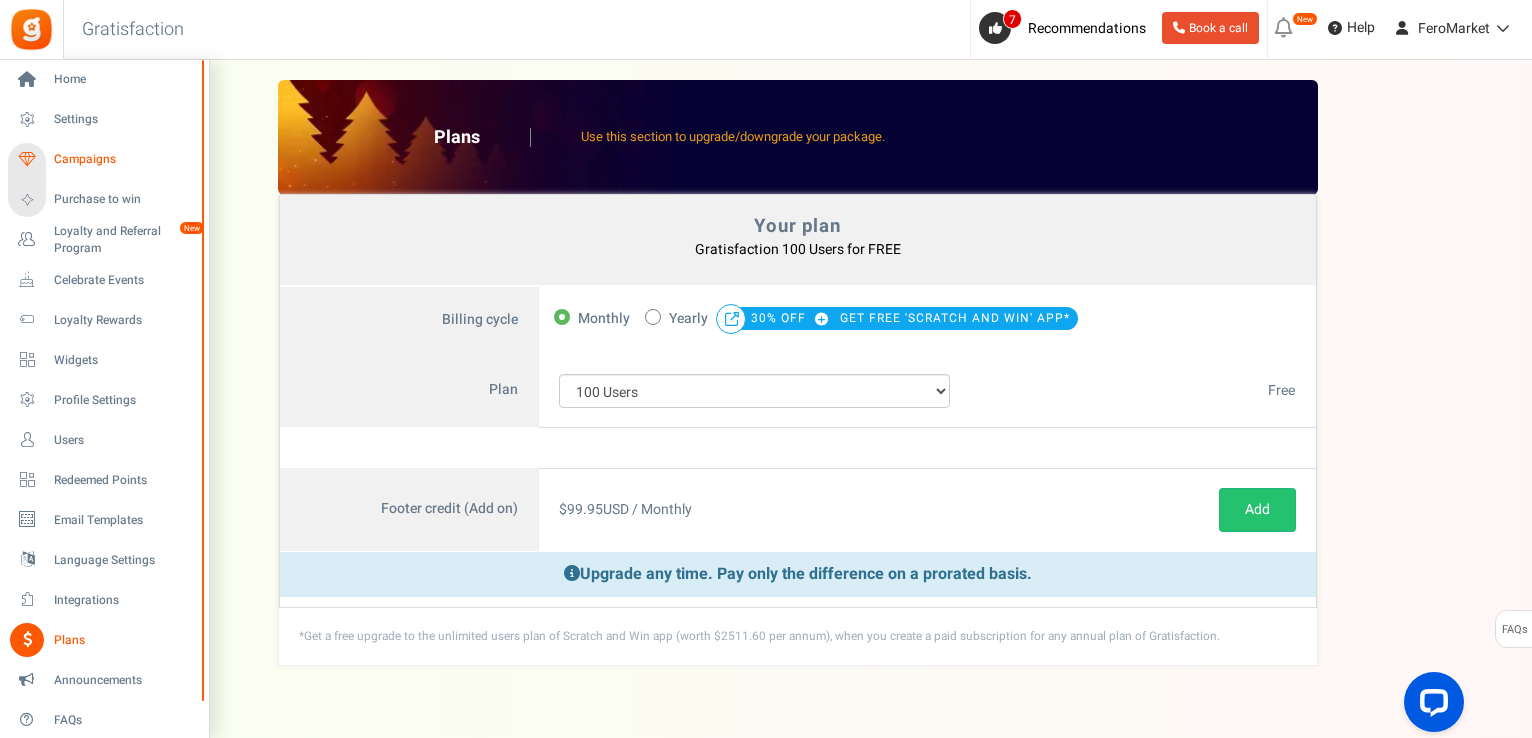 click on "Campaigns" at bounding box center [124, 159] 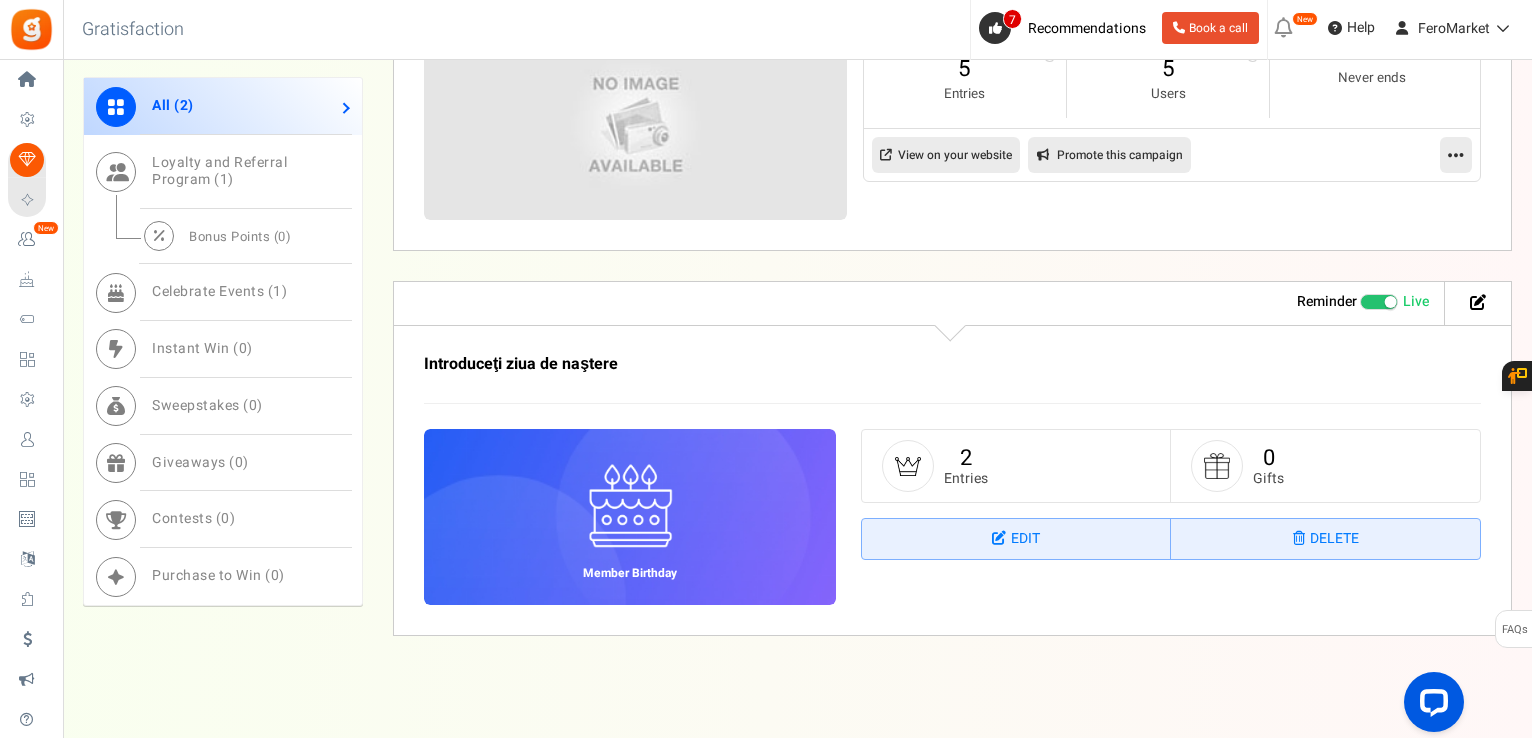 scroll, scrollTop: 1235, scrollLeft: 0, axis: vertical 